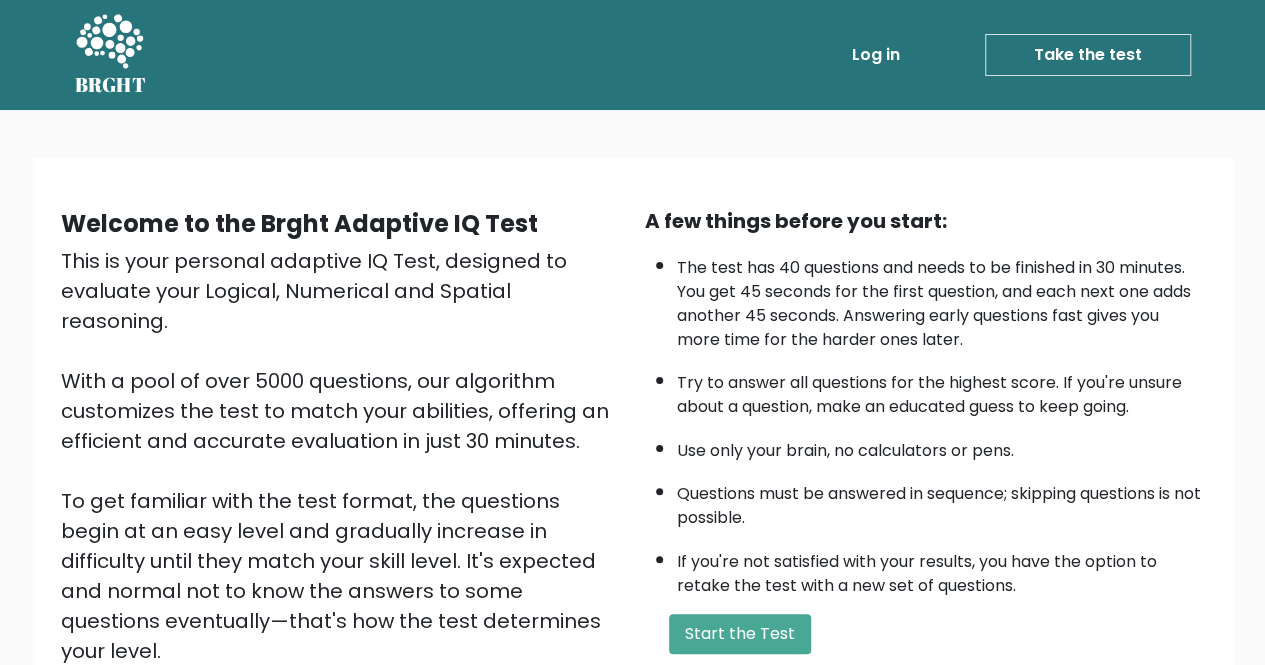 scroll, scrollTop: 186, scrollLeft: 0, axis: vertical 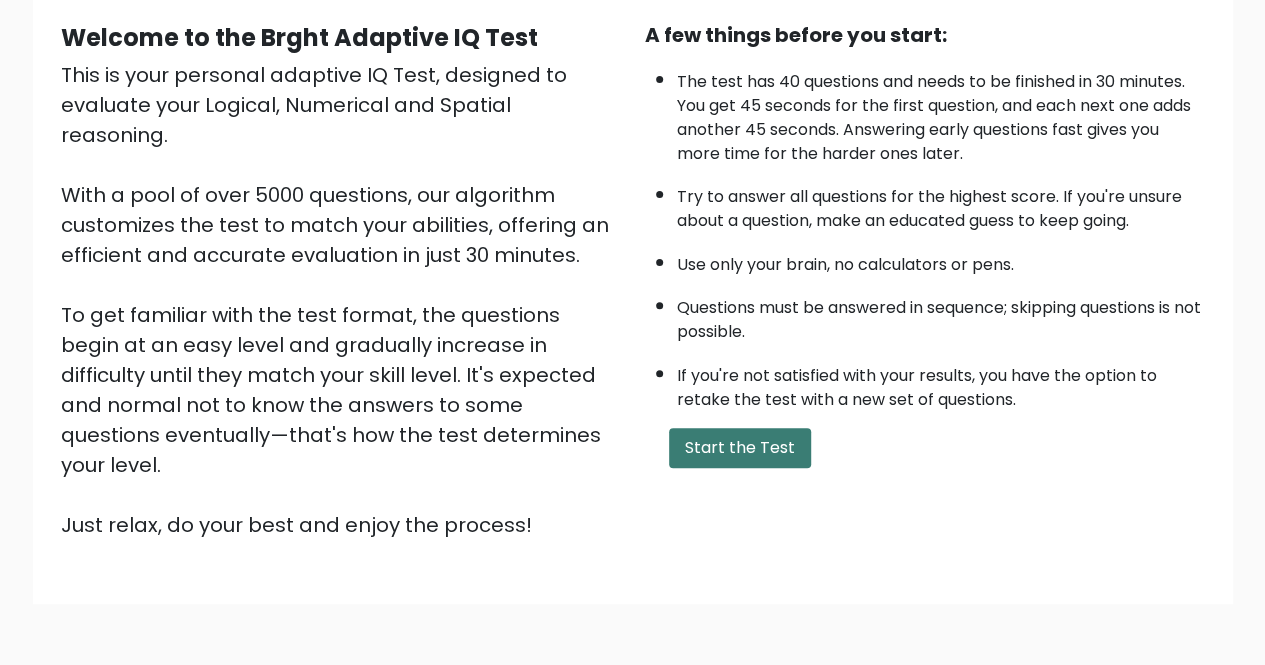 click on "Start the Test" at bounding box center [740, 448] 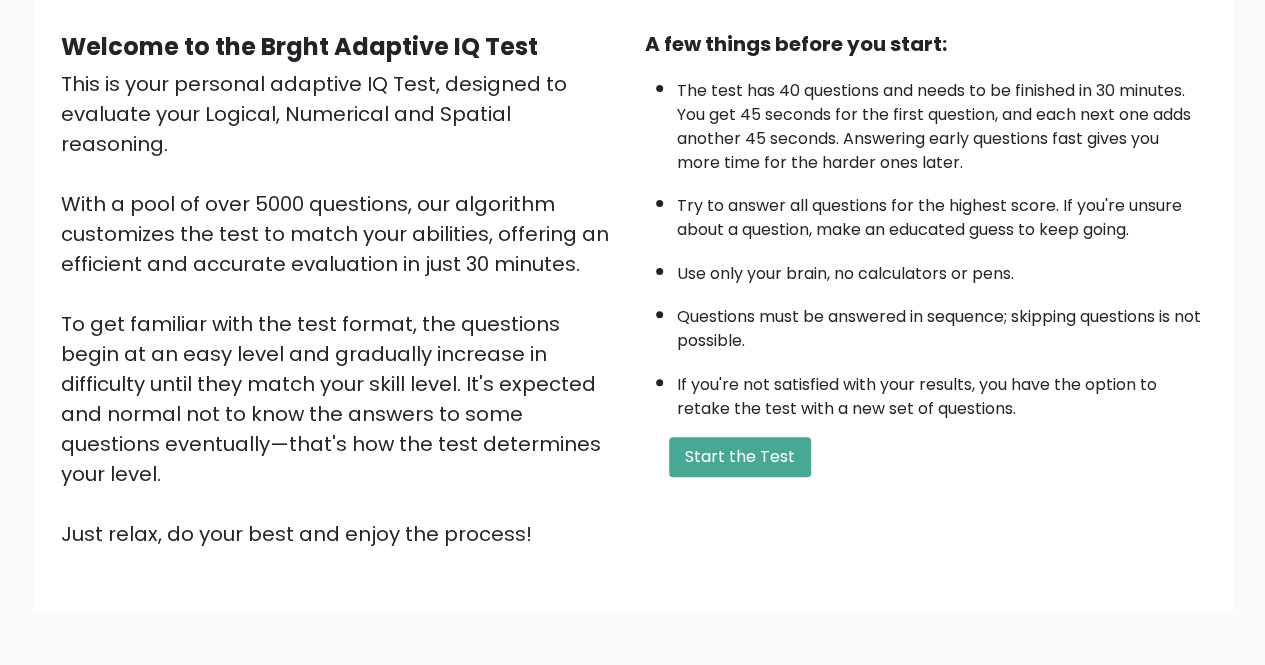 scroll, scrollTop: 179, scrollLeft: 0, axis: vertical 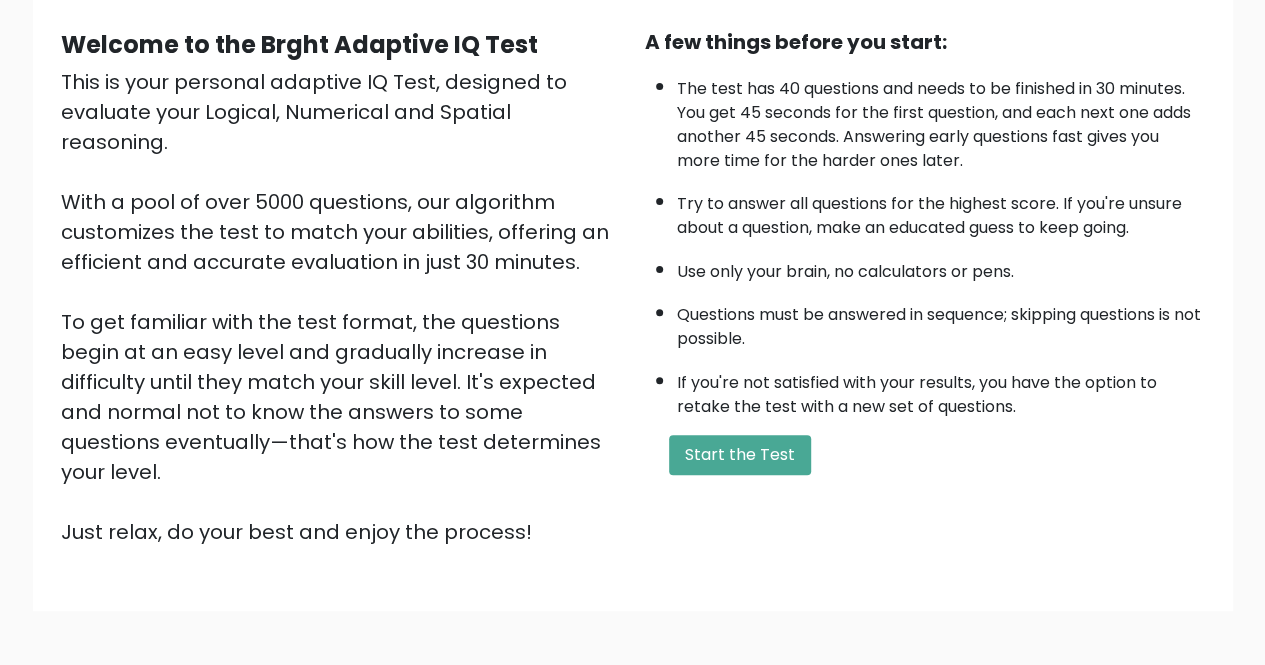 click on "A few things before you start:
The test has 40 questions and needs to be finished in 30 minutes. You get 45 seconds for the first question, and each next one adds another 45 seconds. Answering early questions fast gives you more time for the harder ones later.
Try to answer all questions for the highest score. If you're unsure about a question, make an educated guess to keep going.
Use only your brain, no calculators or pens.
Questions must be answered in sequence; skipping questions is not possible.
If you're not satisfied with your results, you have the option to retake the test with a new set of questions.
Start the Test" at bounding box center (925, 287) 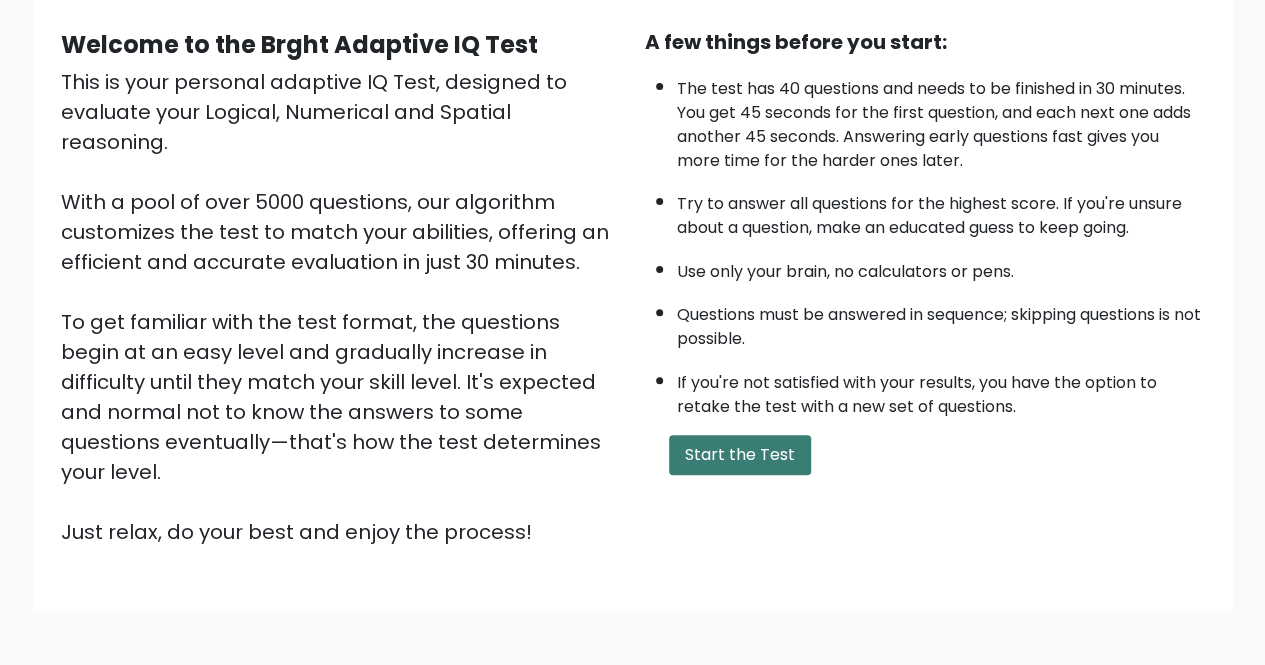 click on "Start the Test" at bounding box center [740, 455] 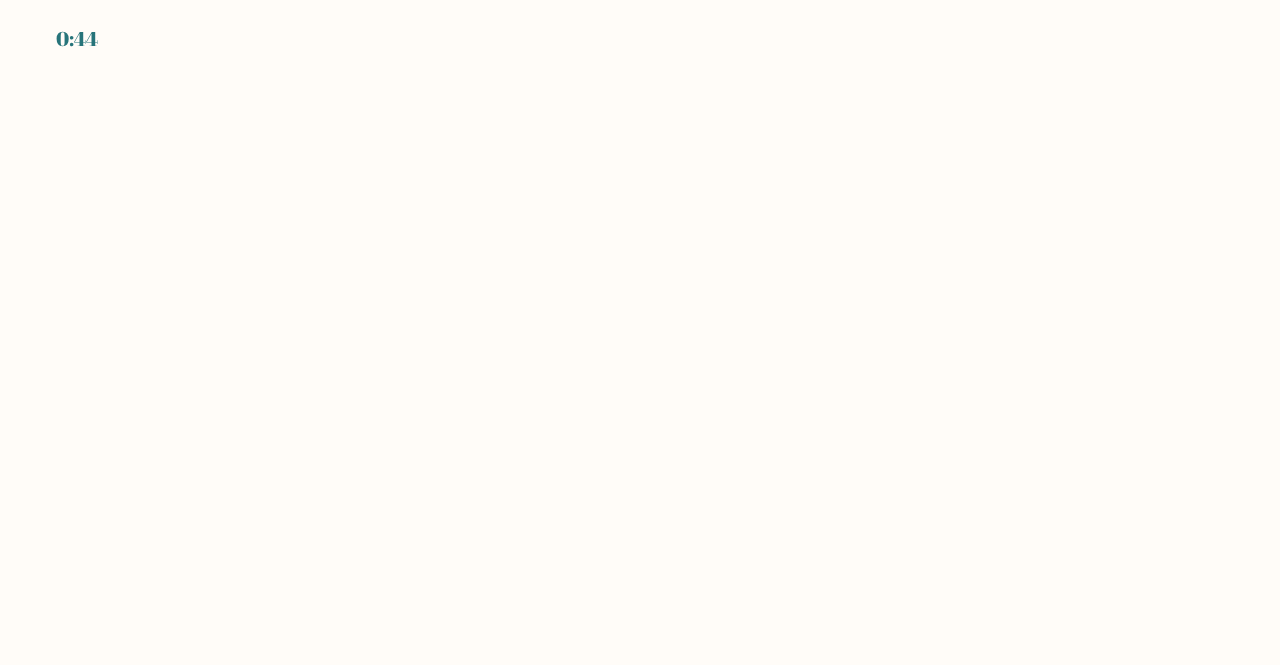scroll, scrollTop: 0, scrollLeft: 0, axis: both 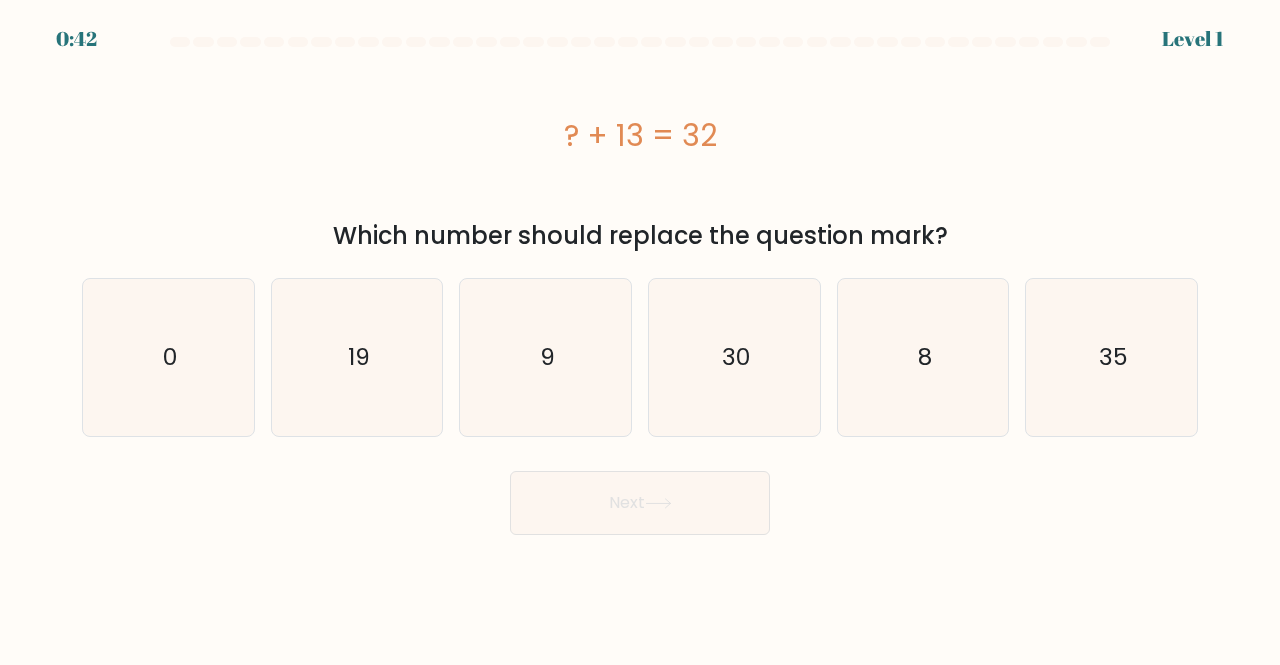 drag, startPoint x: 622, startPoint y: 238, endPoint x: 780, endPoint y: 238, distance: 158 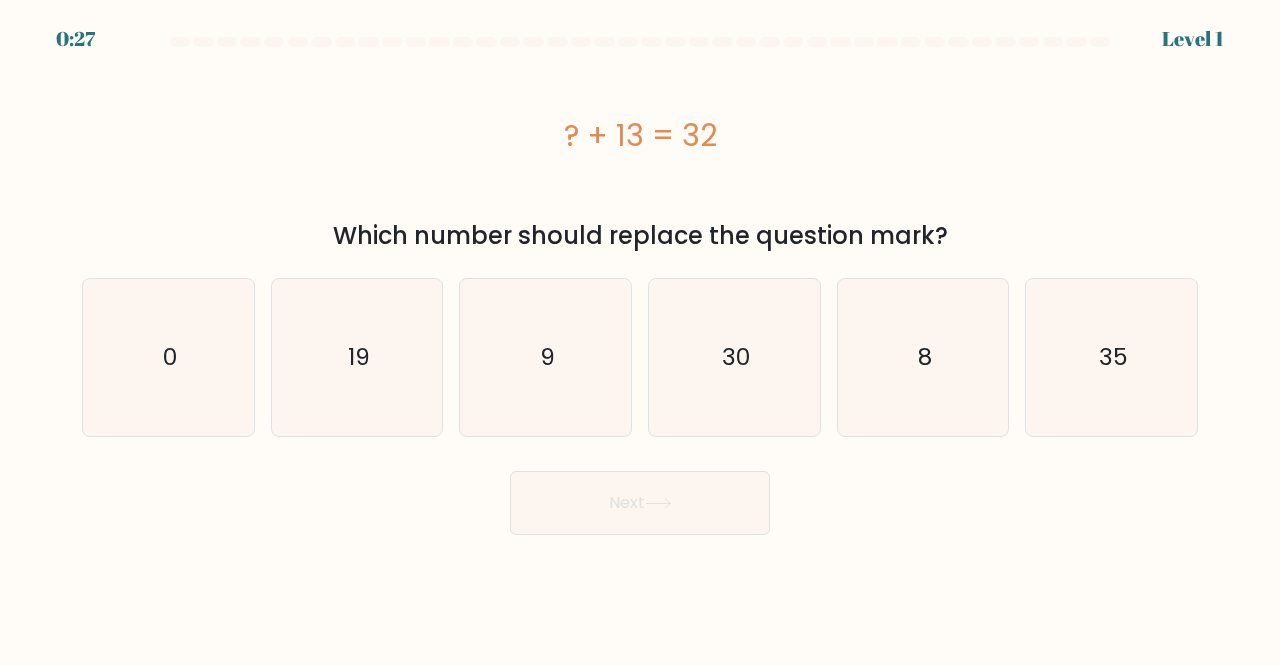 click on "a. 0" at bounding box center [640, 286] 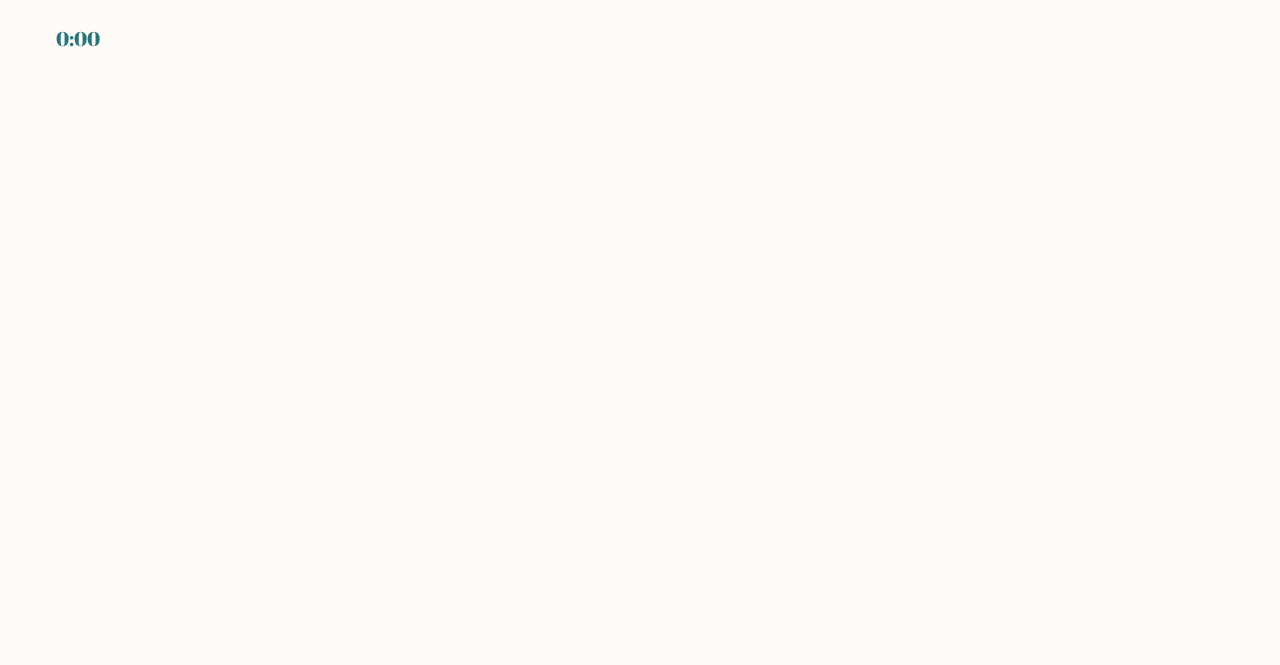 scroll, scrollTop: 0, scrollLeft: 0, axis: both 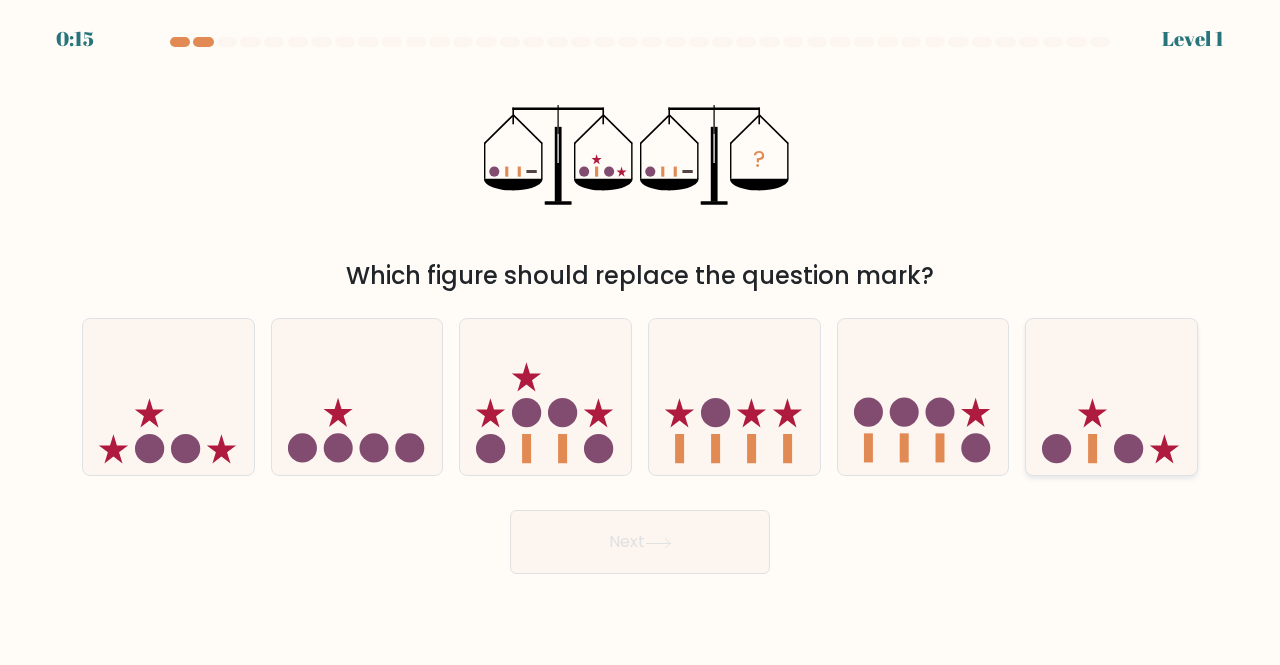 click at bounding box center (1128, 448) 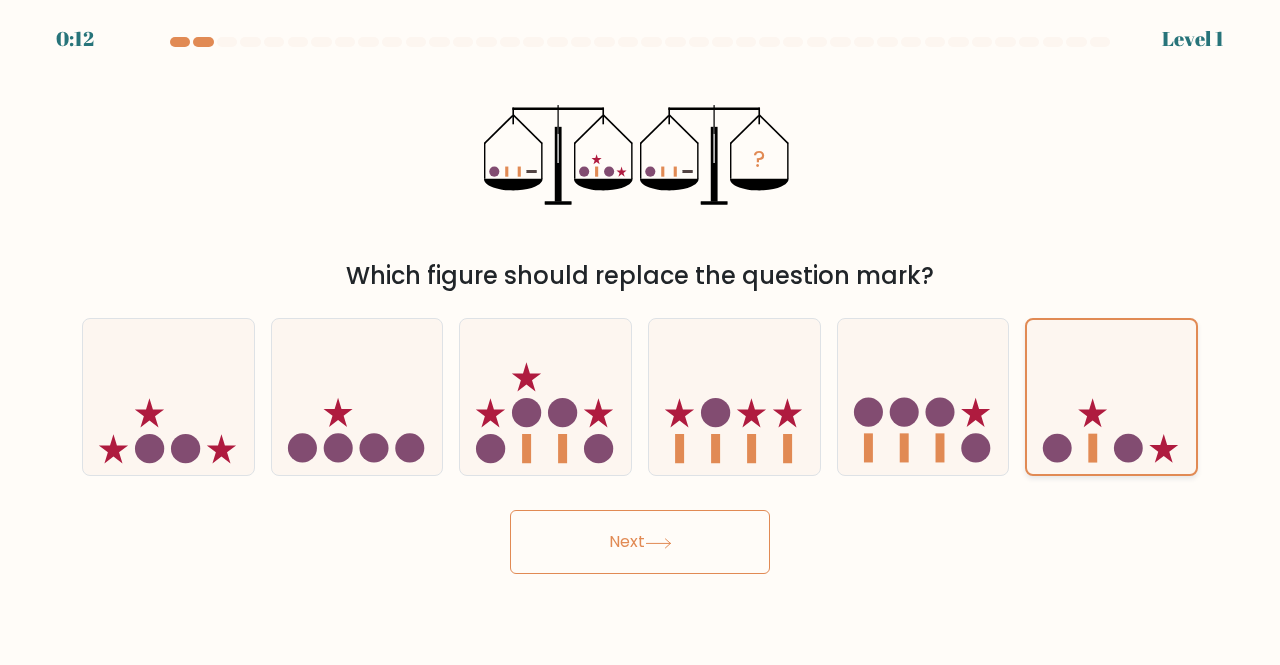 click at bounding box center [1111, 397] 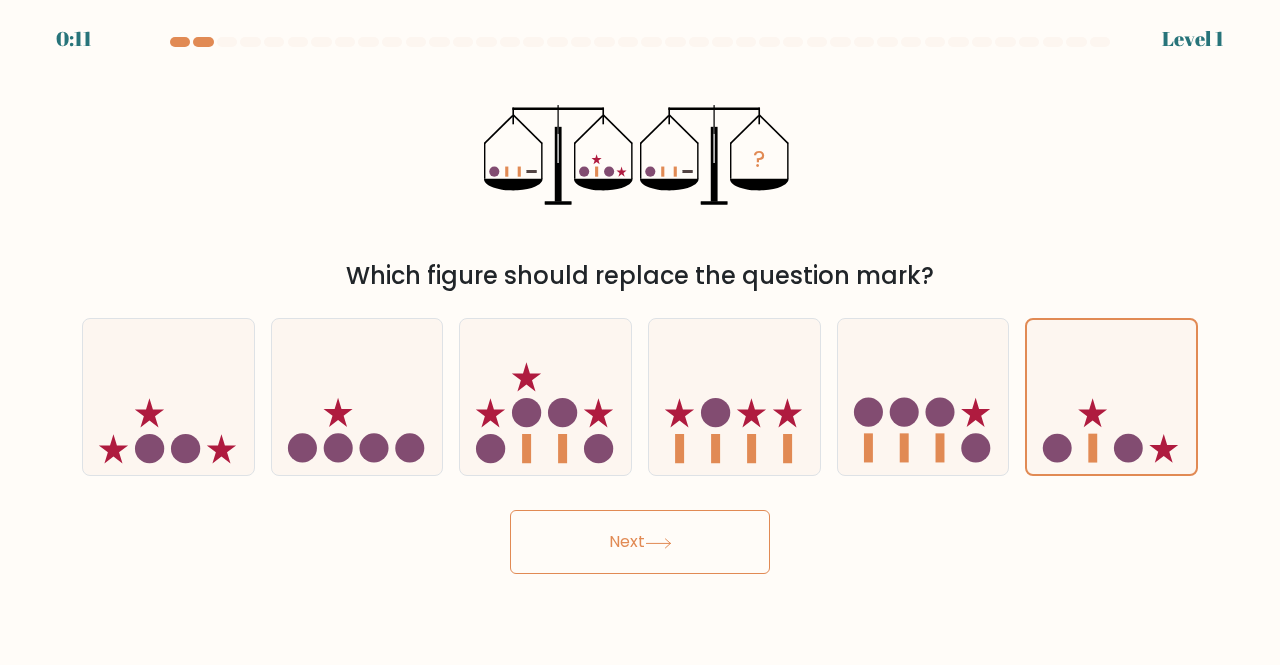 click on "Next" at bounding box center [640, 542] 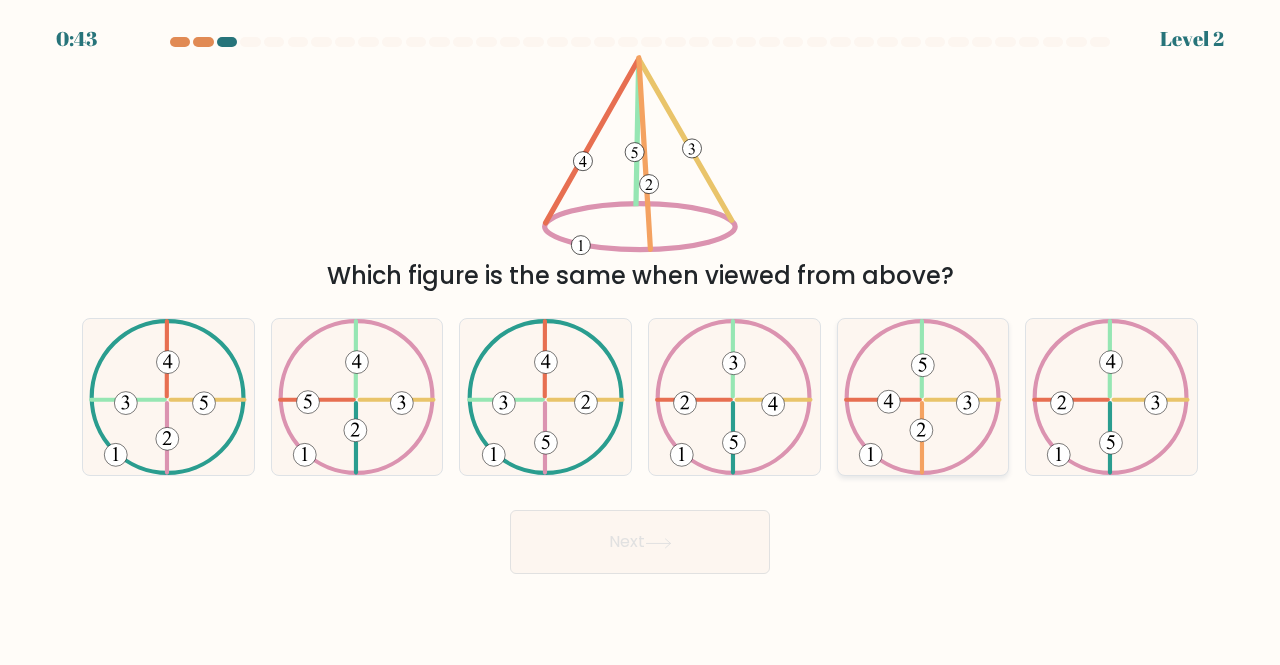 click at bounding box center (923, 397) 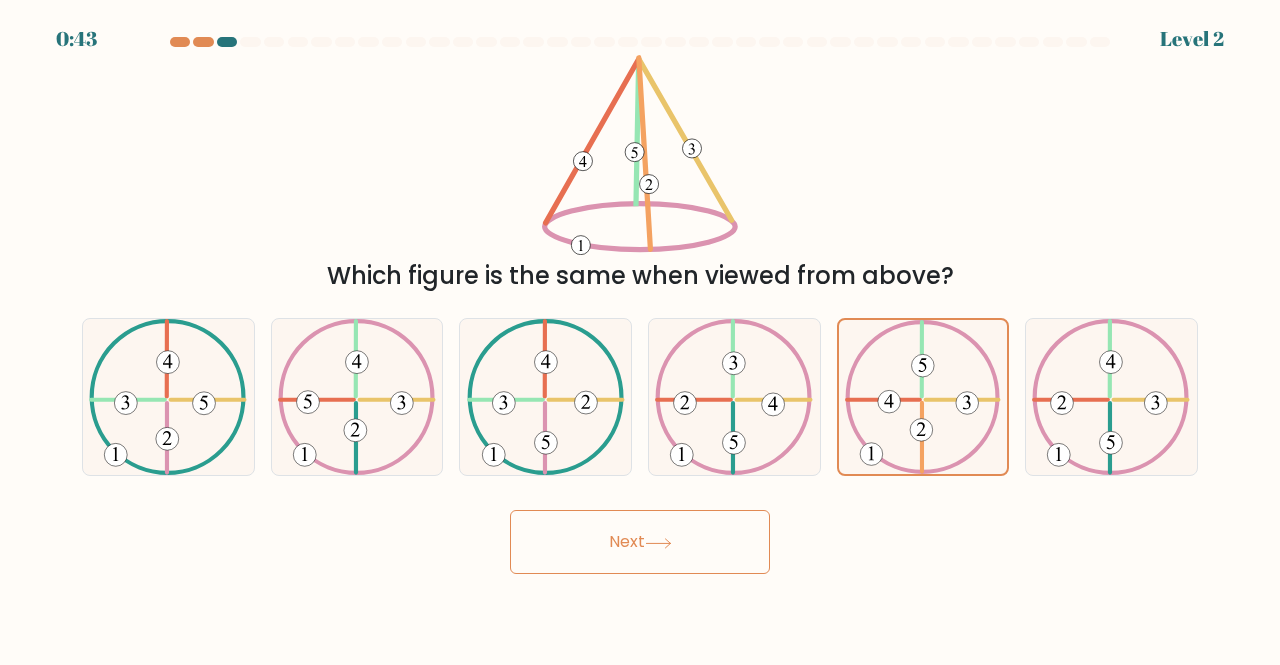 click on "Next" at bounding box center [640, 542] 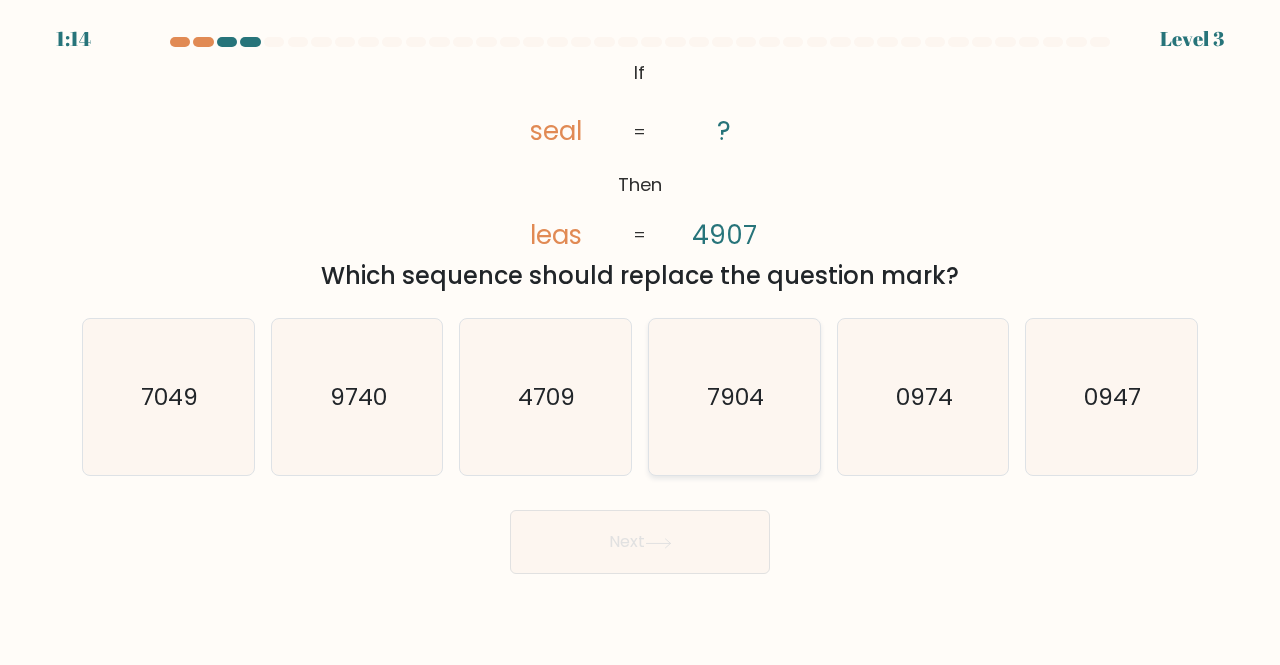 click on "7904" at bounding box center (734, 397) 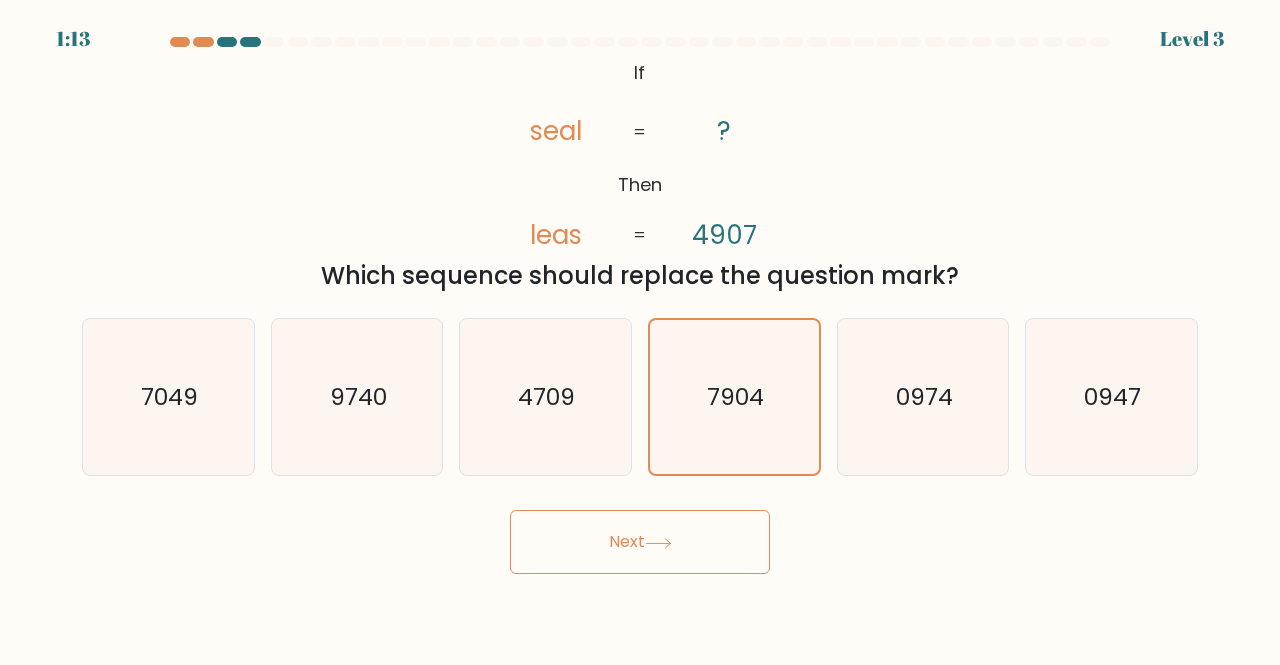 click on "Next" at bounding box center (640, 542) 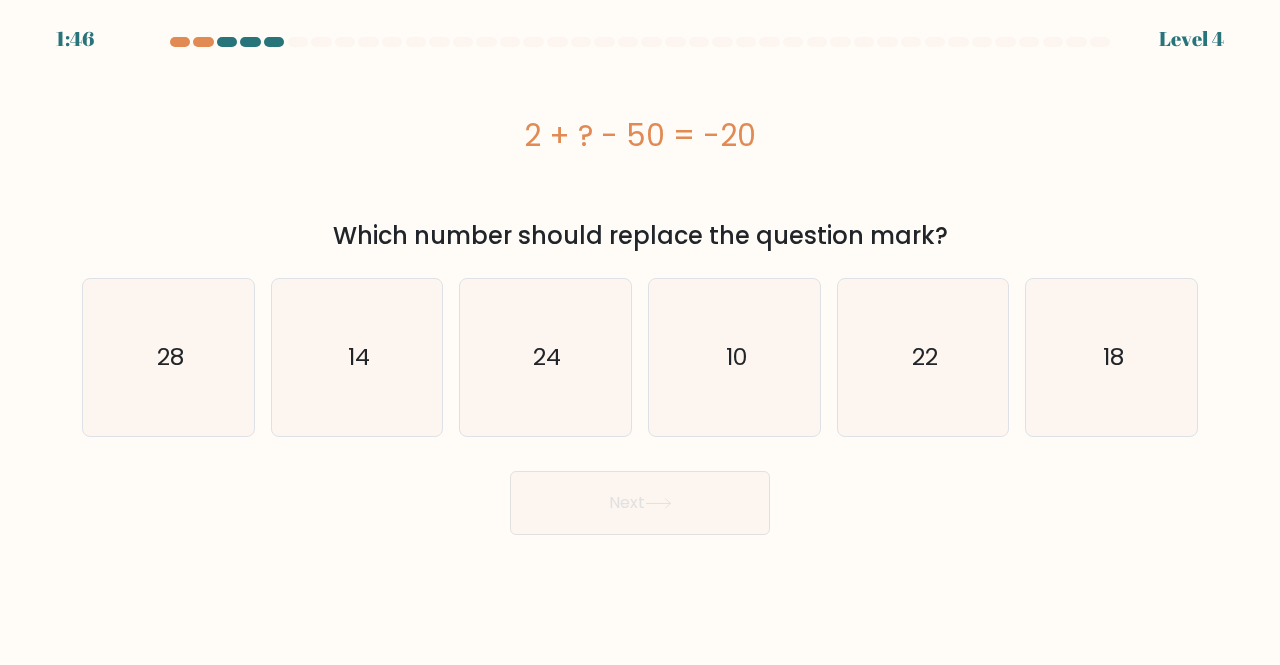 drag, startPoint x: 526, startPoint y: 122, endPoint x: 643, endPoint y: 144, distance: 119.05041 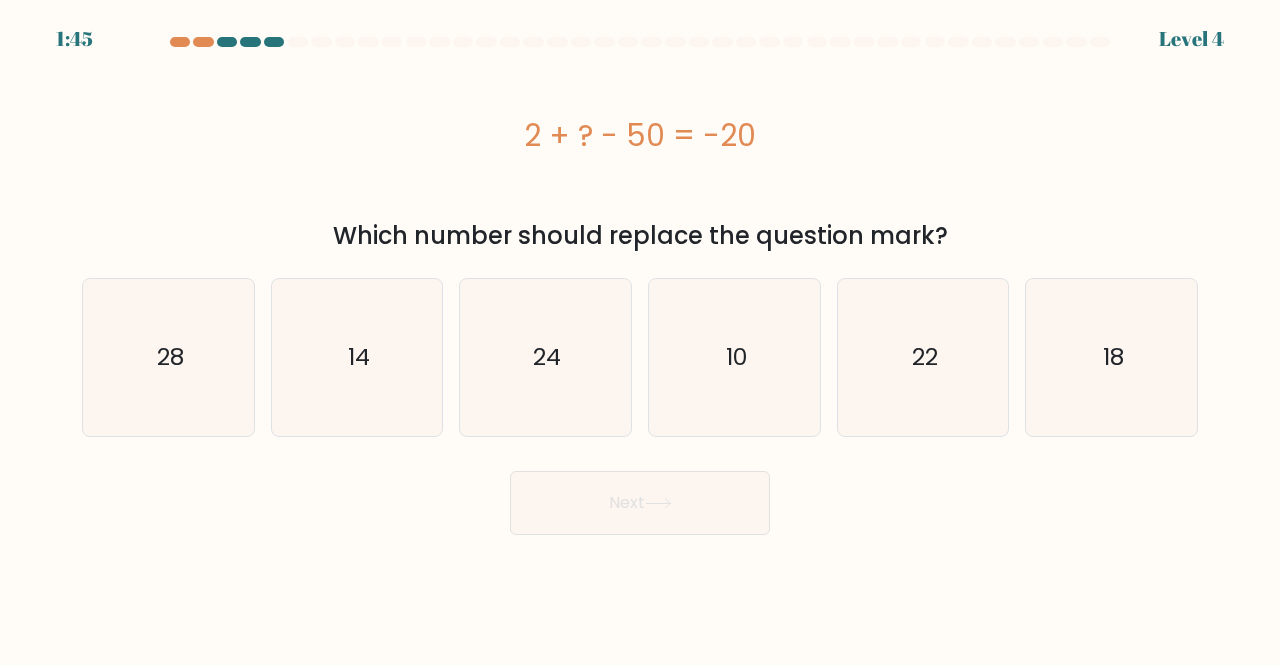 click on "2 + ? - 50 = -20" at bounding box center (640, 135) 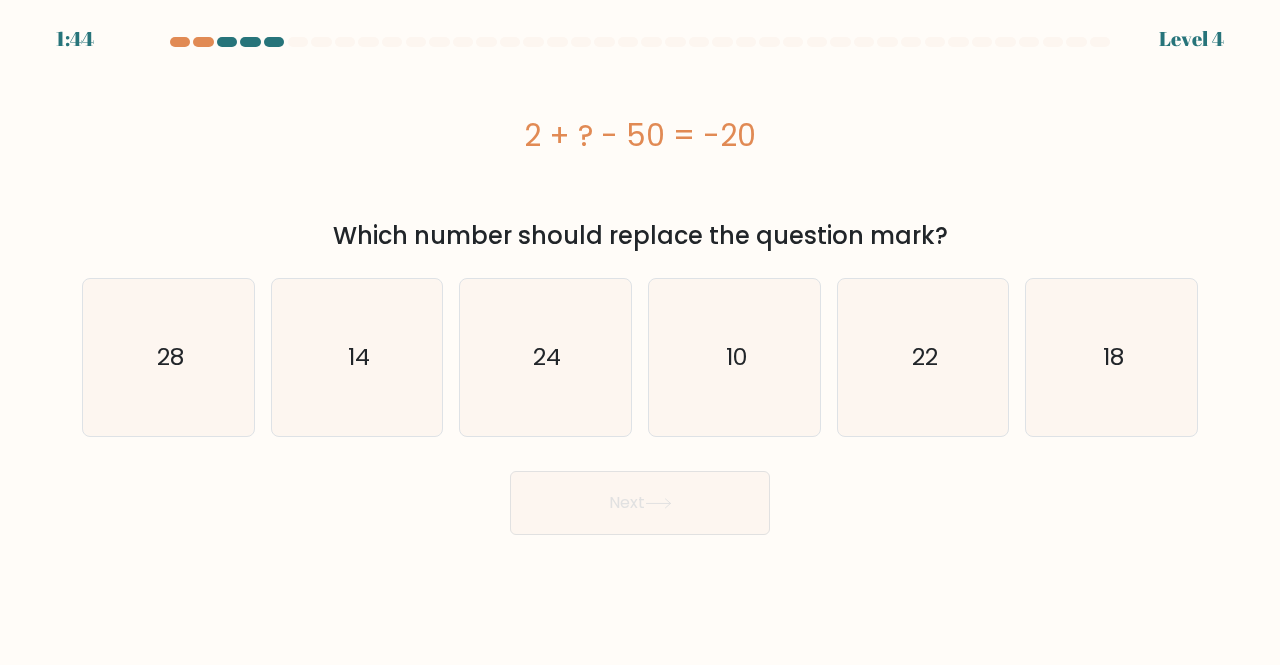 drag, startPoint x: 621, startPoint y: 135, endPoint x: 692, endPoint y: 139, distance: 71.11259 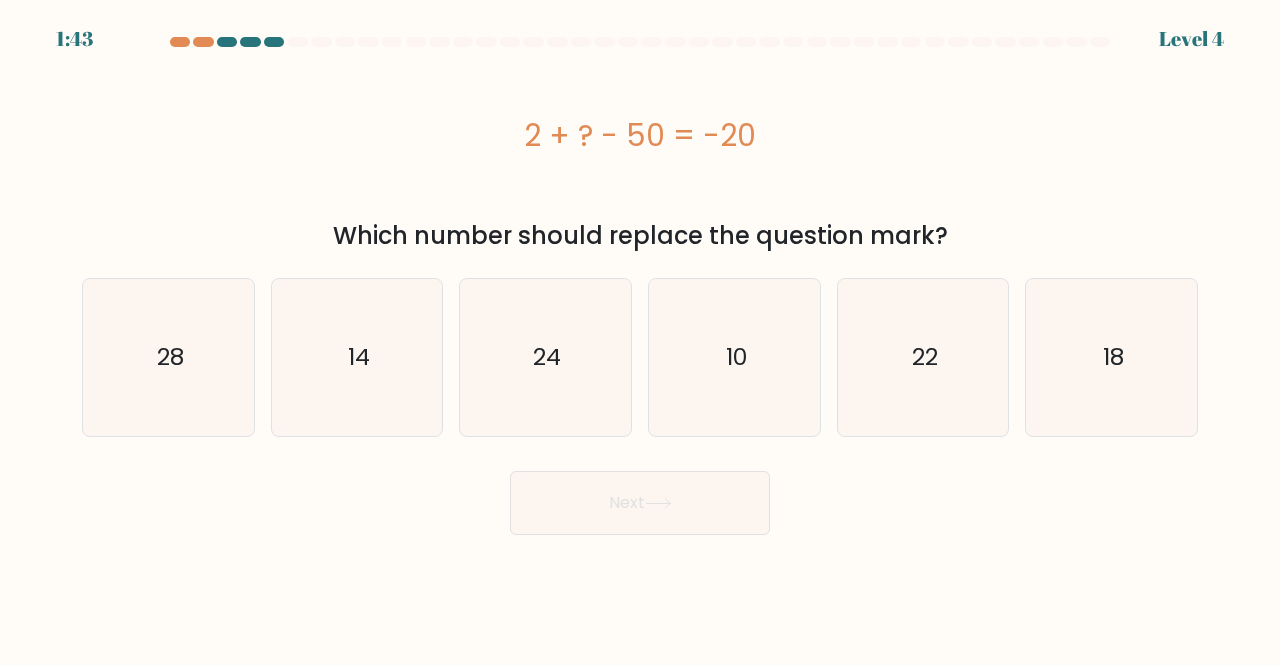 drag, startPoint x: 606, startPoint y: 141, endPoint x: 714, endPoint y: 144, distance: 108.04166 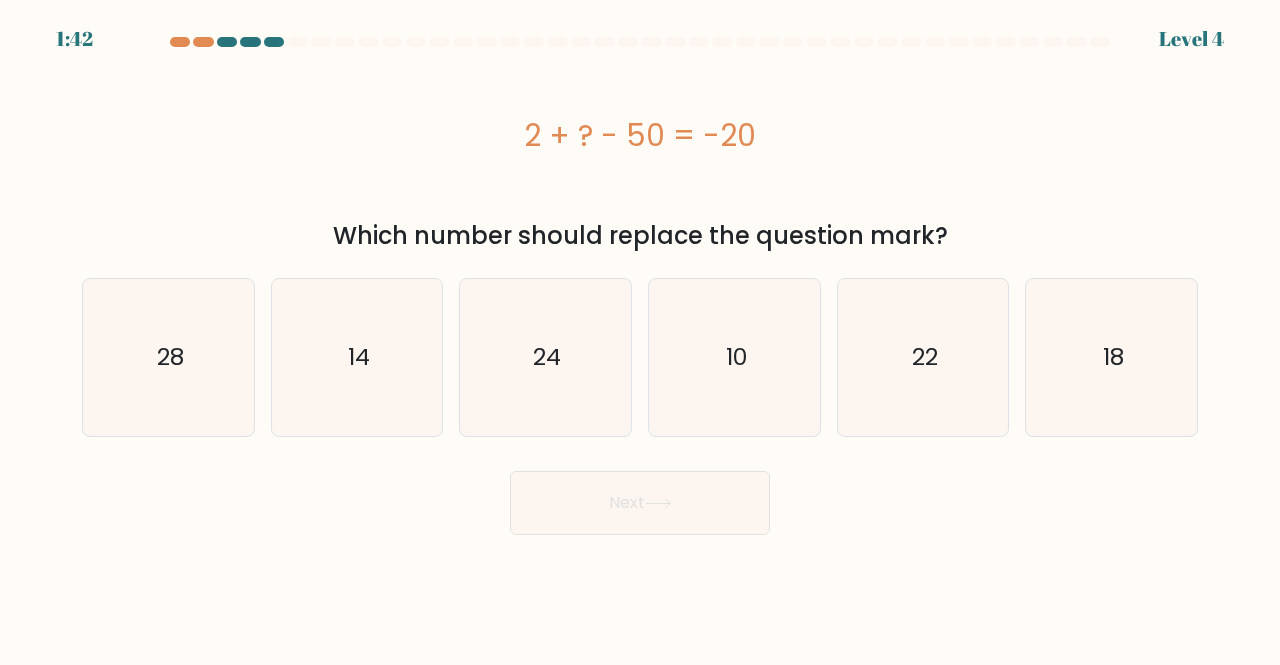 drag, startPoint x: 720, startPoint y: 134, endPoint x: 750, endPoint y: 131, distance: 30.149628 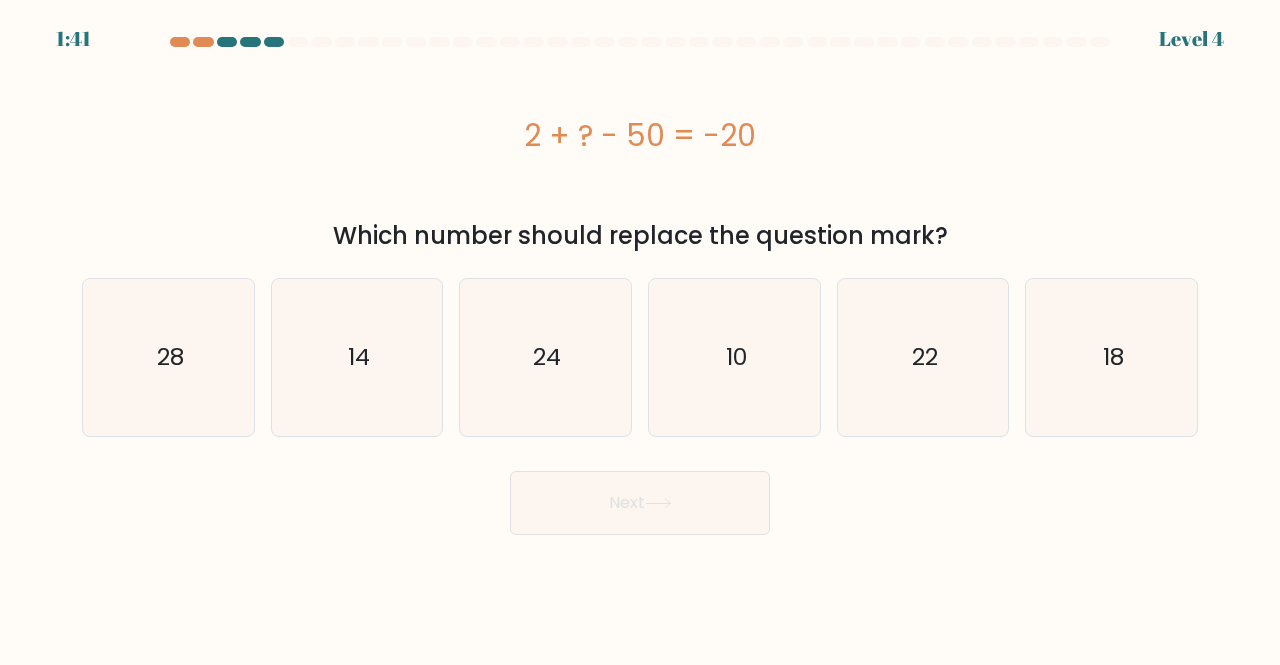 drag, startPoint x: 653, startPoint y: 140, endPoint x: 754, endPoint y: 142, distance: 101.0198 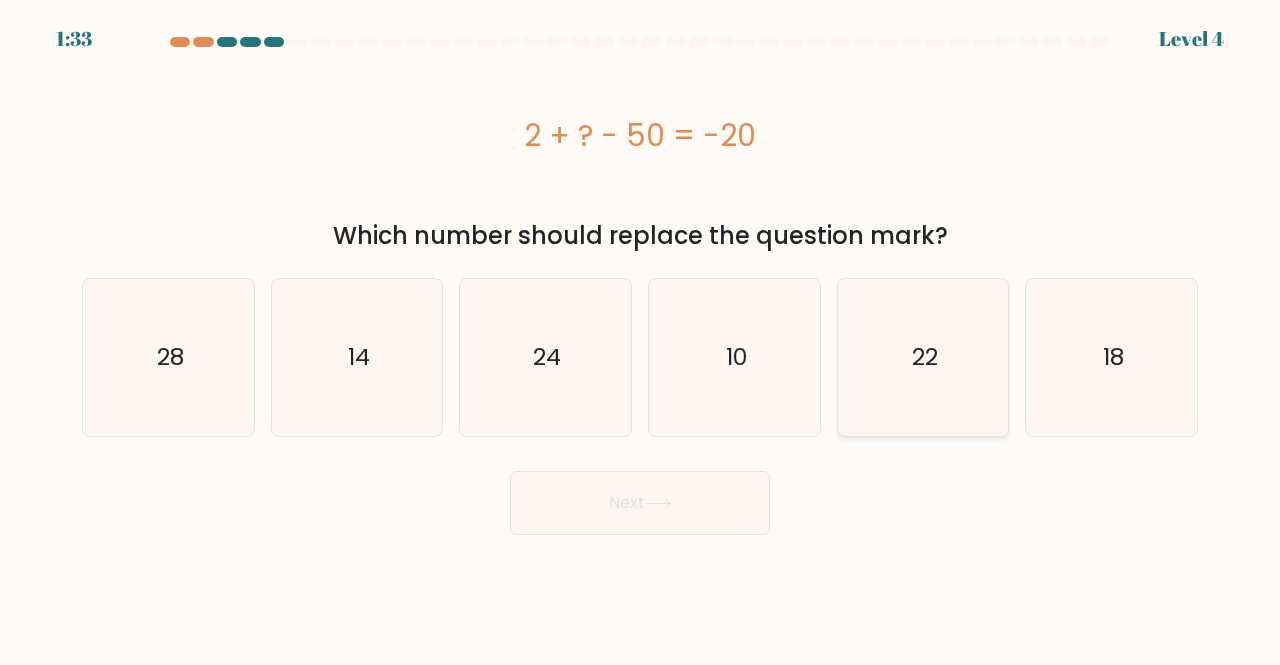 click on "22" at bounding box center [923, 357] 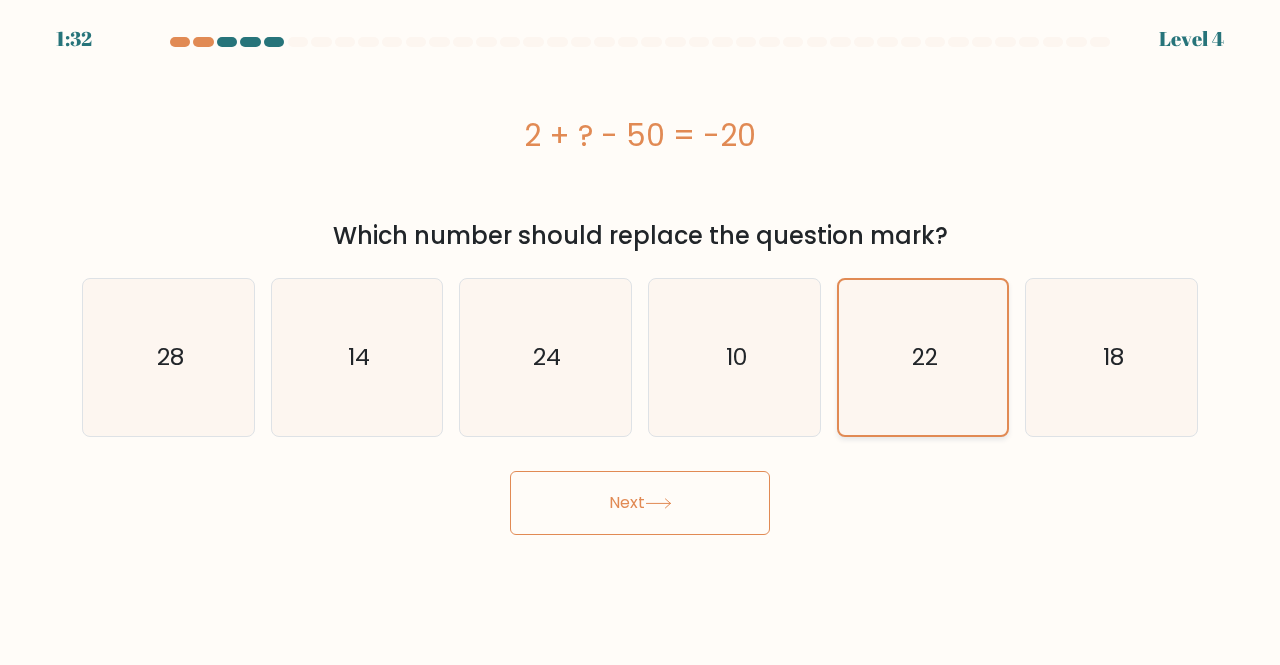 click on "22" at bounding box center [923, 357] 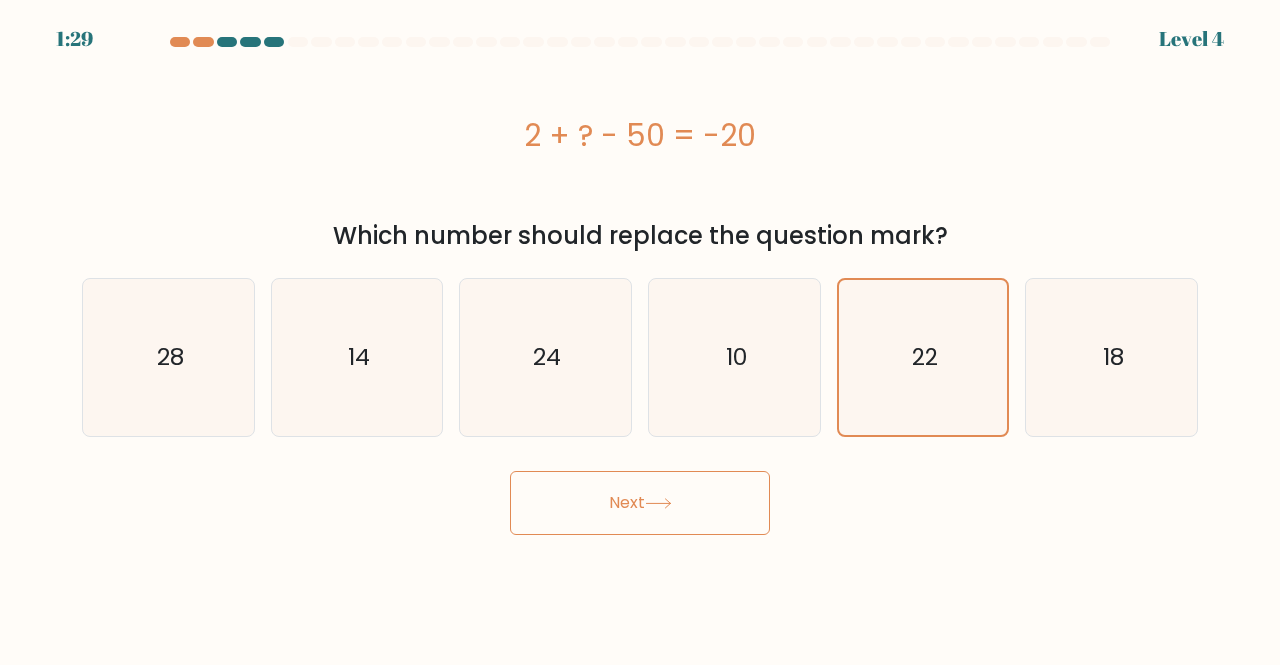 click on "Next" at bounding box center [640, 503] 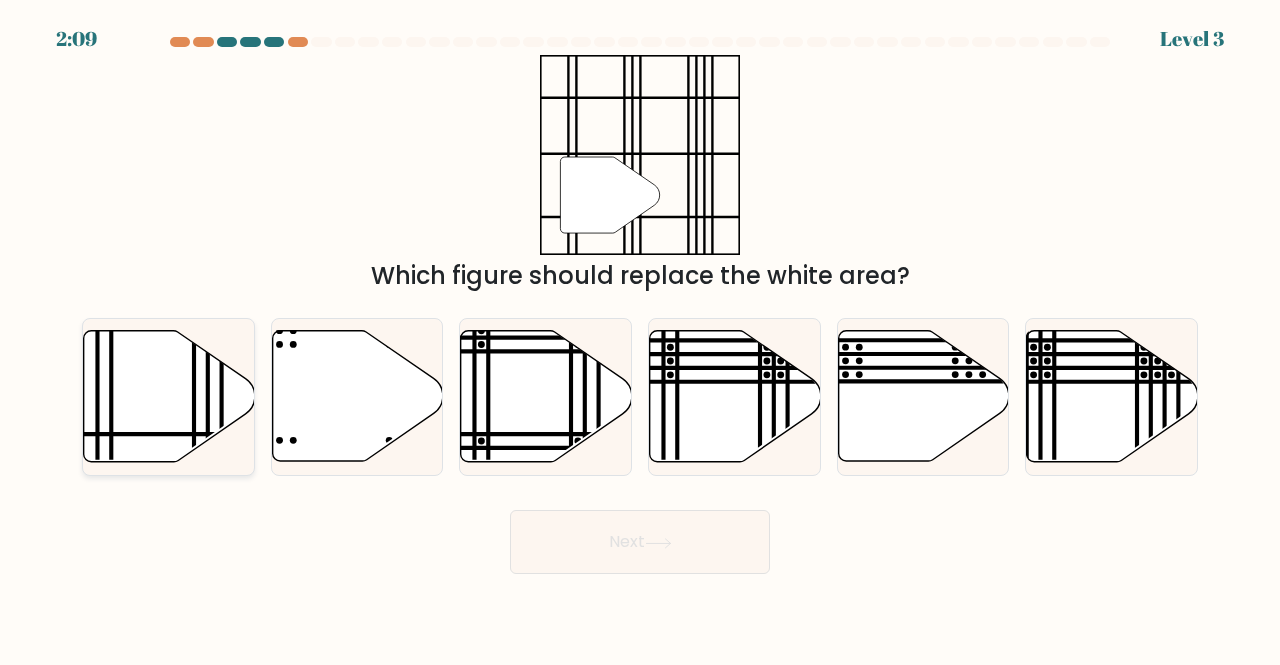 click at bounding box center [169, 396] 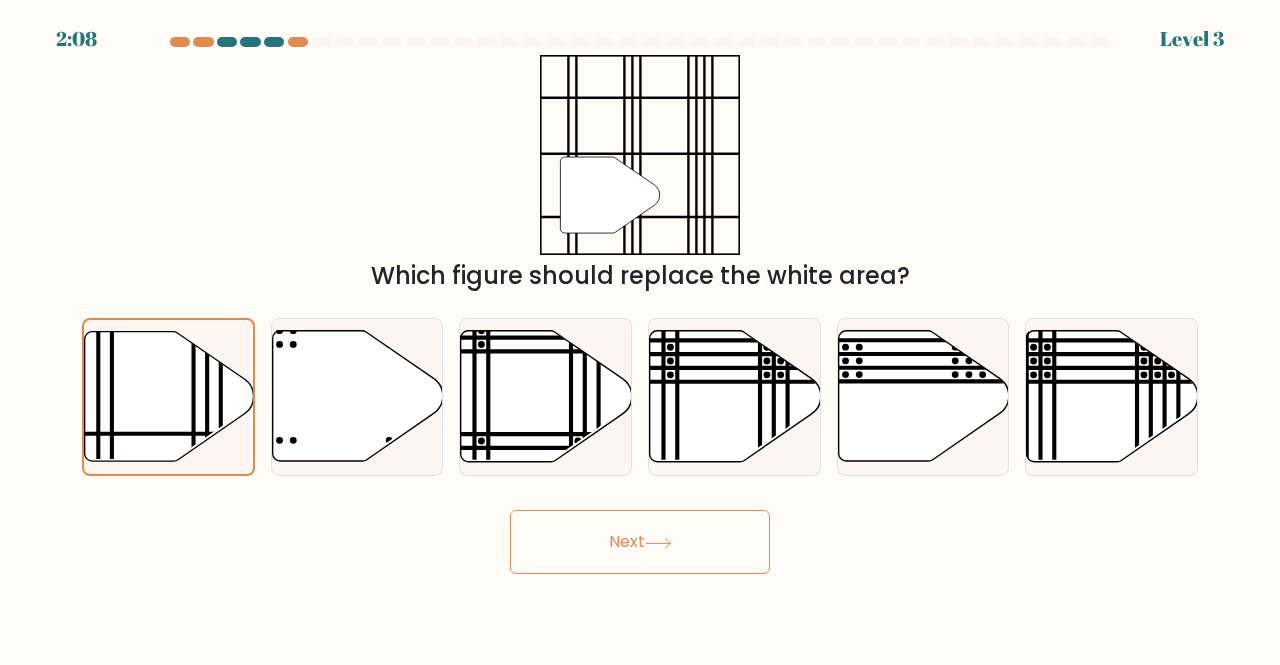 click on "Next" at bounding box center (640, 542) 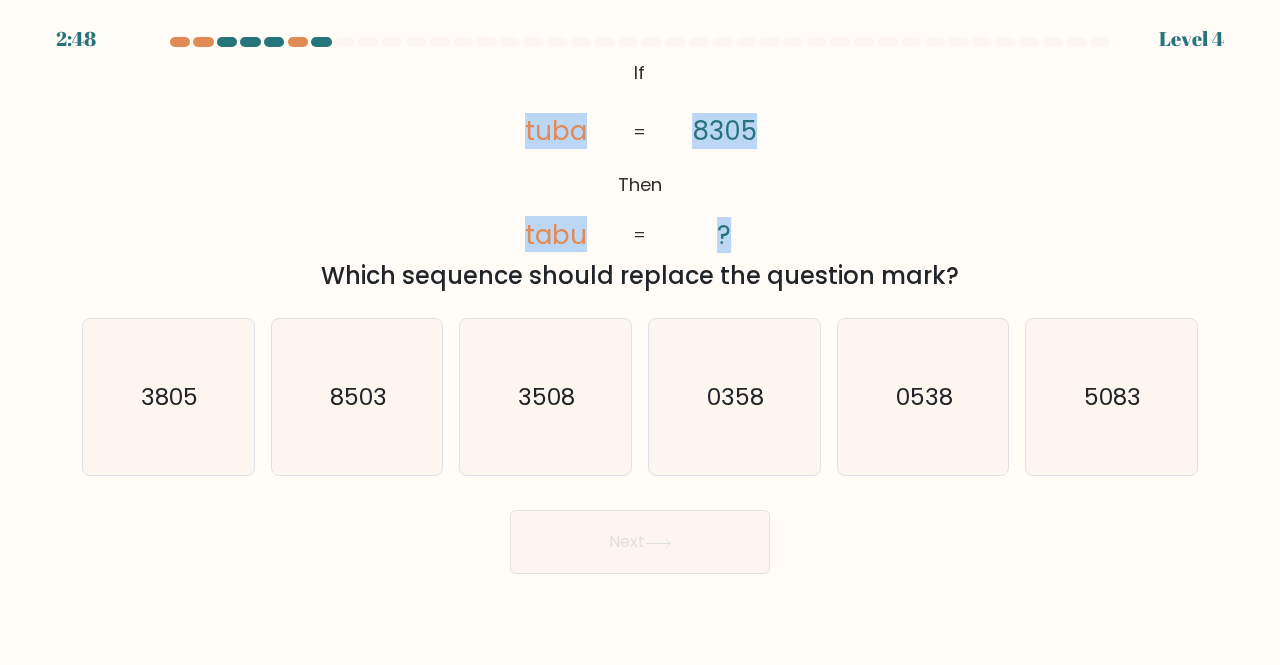 drag, startPoint x: 525, startPoint y: 139, endPoint x: 626, endPoint y: 143, distance: 101.07918 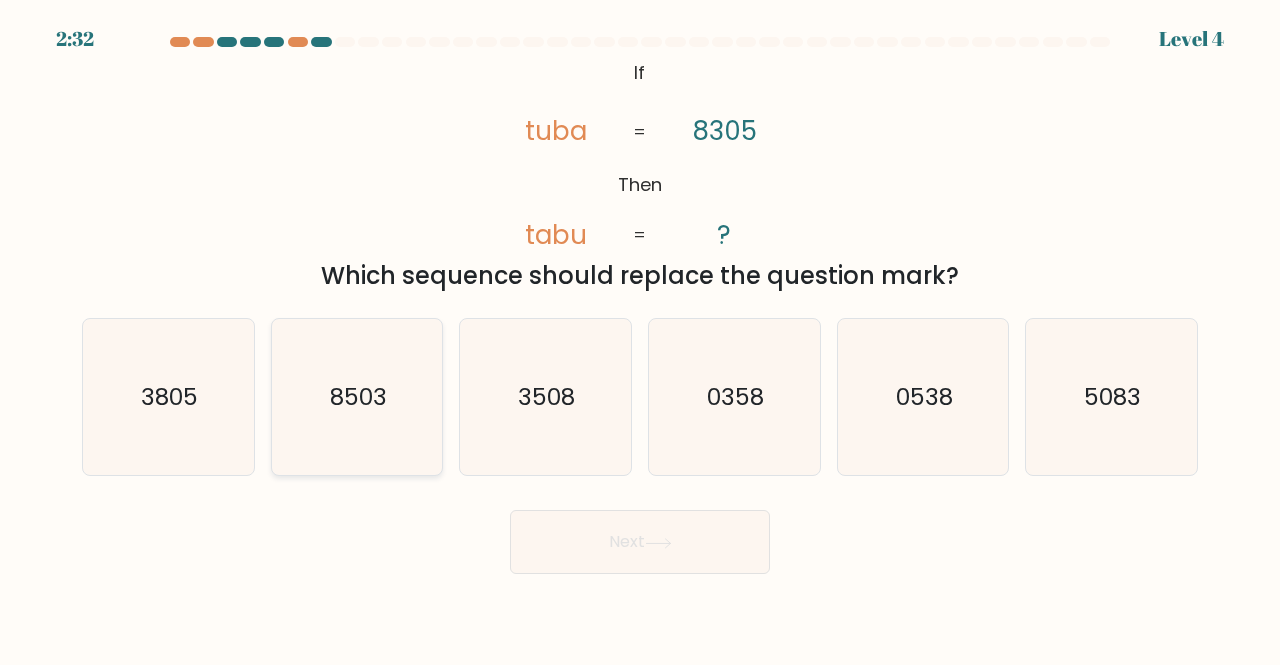 click on "8503" at bounding box center (358, 396) 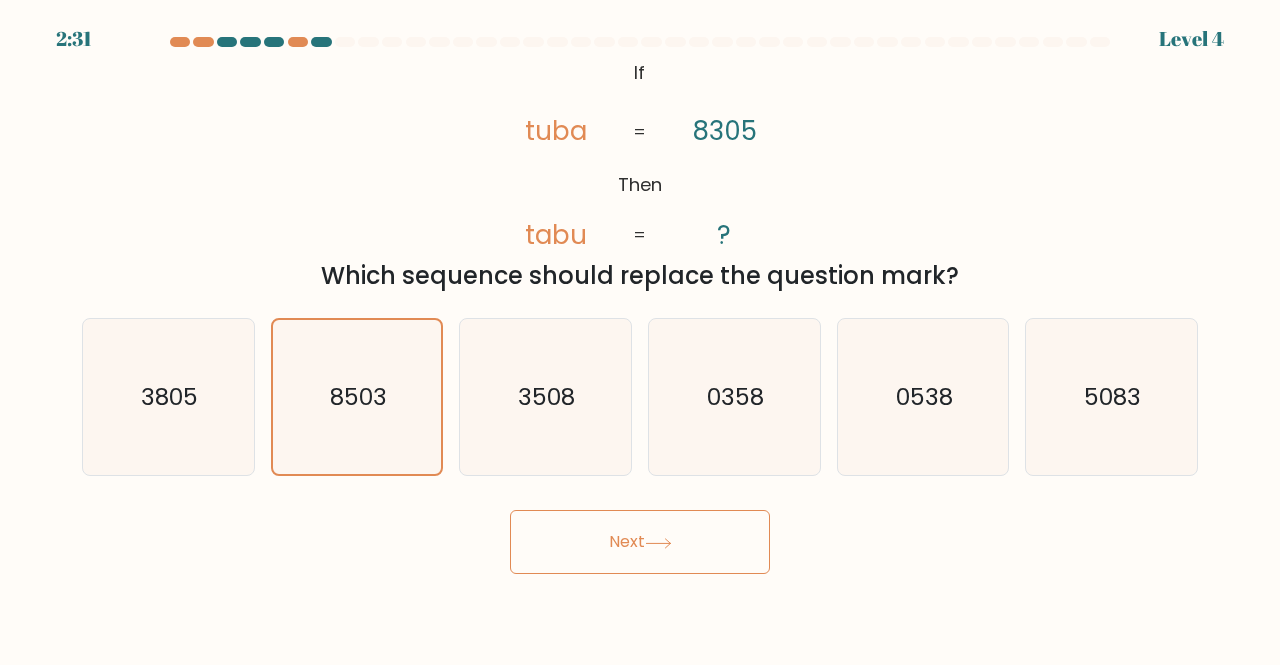 click on "Next" at bounding box center [640, 542] 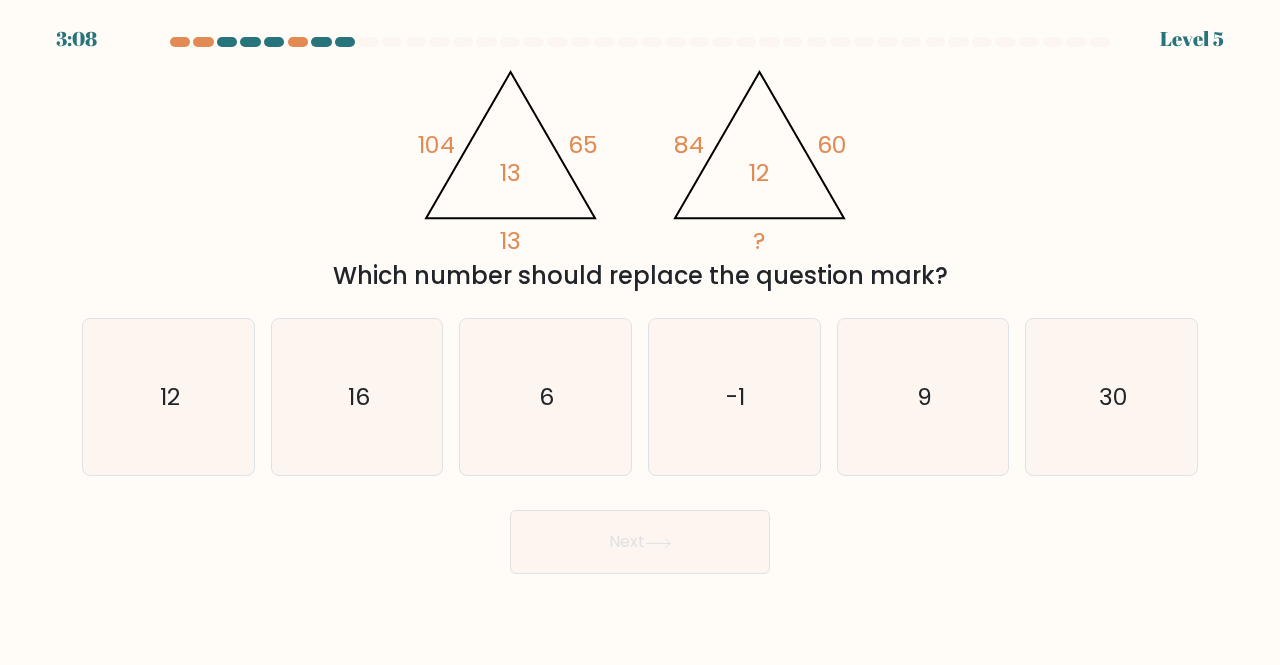 click on "b.
16" at bounding box center [357, 397] 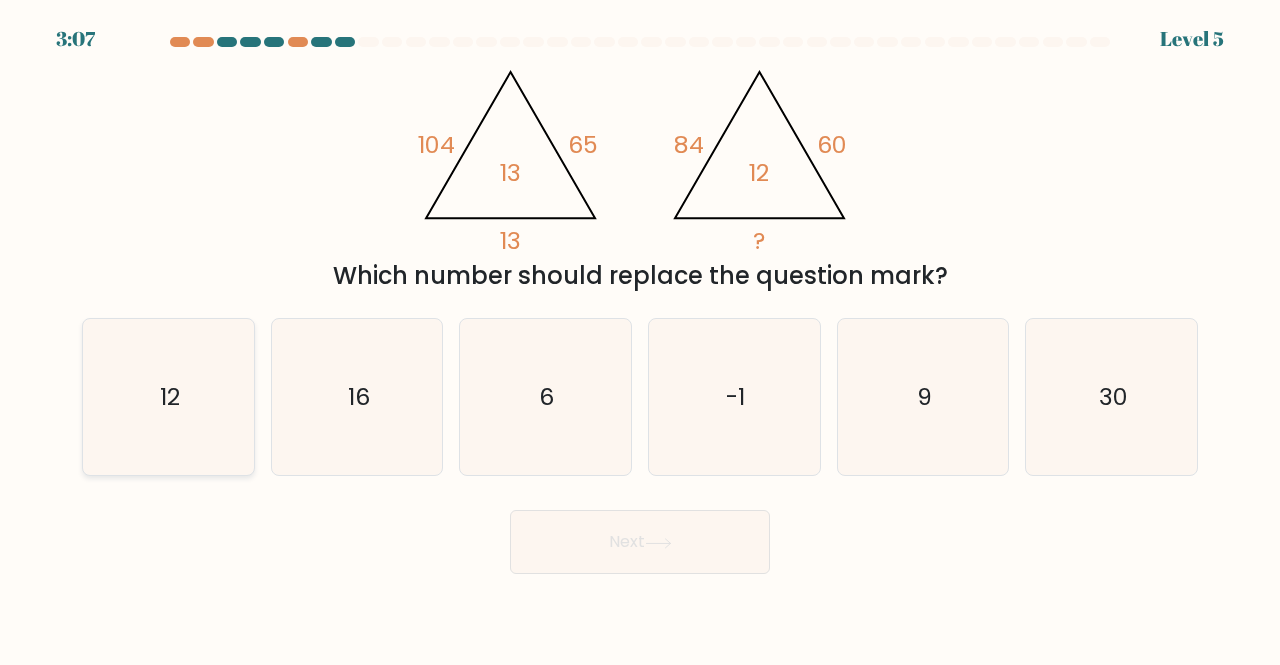 click on "12" at bounding box center [168, 397] 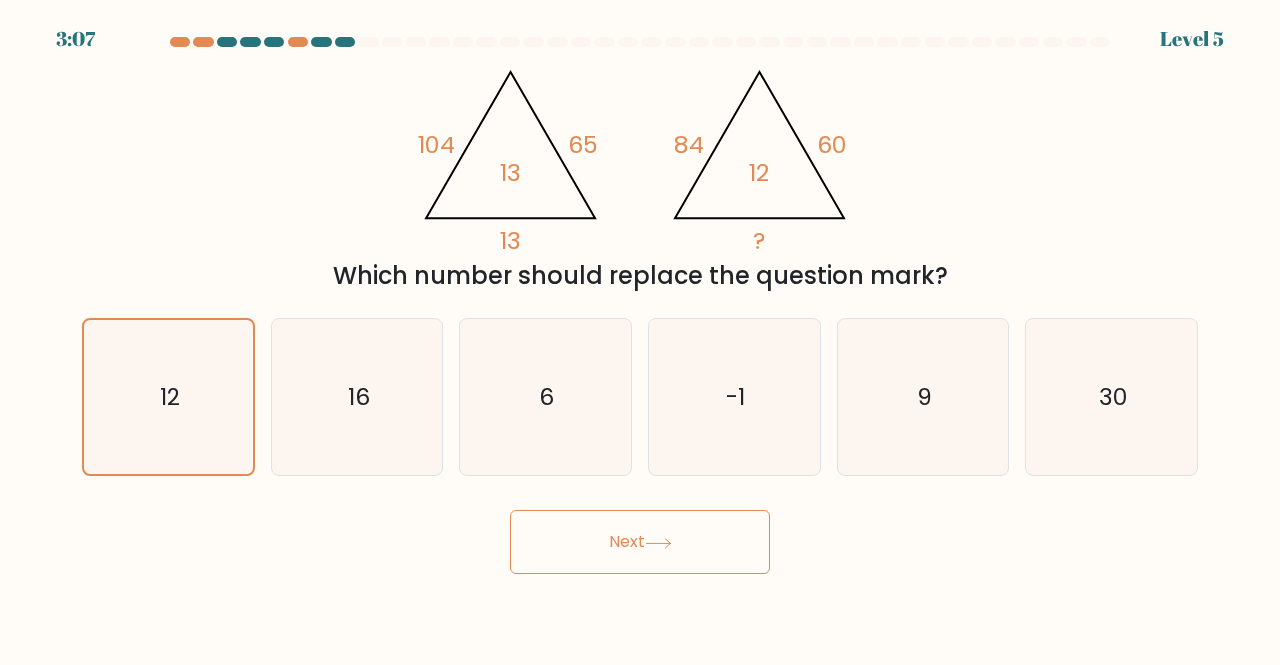 click on "Next" at bounding box center (640, 542) 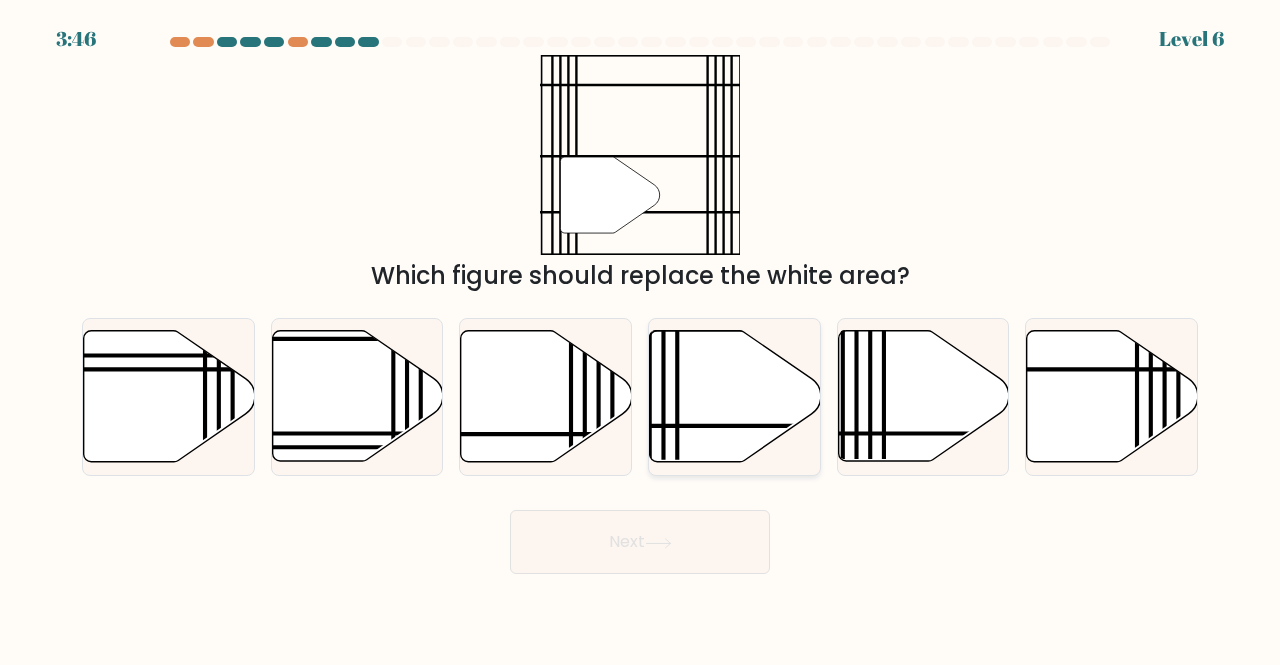 click at bounding box center (735, 396) 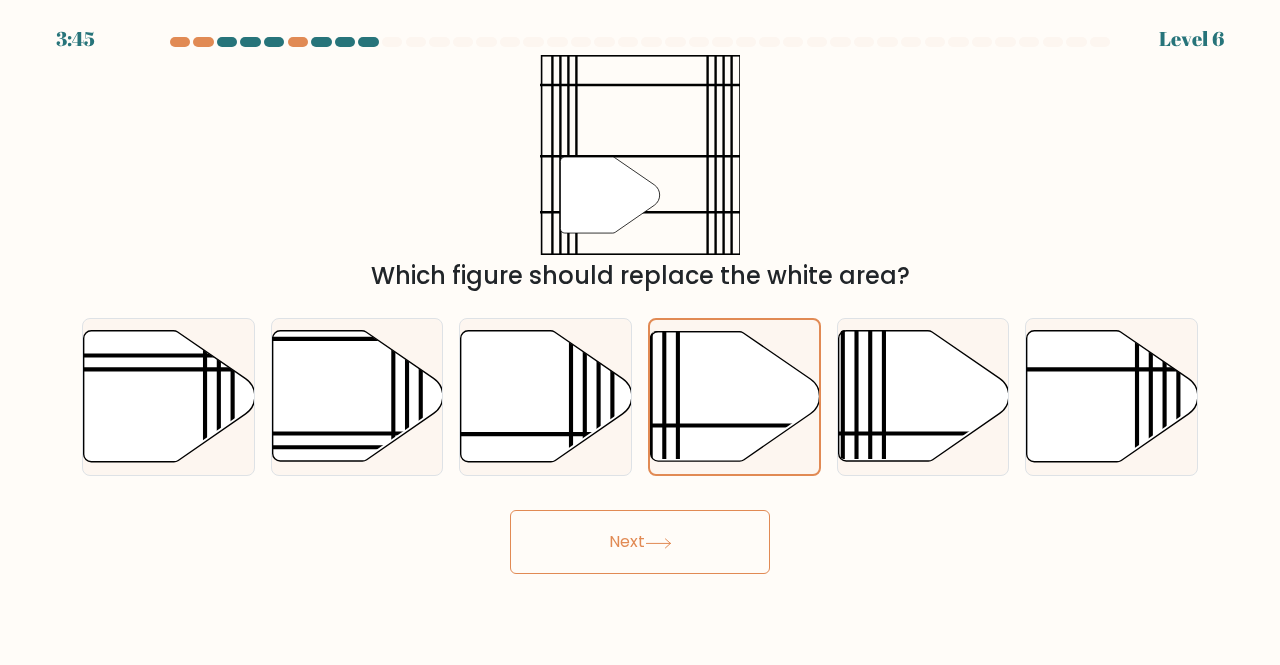click on "Next" at bounding box center (640, 542) 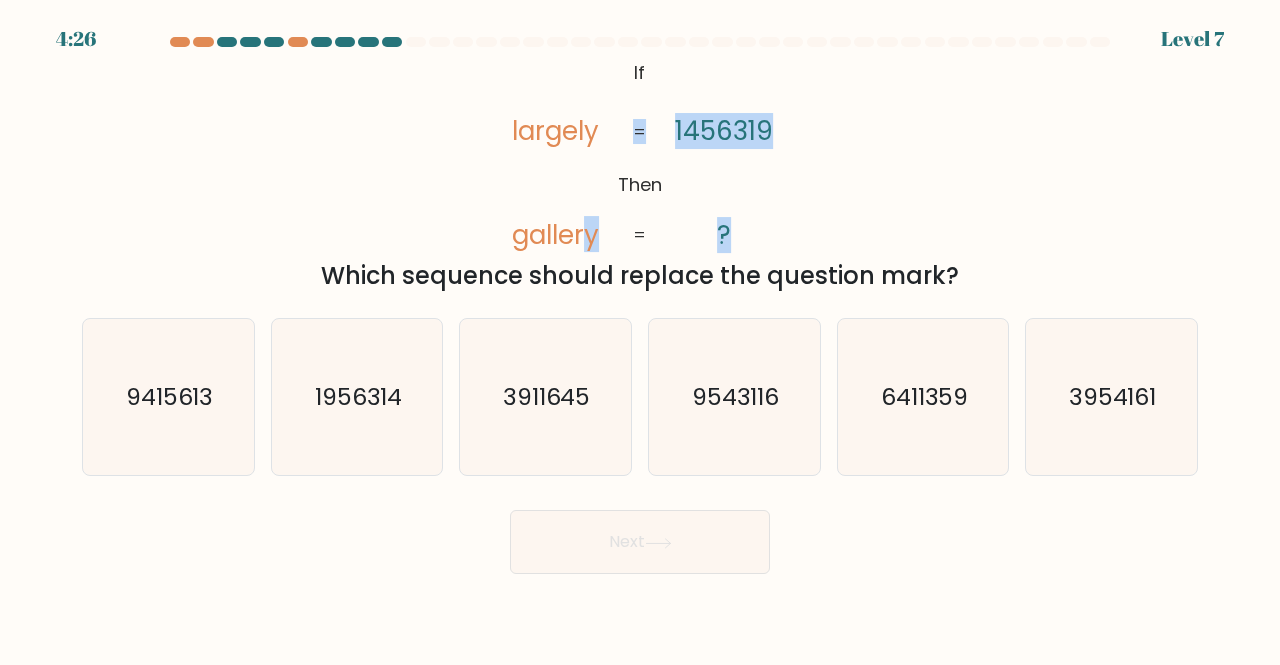 drag, startPoint x: 589, startPoint y: 241, endPoint x: 626, endPoint y: 239, distance: 37.054016 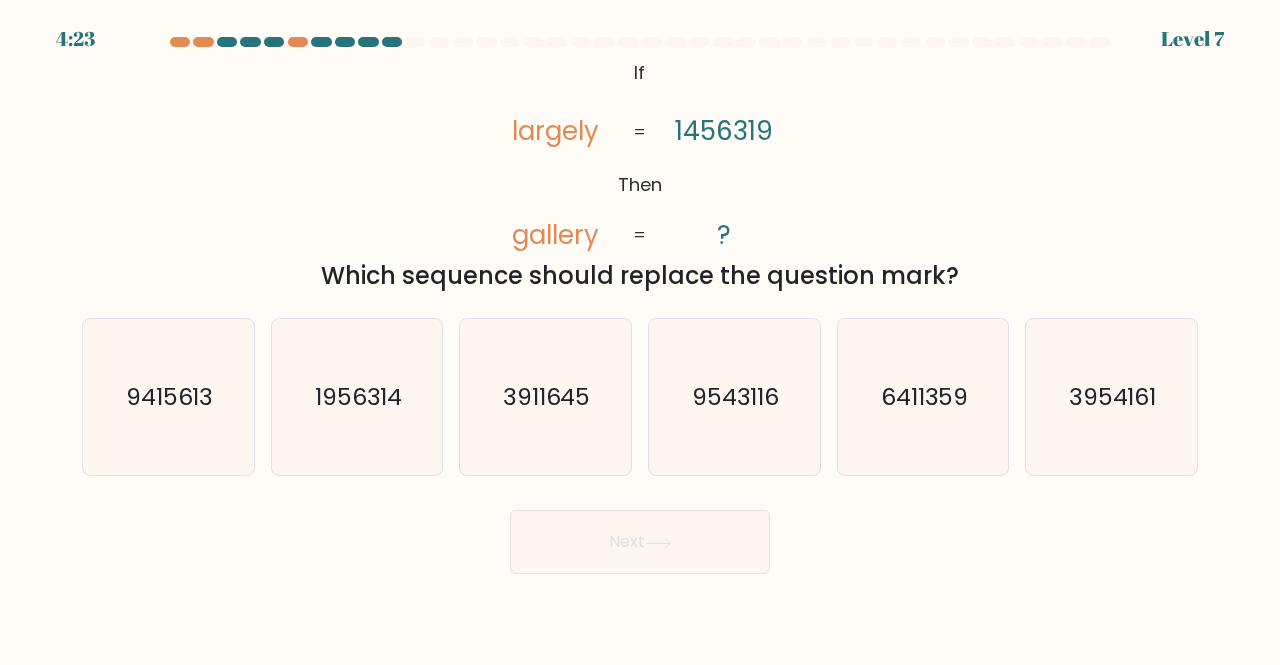 click on "gallery" at bounding box center (555, 234) 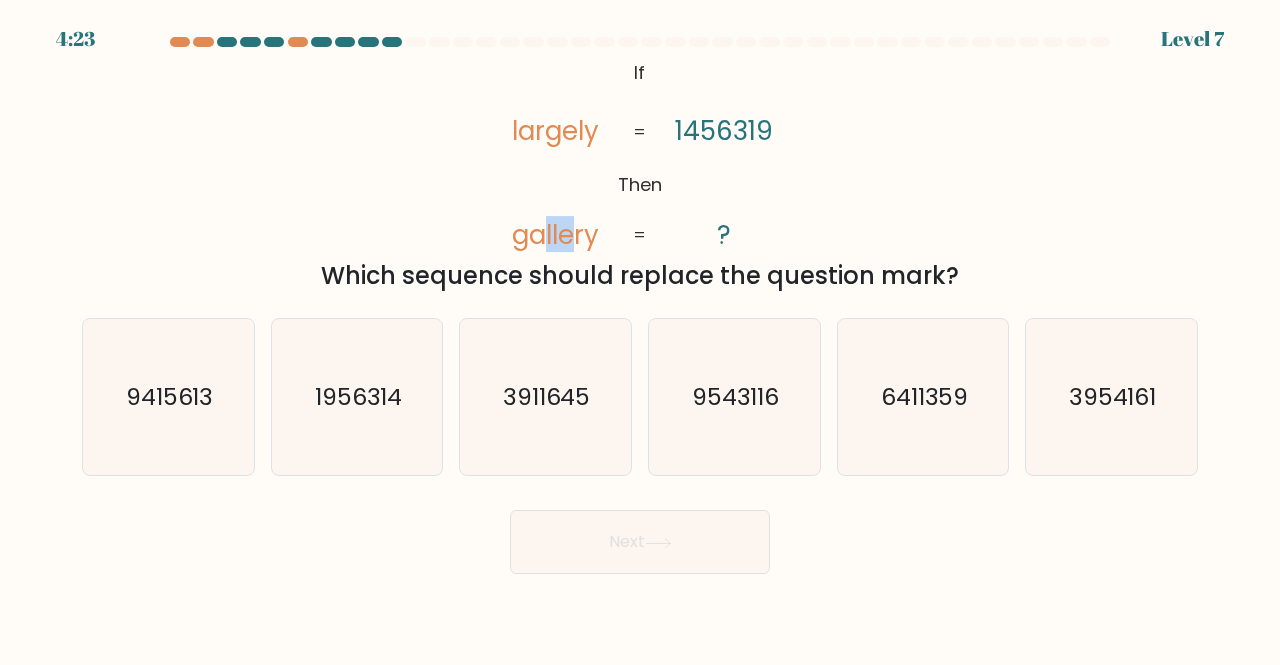 drag, startPoint x: 542, startPoint y: 236, endPoint x: 568, endPoint y: 243, distance: 26.925823 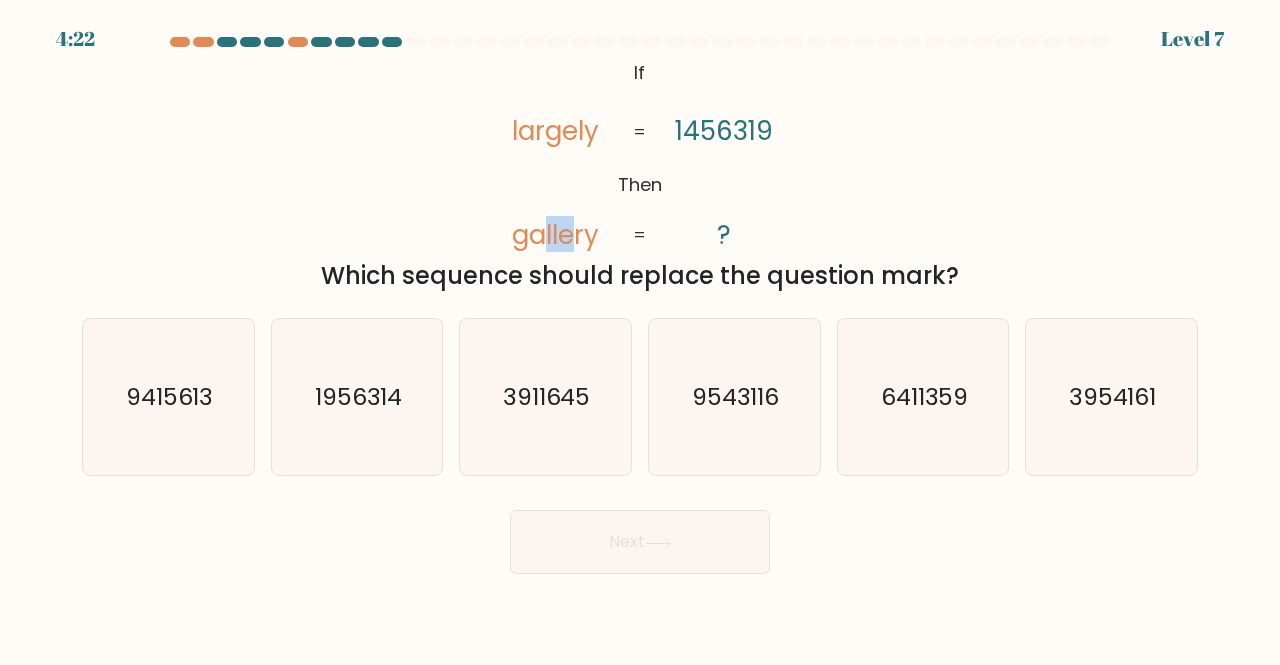 click on "gallery" at bounding box center [555, 234] 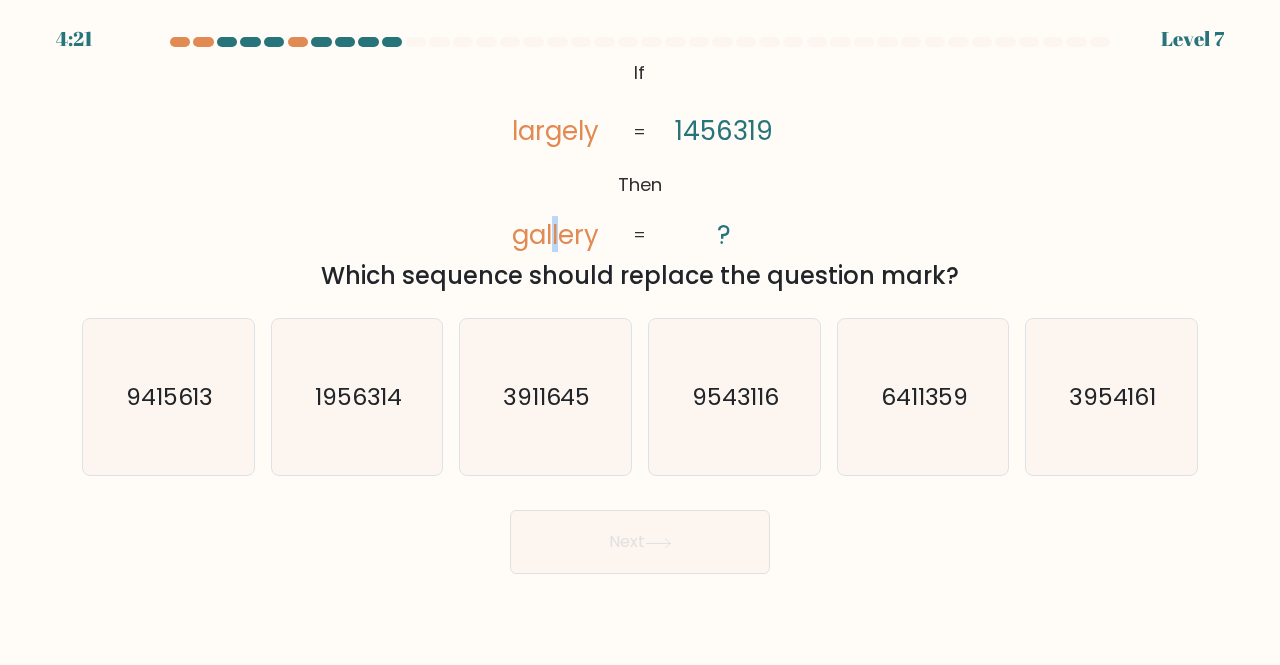 click on "gallery" at bounding box center (555, 234) 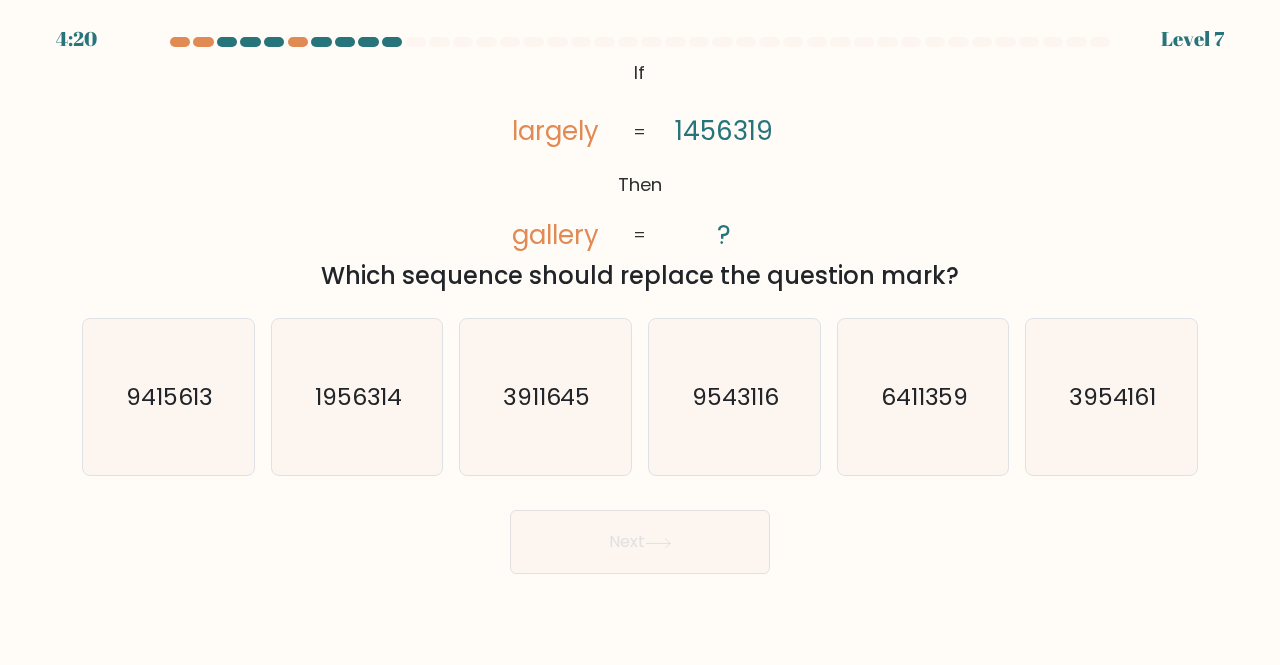 click on "gallery" at bounding box center (555, 234) 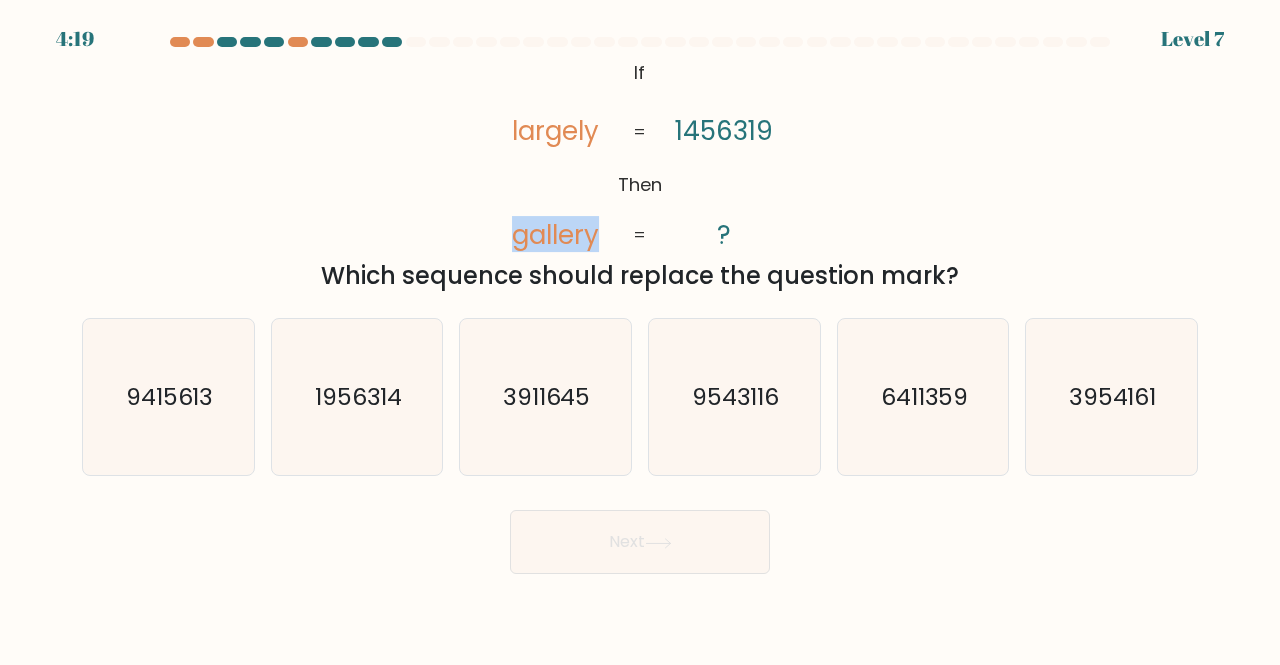 drag, startPoint x: 549, startPoint y: 239, endPoint x: 563, endPoint y: 242, distance: 14.3178215 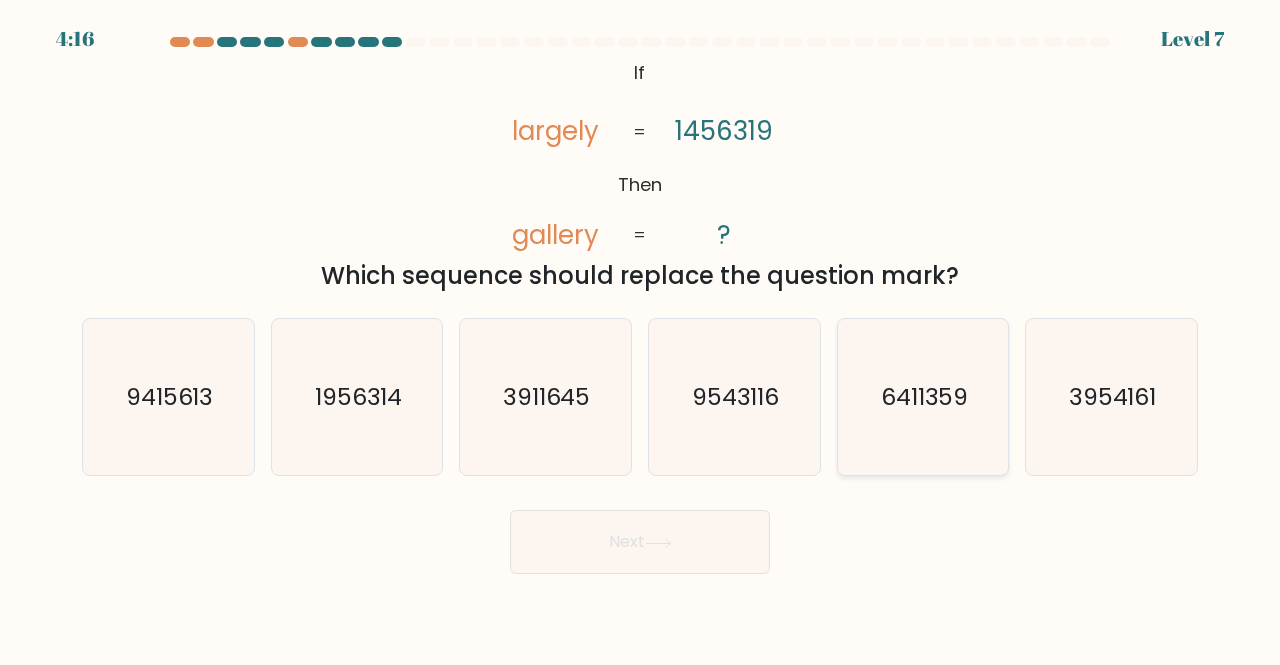 click on "6411359" at bounding box center [923, 397] 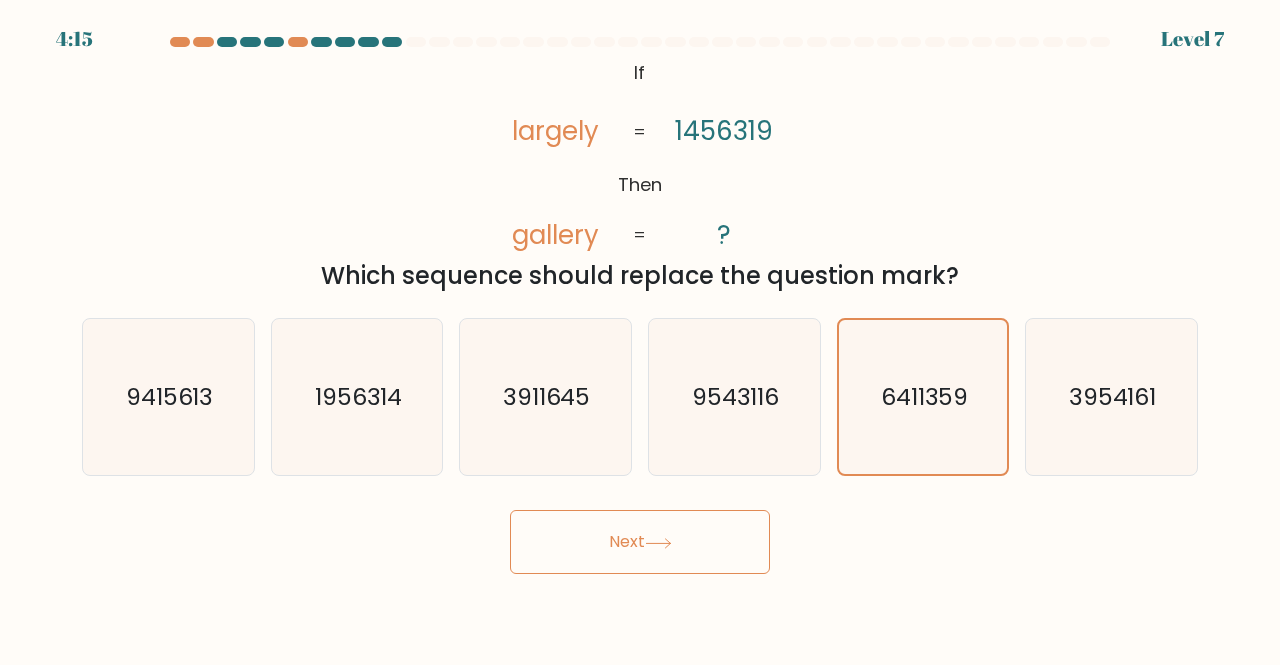 click on "Next" at bounding box center [640, 542] 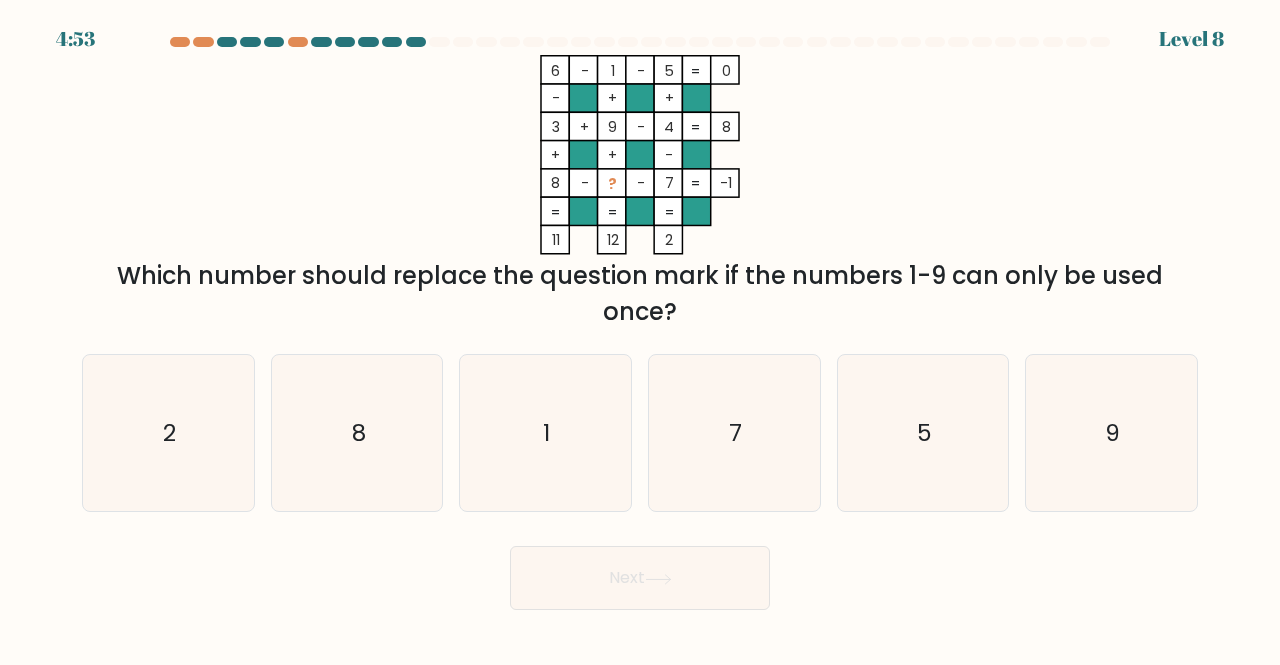 drag, startPoint x: 608, startPoint y: 77, endPoint x: 620, endPoint y: 126, distance: 50.447994 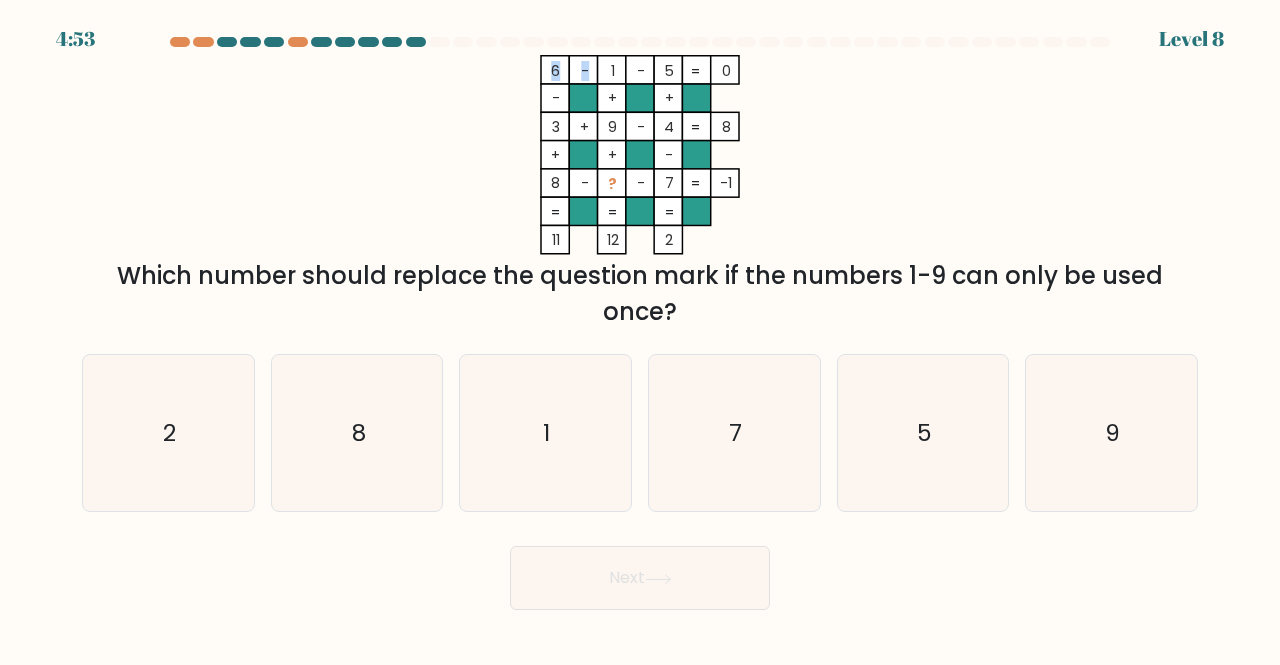 click on "6    -    1    -    5    0    -    +    +    3    +    9    -    4    8    +    +    -    8    -    ?    -    7    =   -1    =   =   =   =   11    12    2    =" at bounding box center (640, 155) 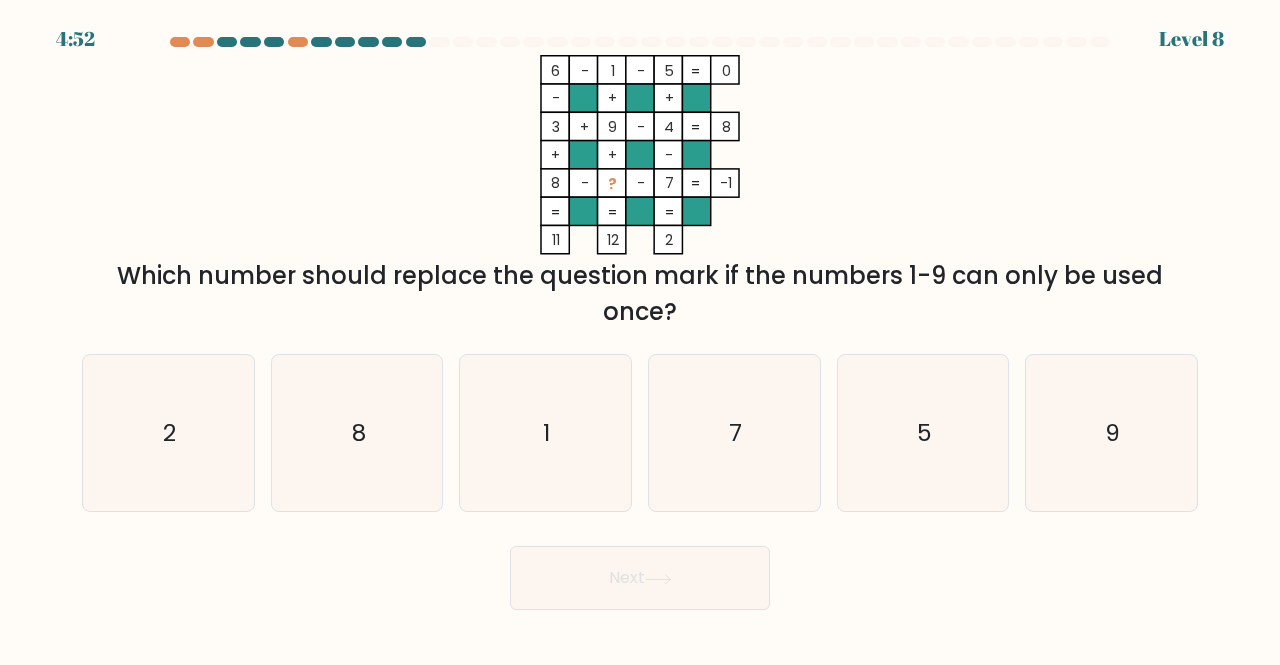 click at bounding box center [612, 126] 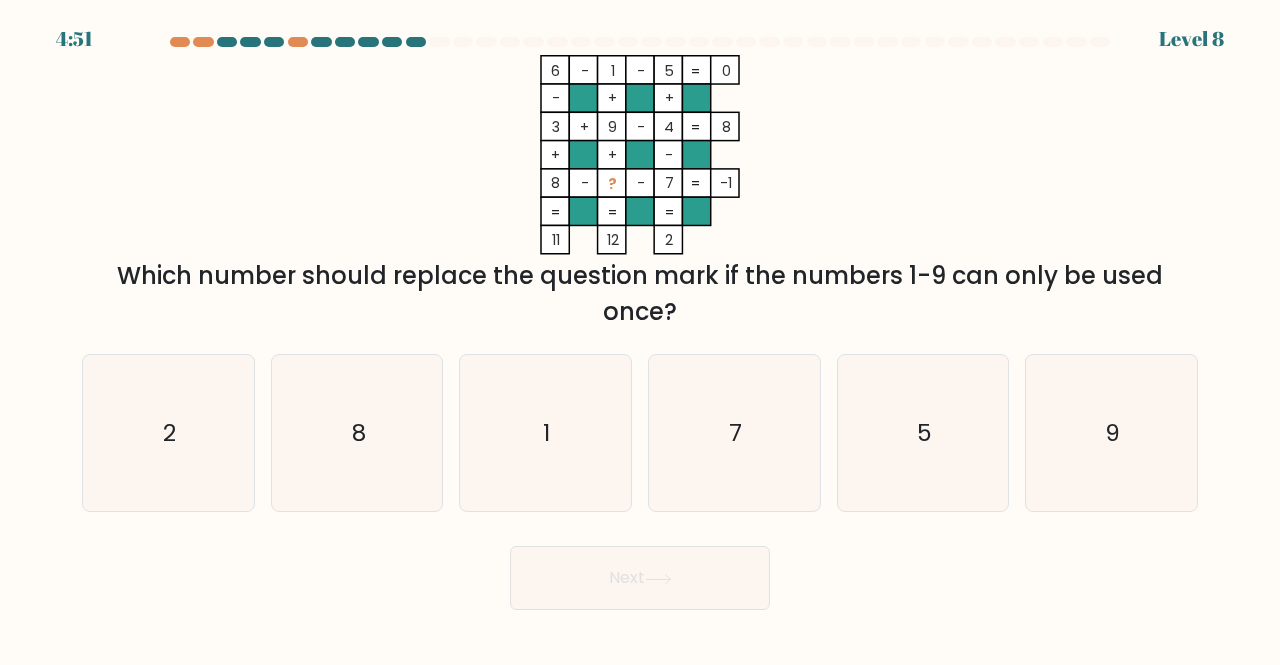 click at bounding box center [640, 46] 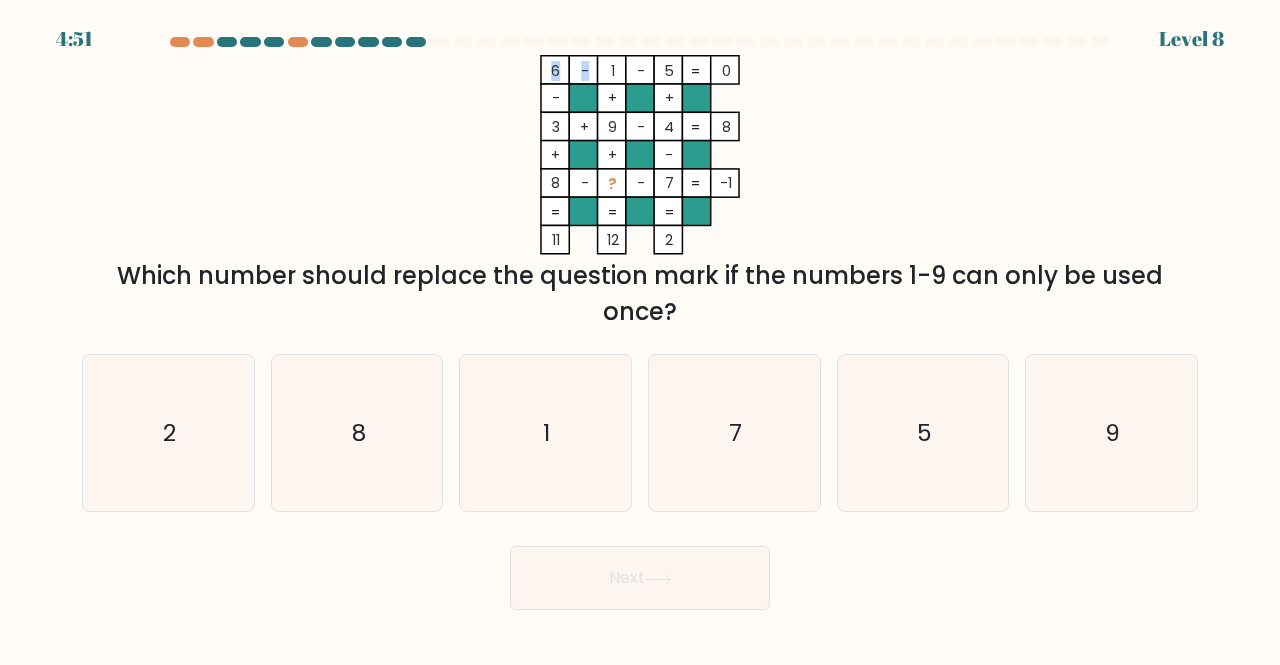 drag, startPoint x: 609, startPoint y: 63, endPoint x: 640, endPoint y: 95, distance: 44.553337 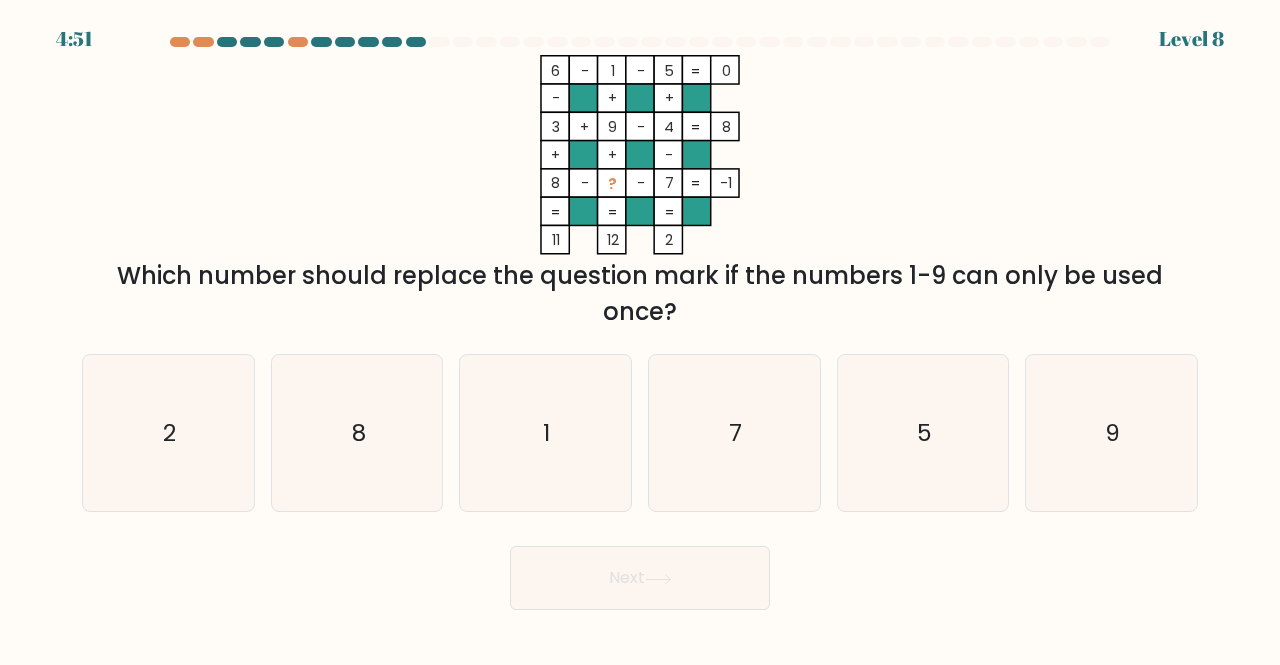 click at bounding box center [640, 98] 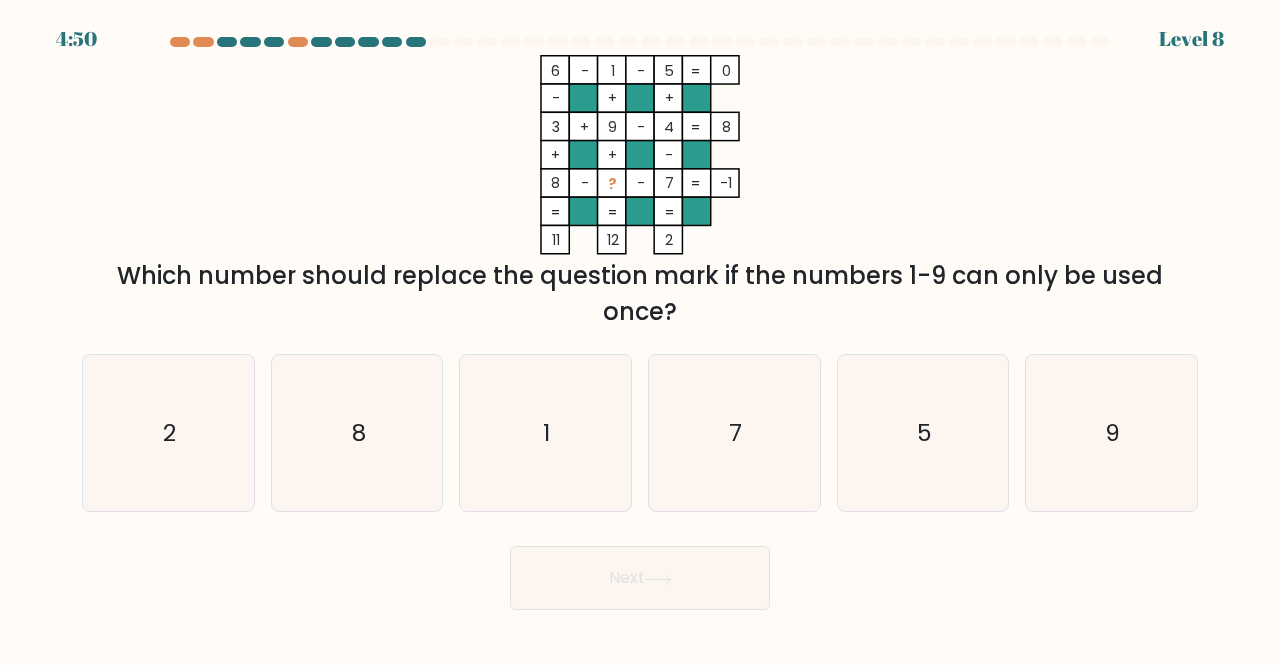 click on "1" at bounding box center (555, 71) 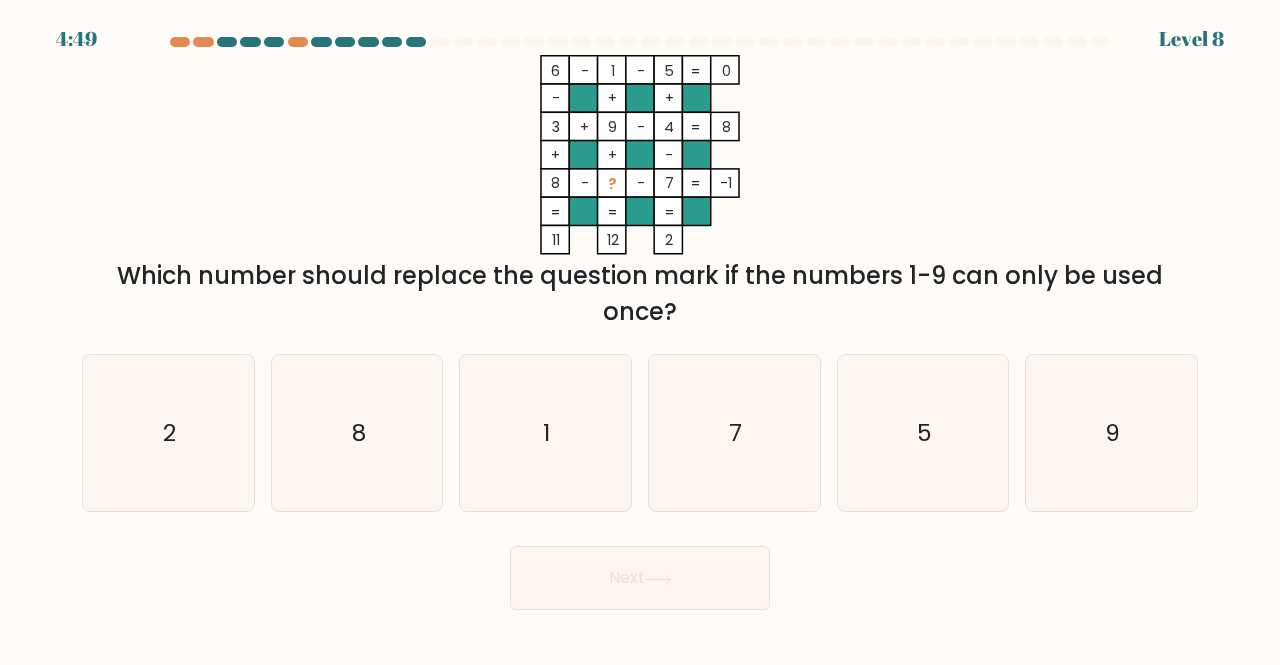 drag, startPoint x: 606, startPoint y: 113, endPoint x: 623, endPoint y: 127, distance: 22.022715 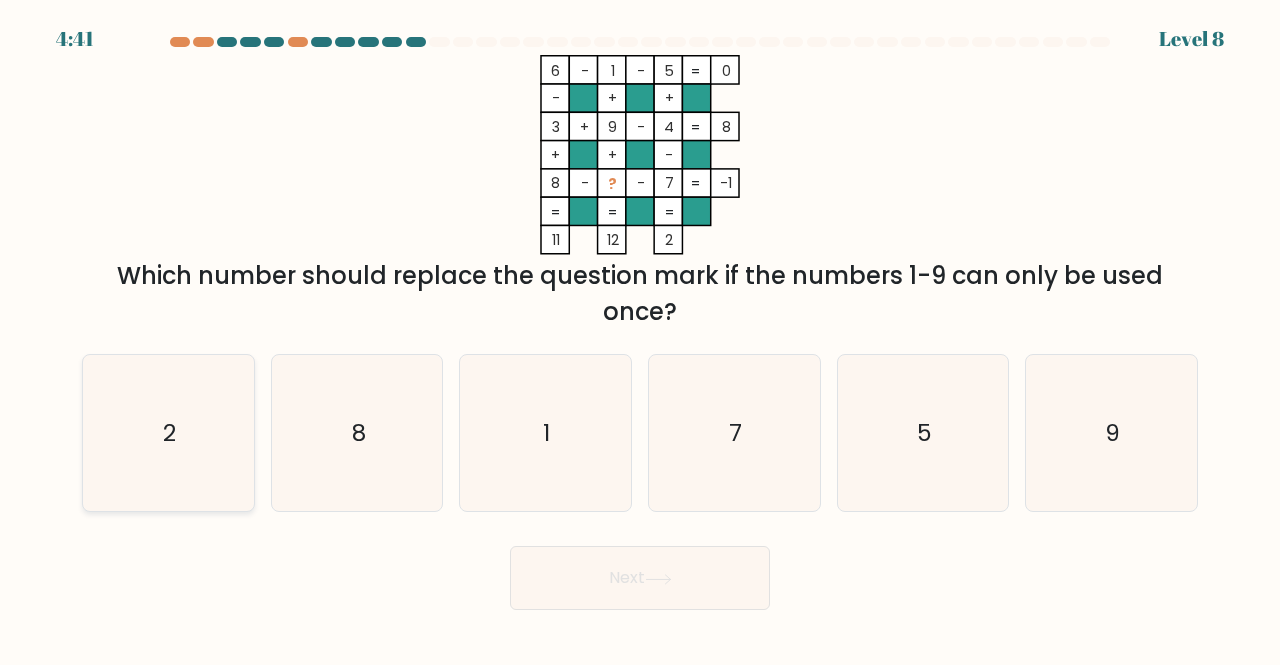 click on "2" at bounding box center [168, 433] 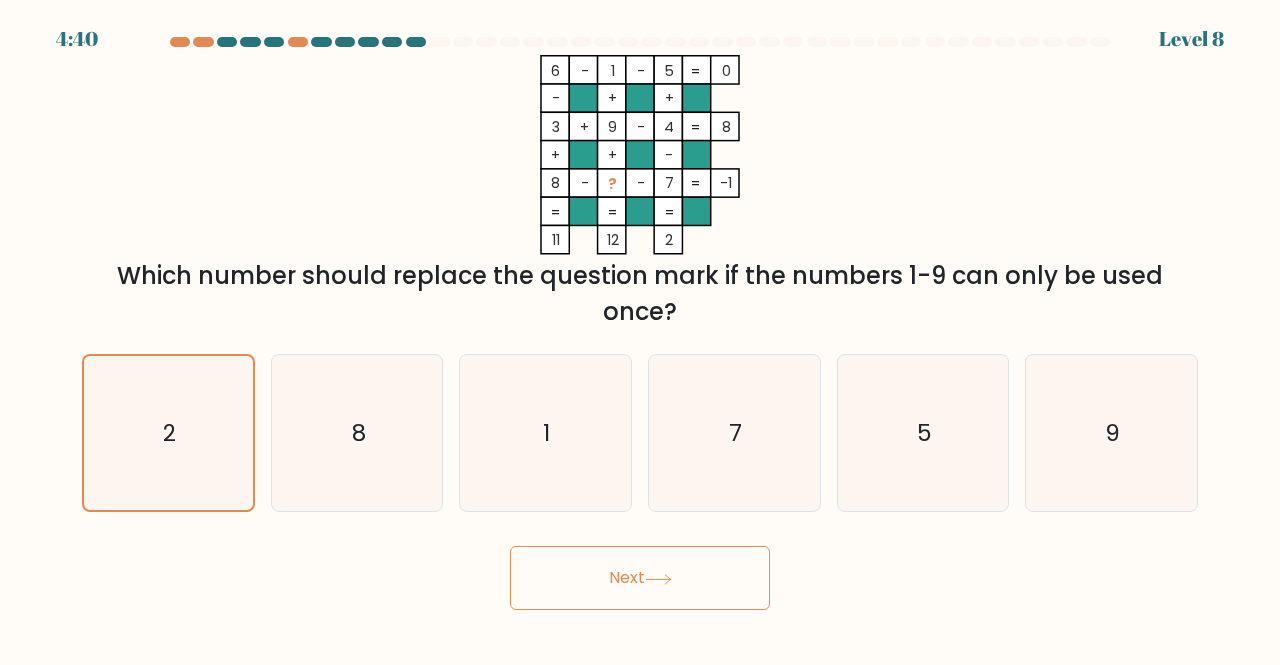 click at bounding box center (658, 578) 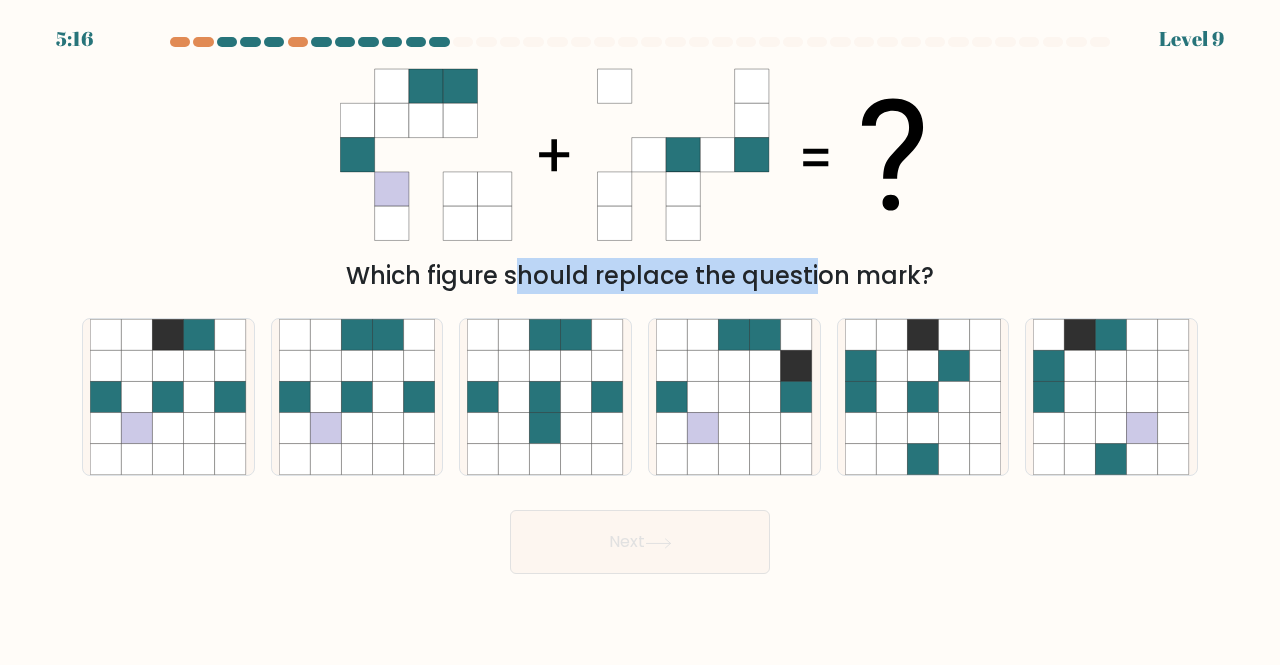drag, startPoint x: 642, startPoint y: 283, endPoint x: 830, endPoint y: 253, distance: 190.37857 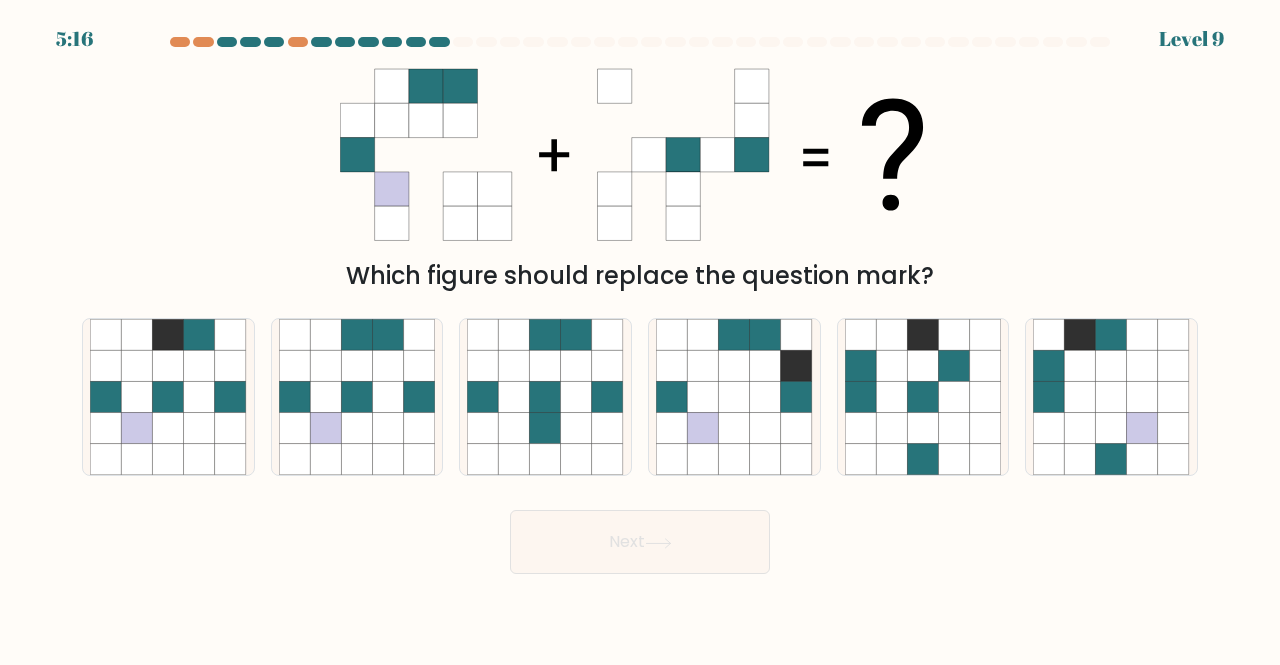 click at bounding box center (640, 155) 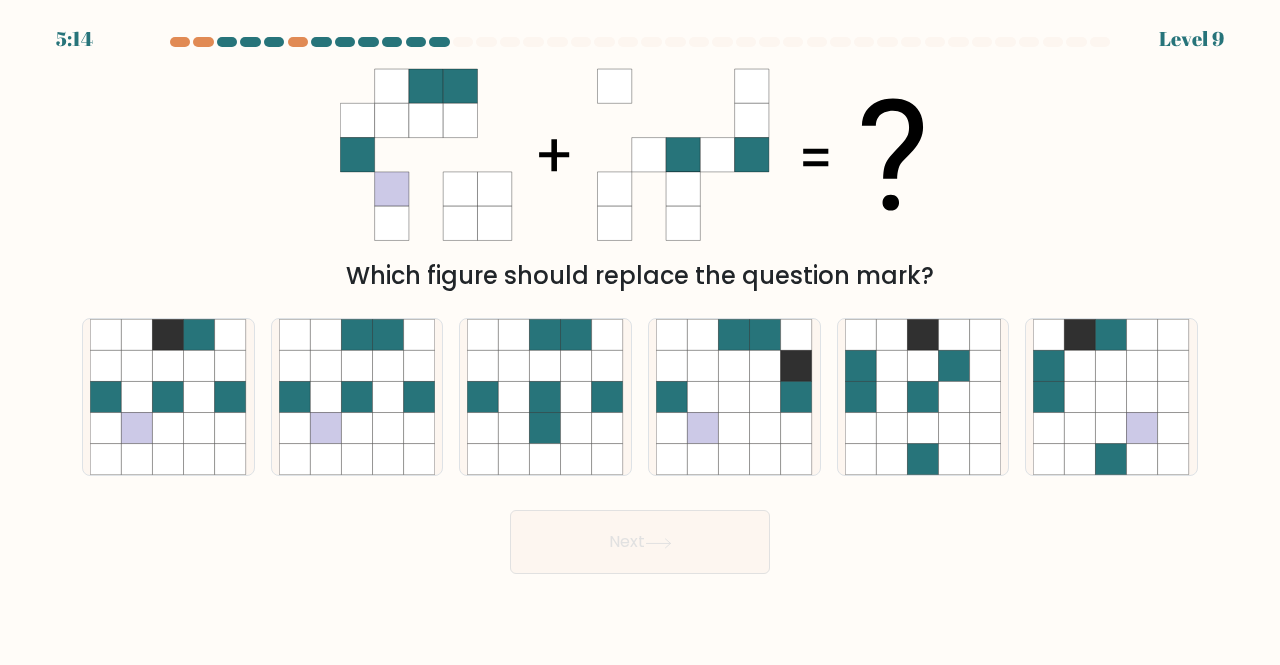 drag, startPoint x: 658, startPoint y: 263, endPoint x: 779, endPoint y: 273, distance: 121.41252 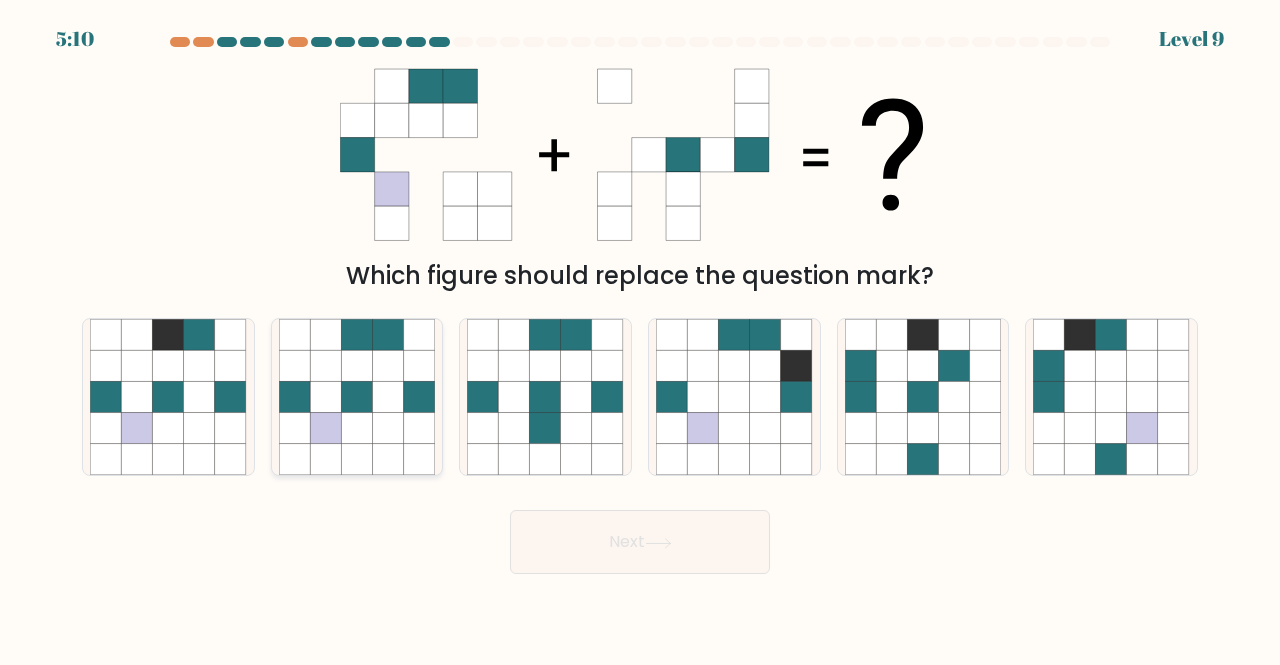 click at bounding box center (356, 365) 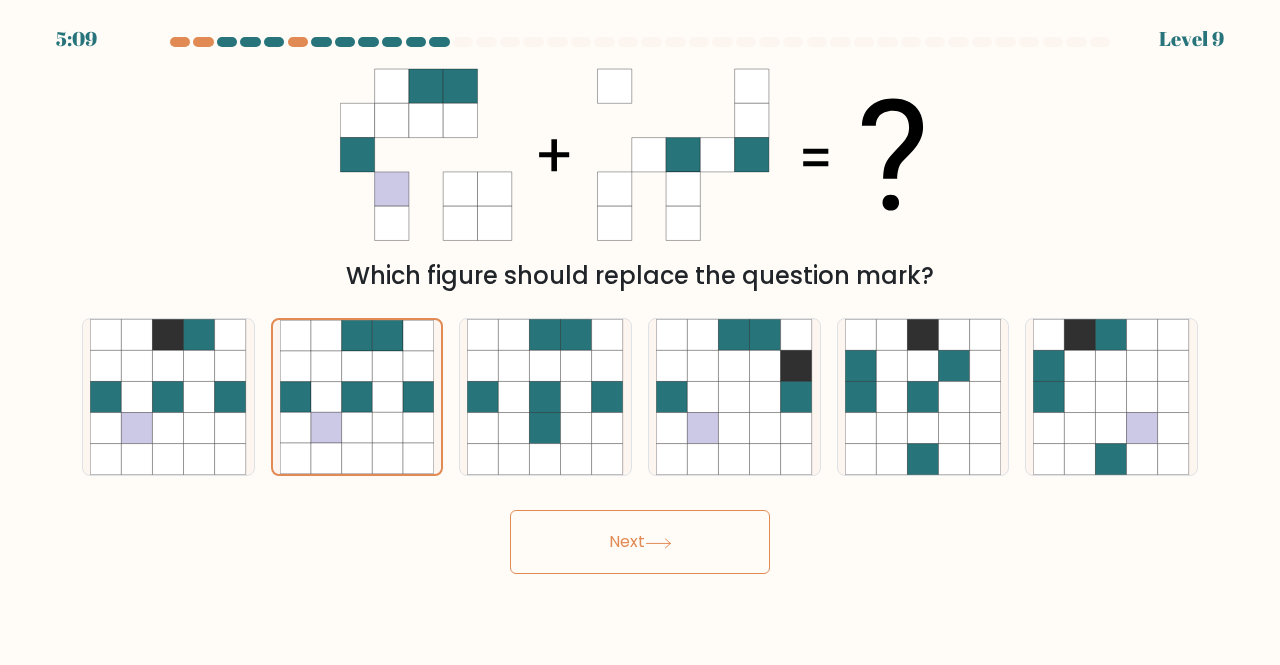 click on "Next" at bounding box center [640, 542] 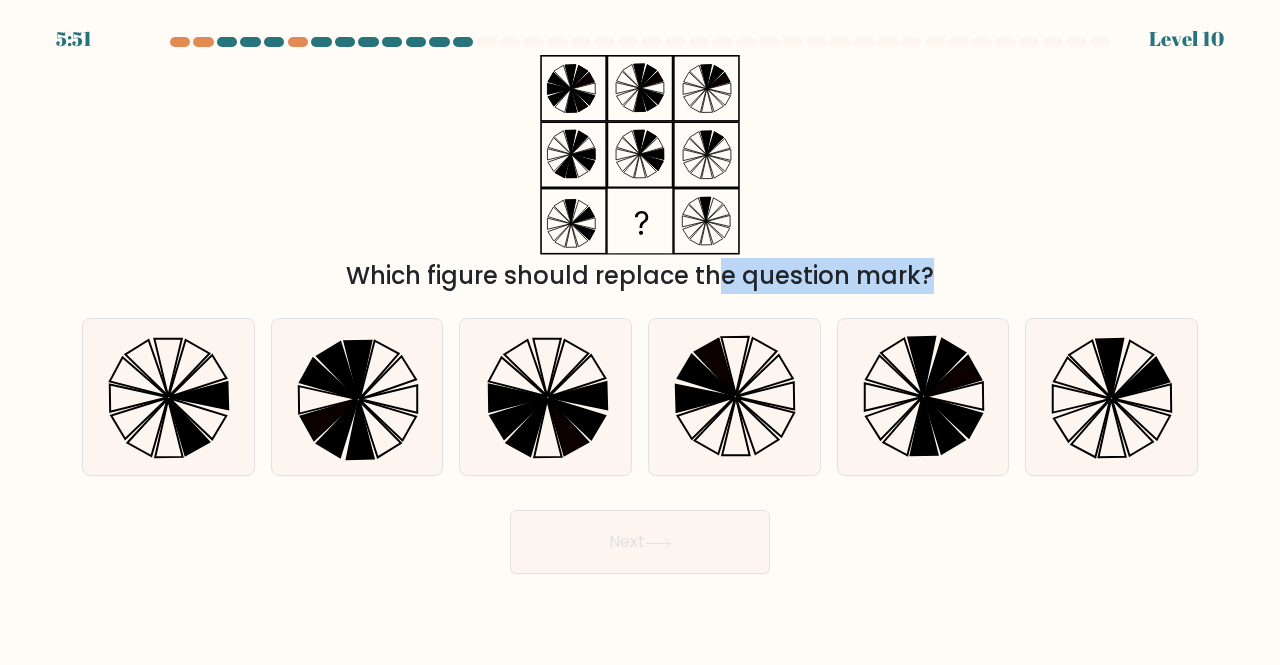 drag, startPoint x: 547, startPoint y: 269, endPoint x: 740, endPoint y: 273, distance: 193.04144 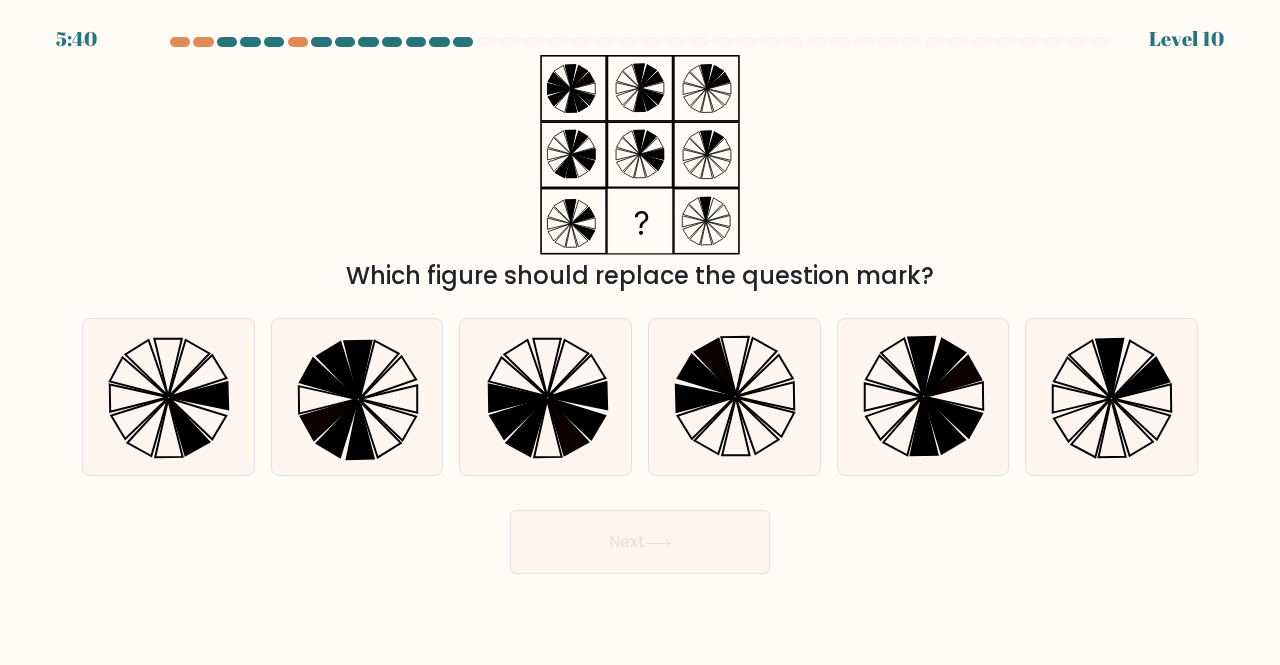 drag, startPoint x: 995, startPoint y: 419, endPoint x: 1010, endPoint y: 418, distance: 15.033297 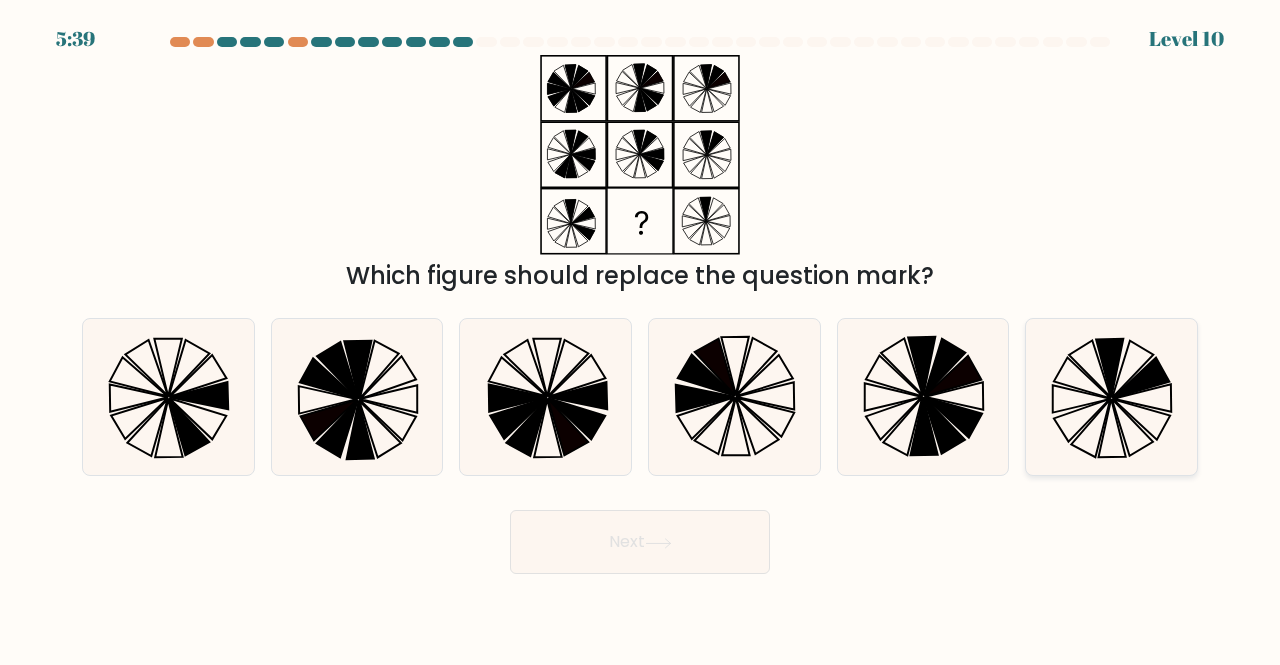 click at bounding box center [1111, 397] 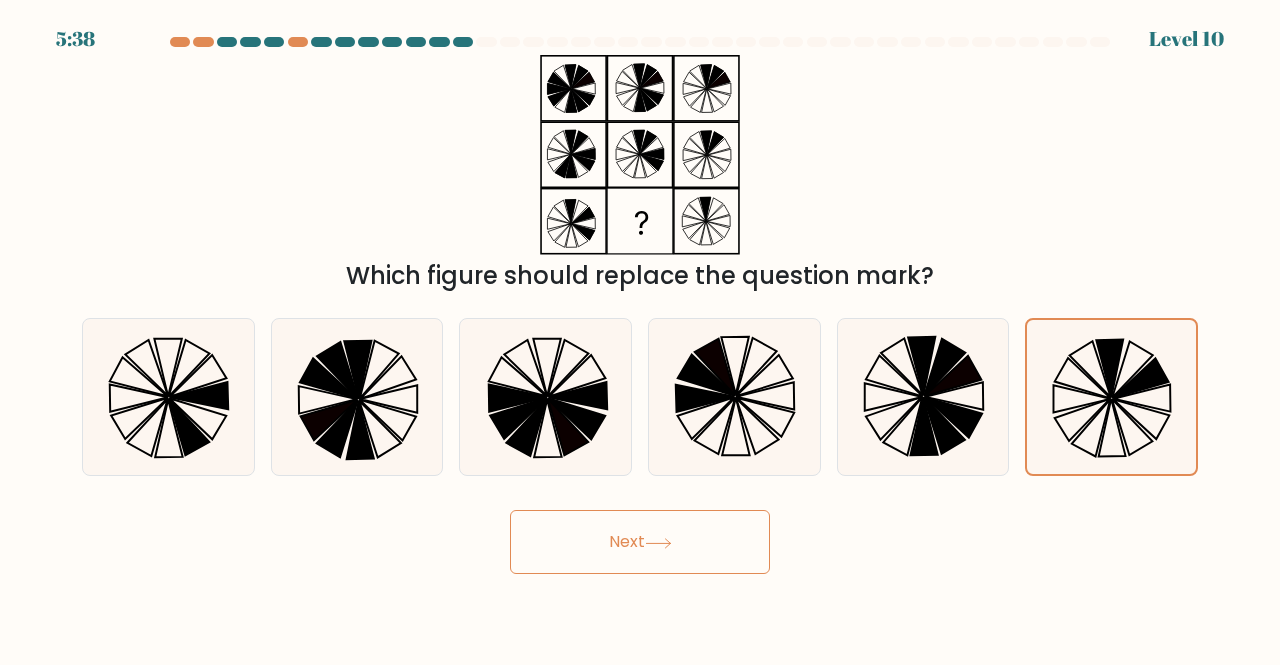 click on "Next" at bounding box center [640, 542] 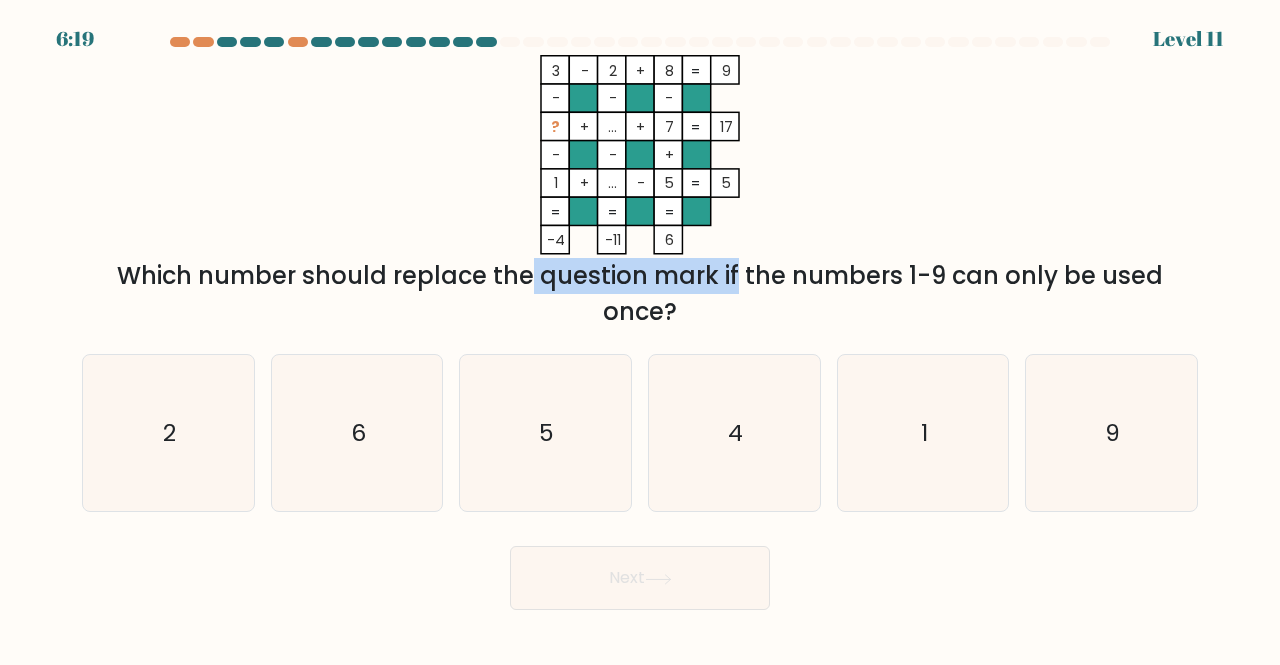 drag, startPoint x: 380, startPoint y: 283, endPoint x: 578, endPoint y: 273, distance: 198.25237 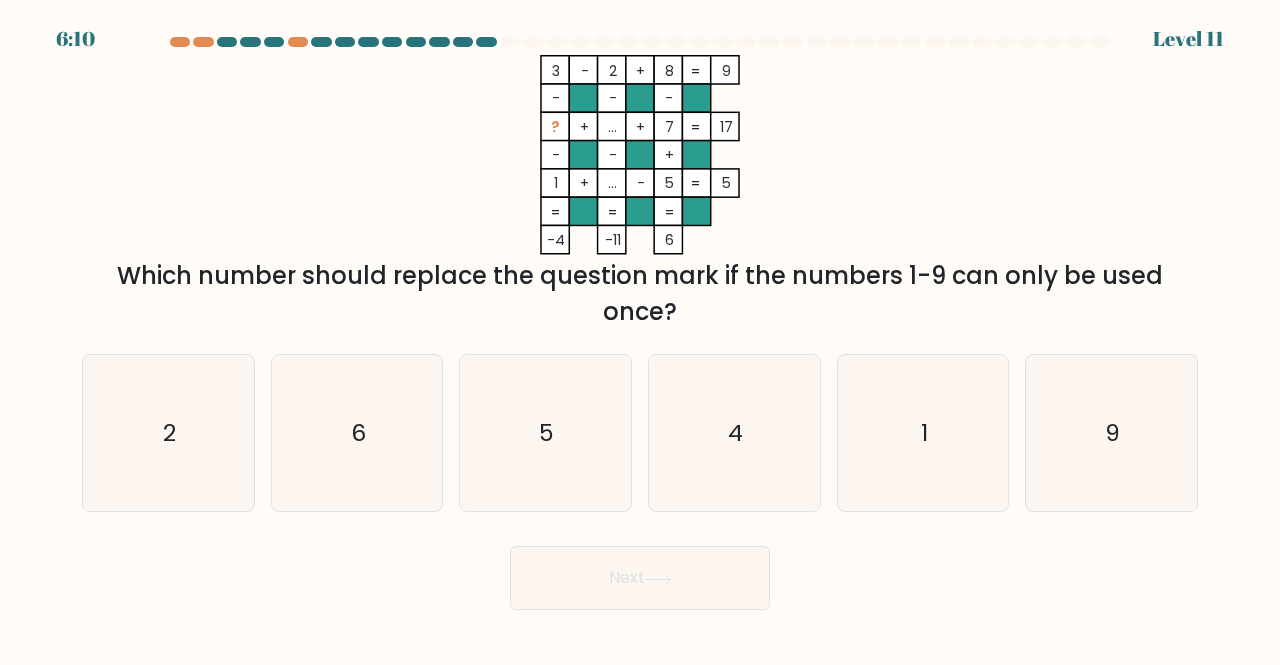 drag, startPoint x: 674, startPoint y: 126, endPoint x: 716, endPoint y: 131, distance: 42.296574 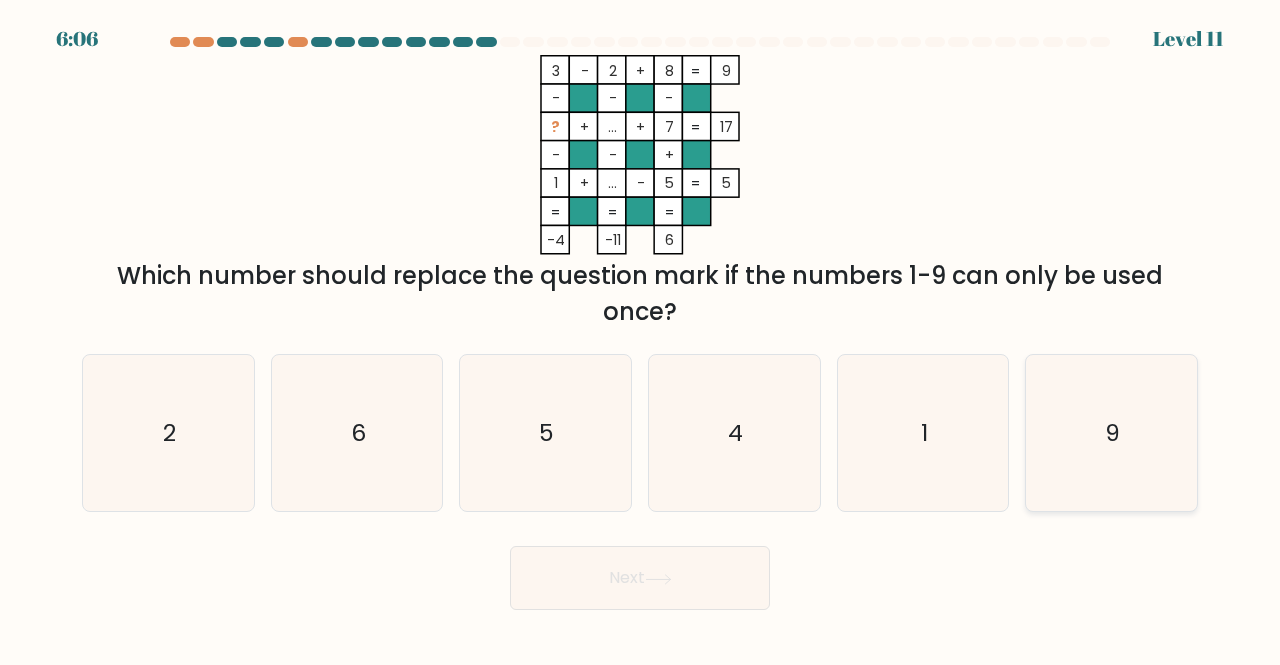 click on "9" at bounding box center [1111, 433] 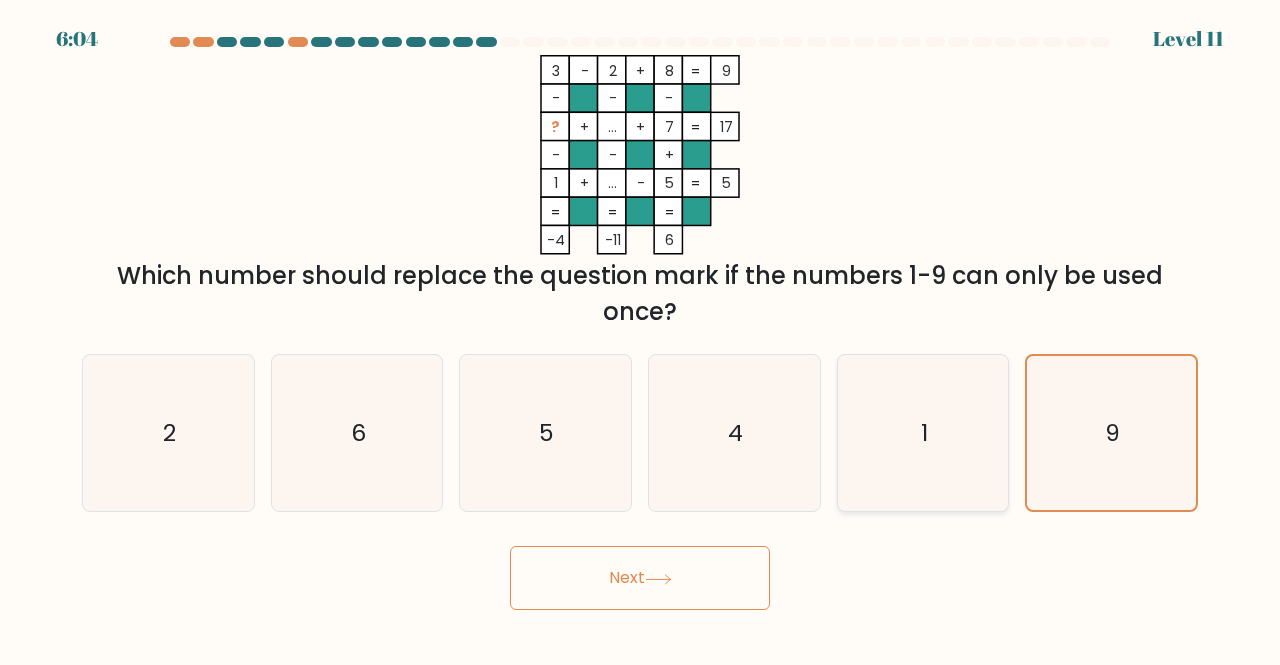 click on "1" at bounding box center (923, 433) 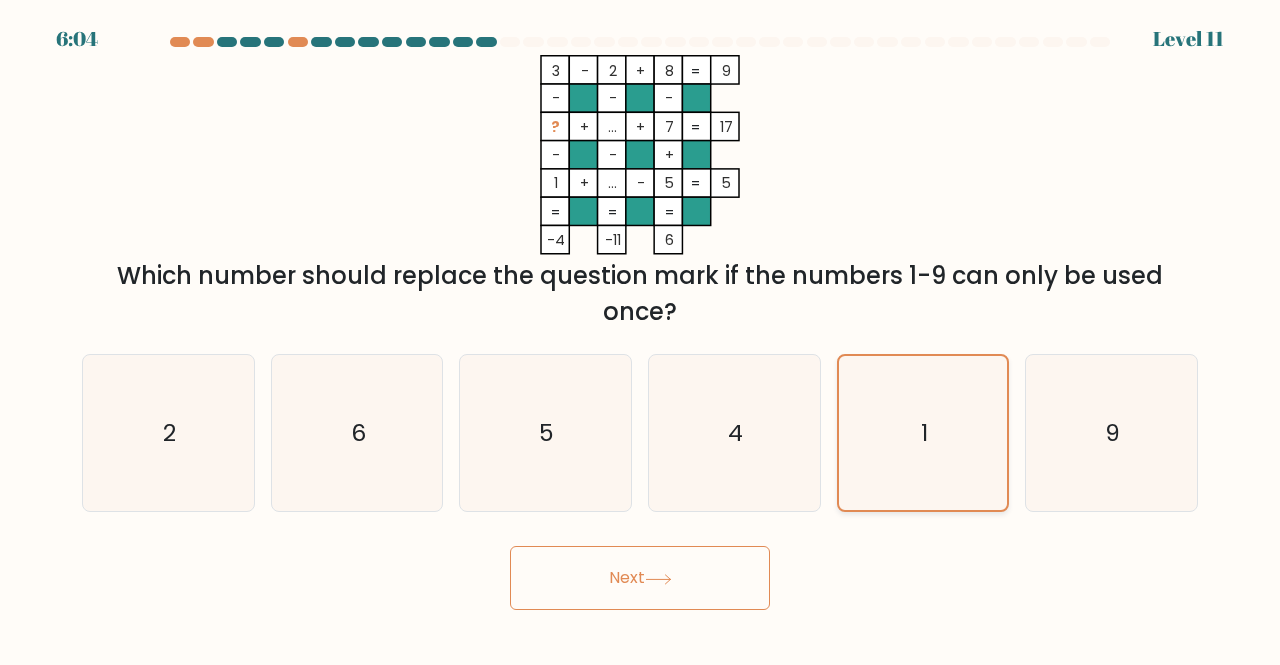 drag, startPoint x: 925, startPoint y: 434, endPoint x: 935, endPoint y: 429, distance: 11.18034 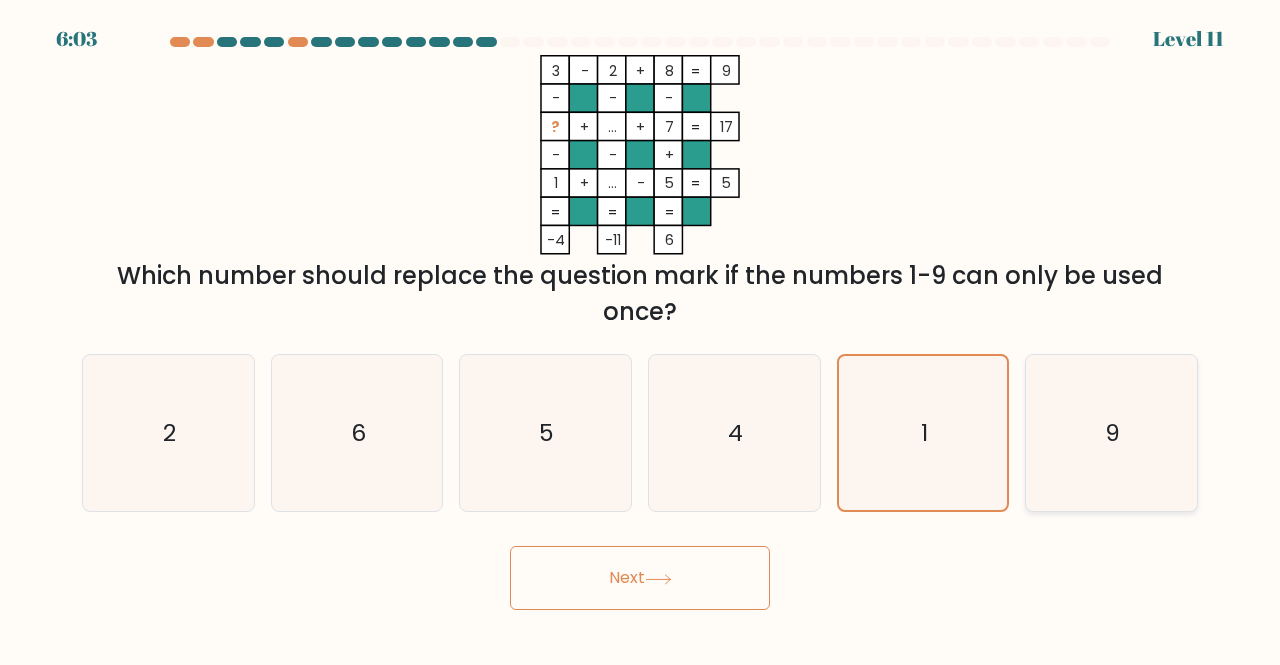 click on "9" at bounding box center [1111, 433] 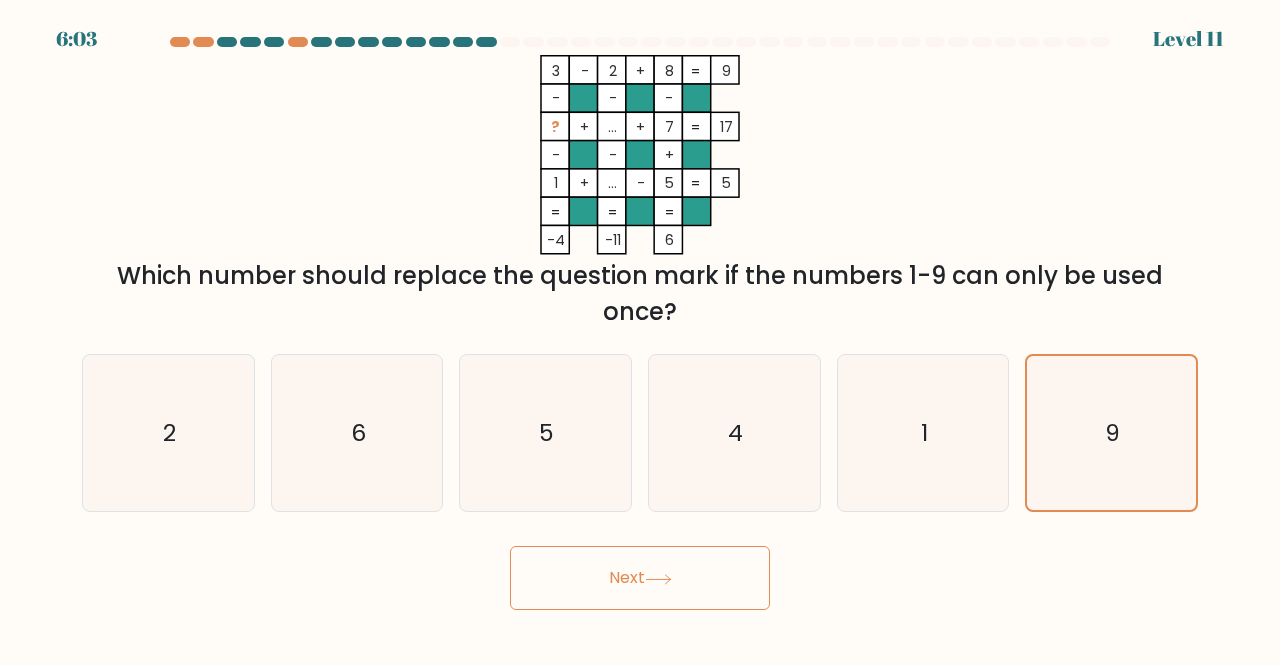 click on "Next" at bounding box center [640, 578] 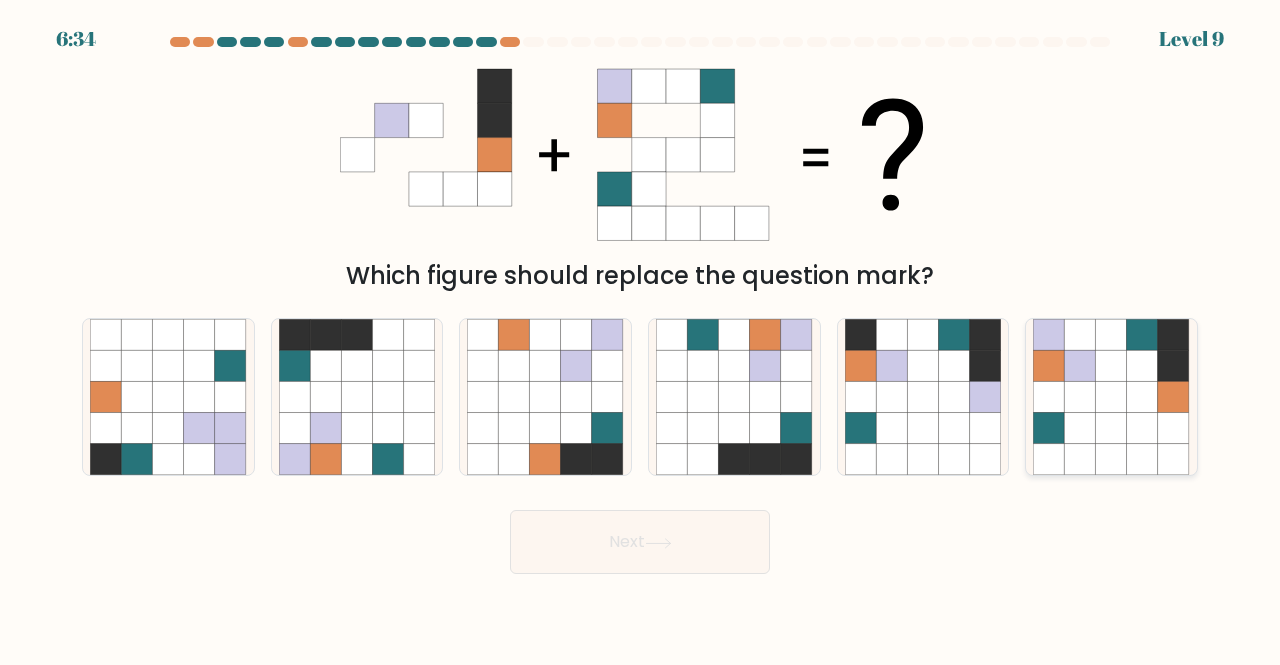 click at bounding box center (1111, 396) 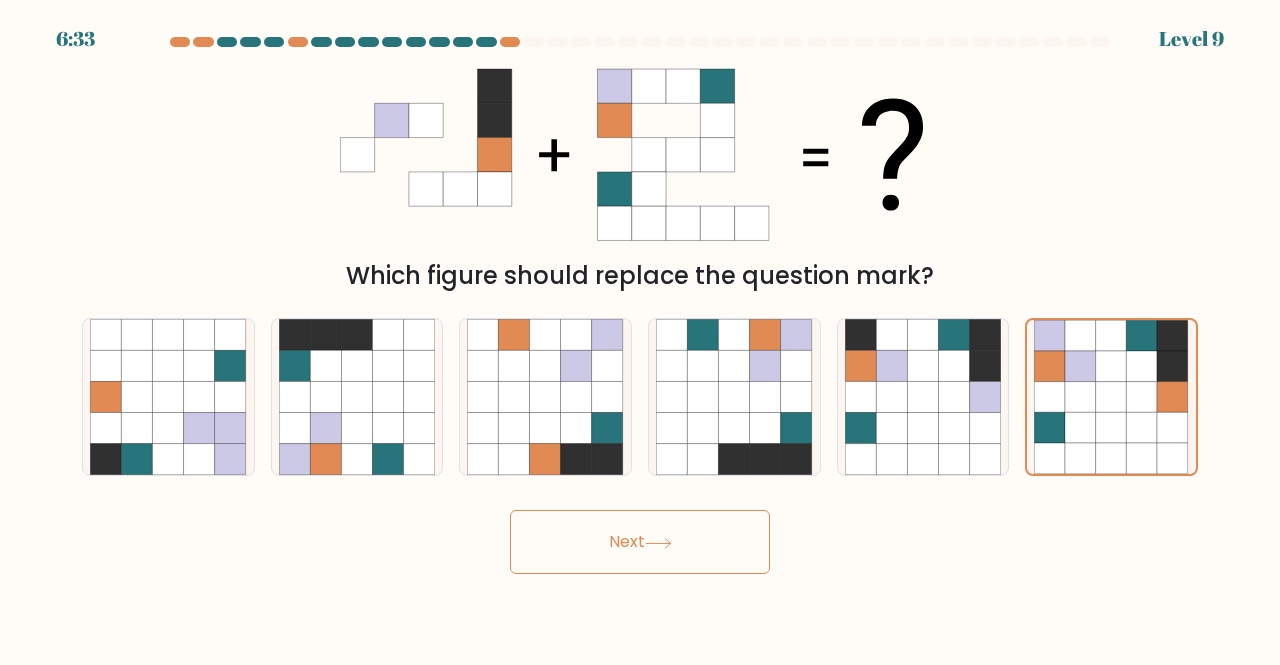 click on "Next" at bounding box center (640, 542) 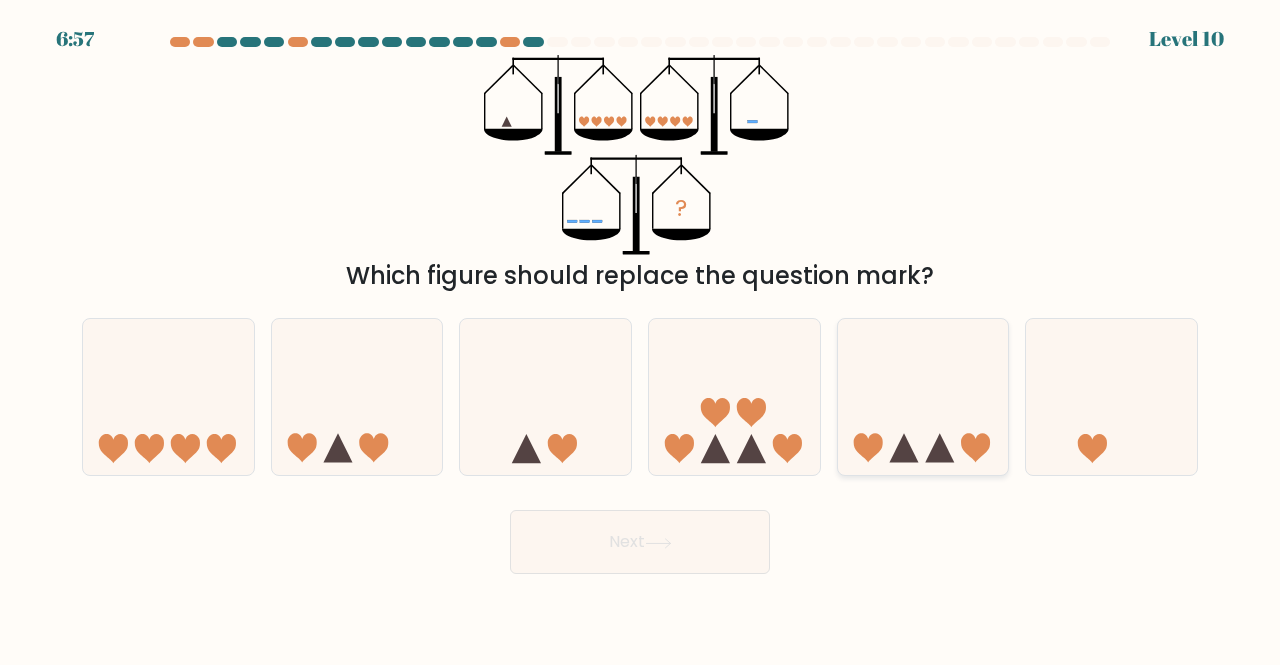 click at bounding box center (923, 396) 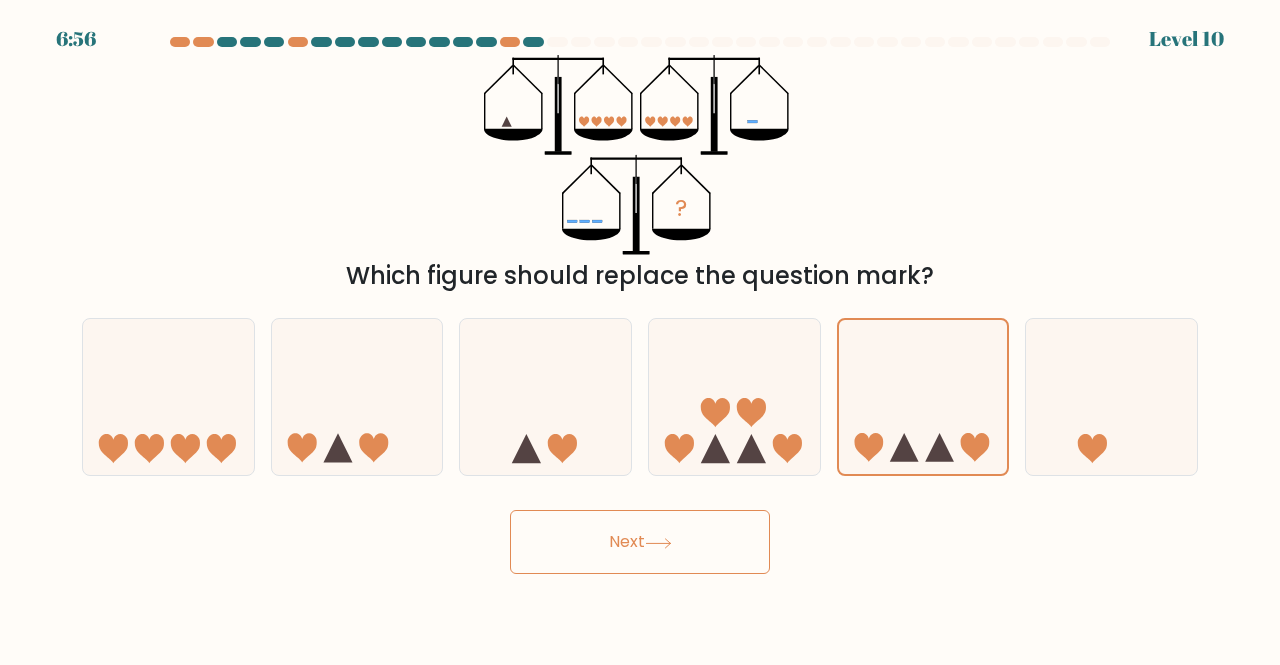 click on "Next" at bounding box center [640, 542] 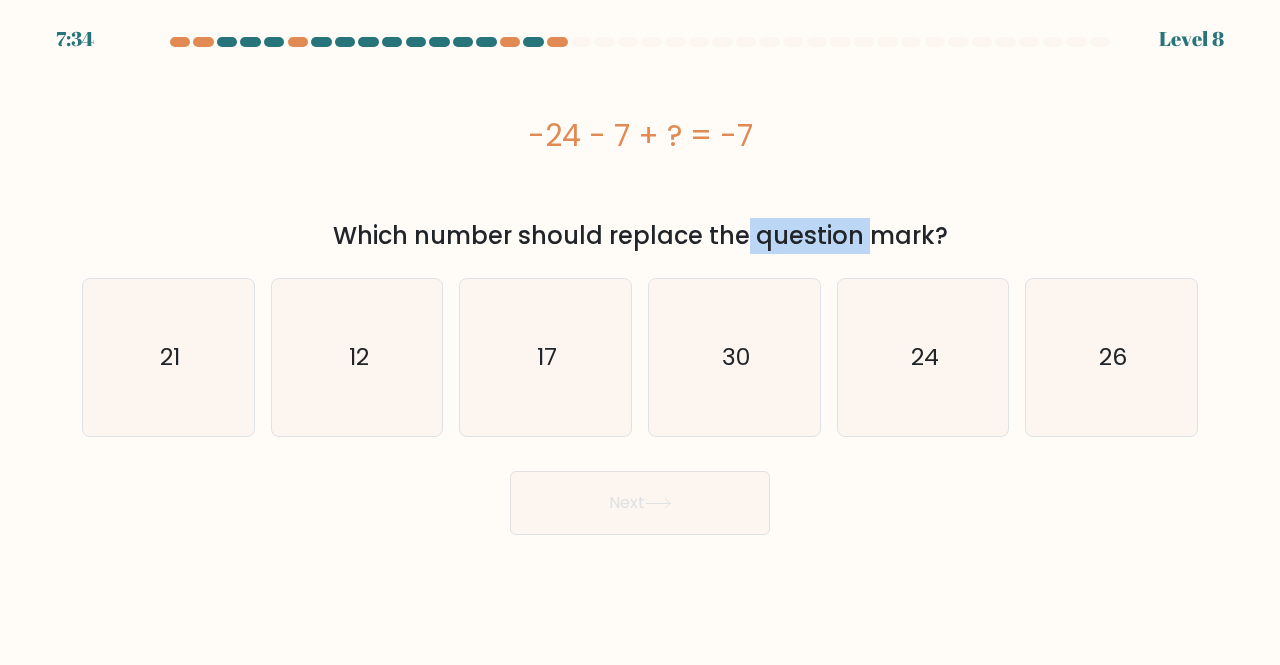 drag, startPoint x: 580, startPoint y: 223, endPoint x: 702, endPoint y: 226, distance: 122.03688 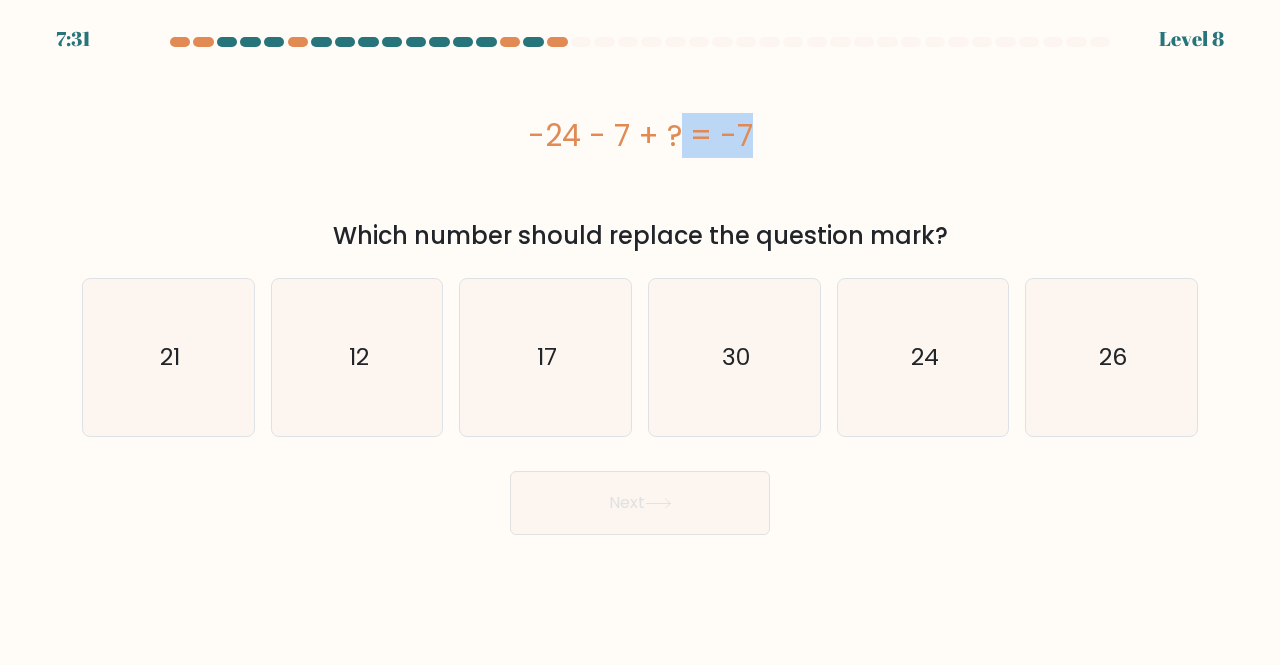 drag, startPoint x: 563, startPoint y: 153, endPoint x: 640, endPoint y: 152, distance: 77.00649 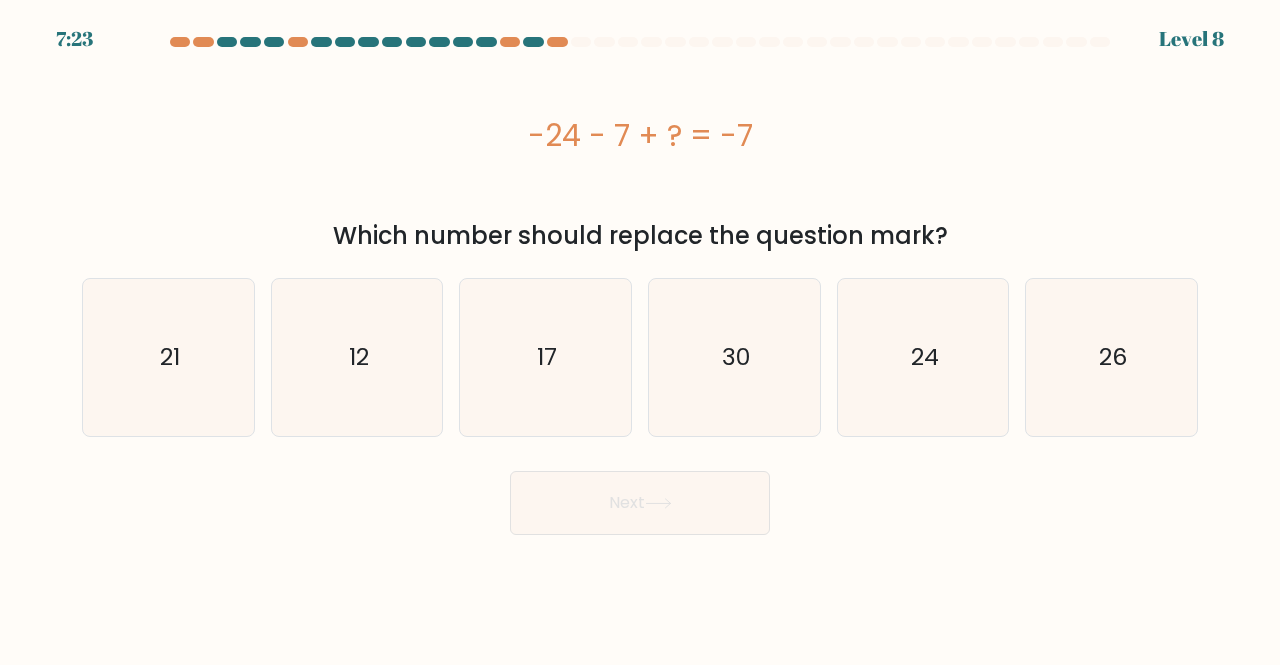 drag, startPoint x: 610, startPoint y: 140, endPoint x: 842, endPoint y: 167, distance: 233.56584 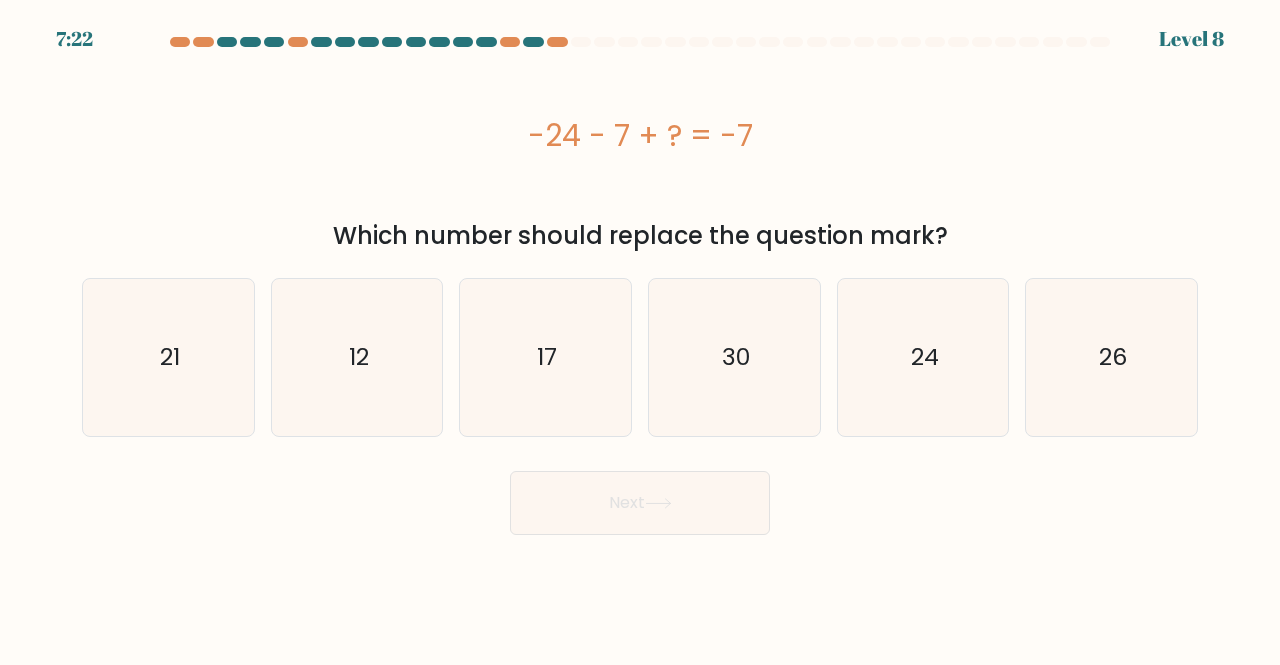 click on "-24 - 7 + ? = -7" at bounding box center (640, 135) 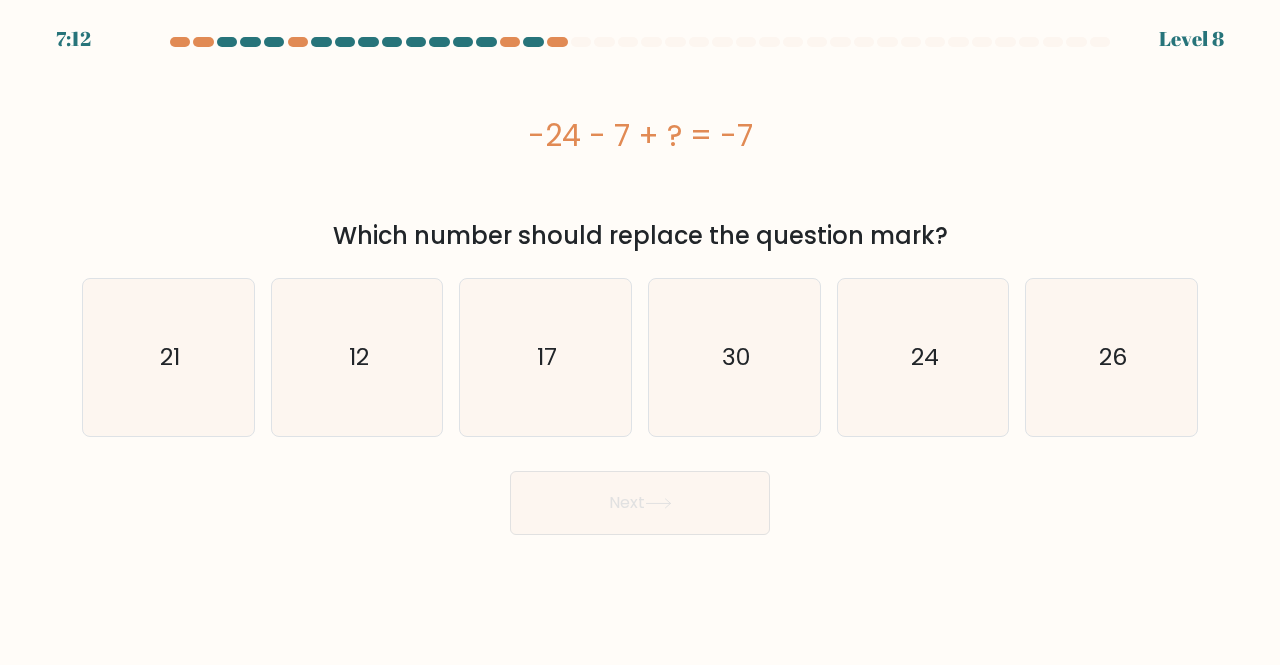 drag, startPoint x: 566, startPoint y: 155, endPoint x: 644, endPoint y: 152, distance: 78.05767 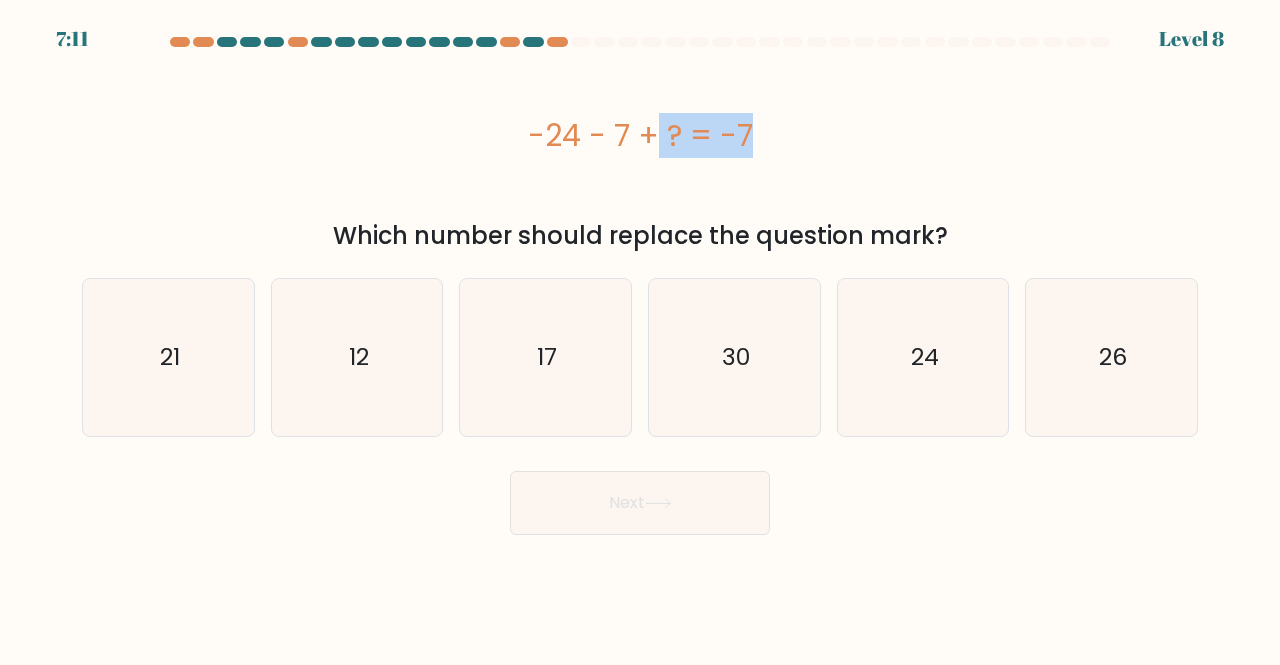 drag, startPoint x: 536, startPoint y: 131, endPoint x: 629, endPoint y: 153, distance: 95.566734 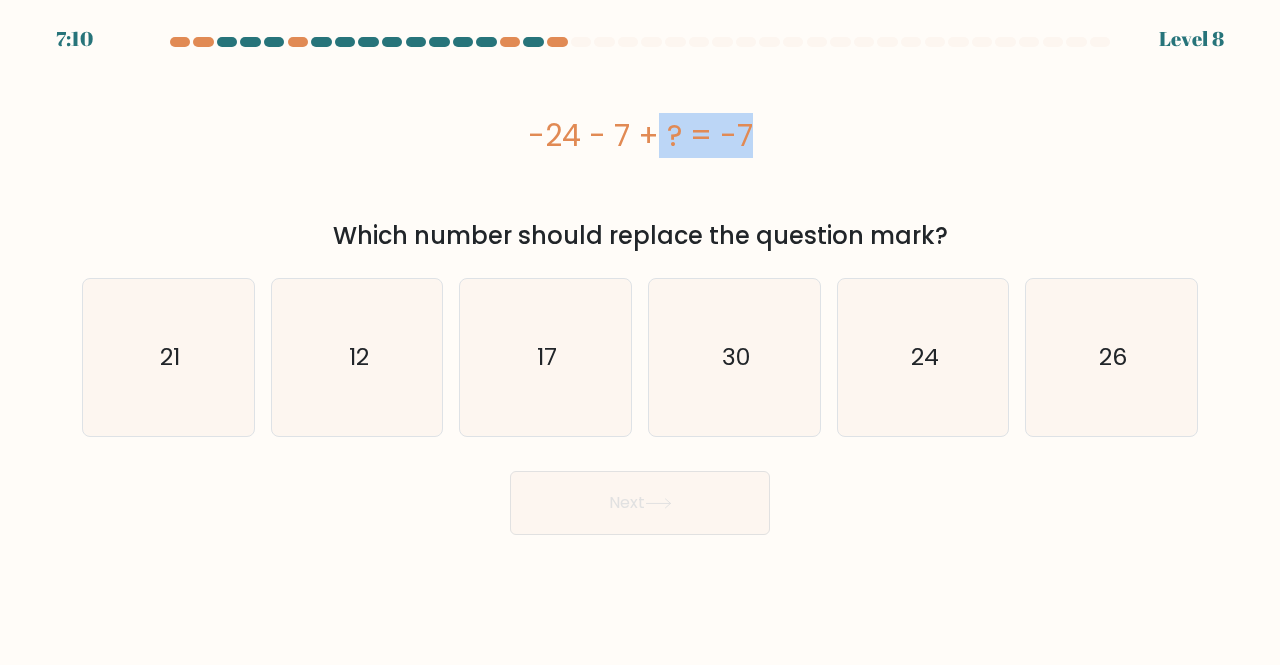 drag, startPoint x: 552, startPoint y: 140, endPoint x: 636, endPoint y: 147, distance: 84.29116 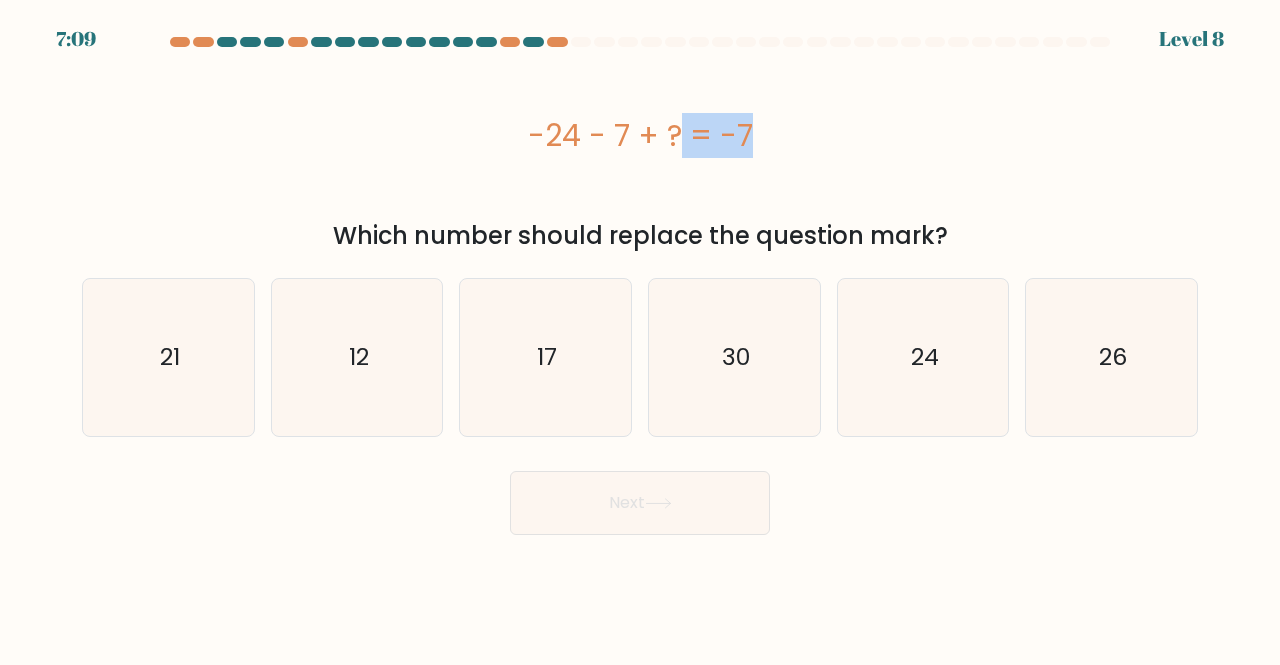 drag, startPoint x: 559, startPoint y: 143, endPoint x: 625, endPoint y: 153, distance: 66.75328 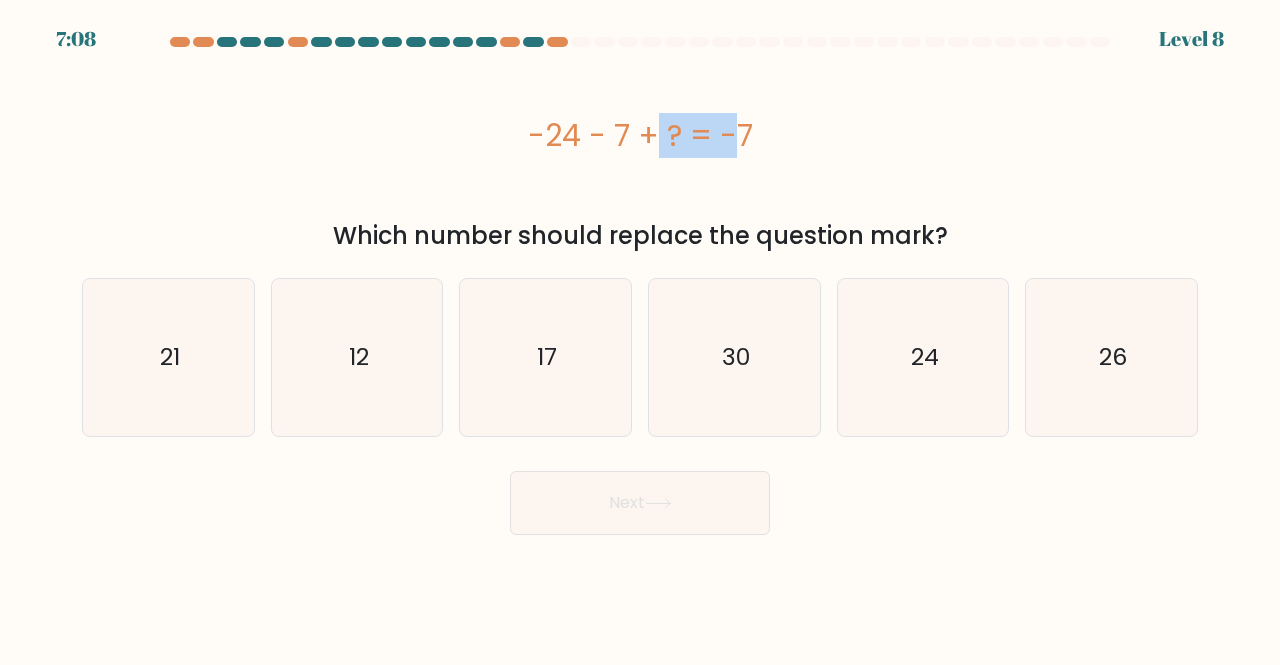 drag, startPoint x: 536, startPoint y: 141, endPoint x: 617, endPoint y: 154, distance: 82.036575 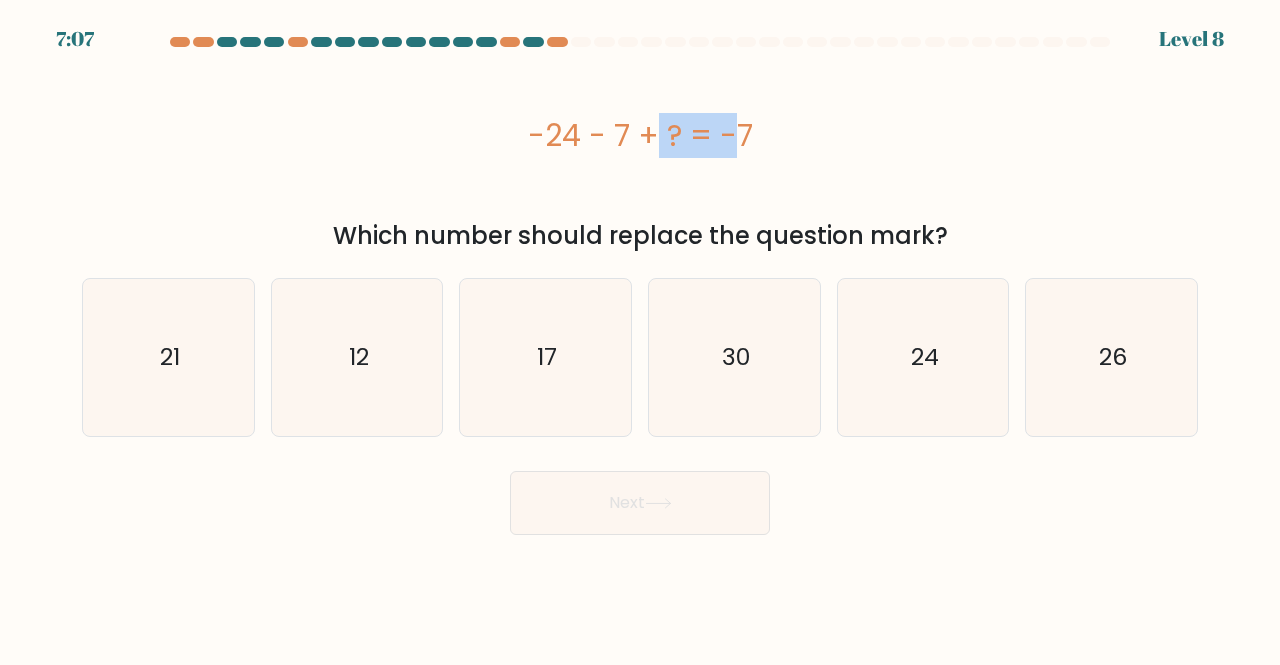 drag, startPoint x: 536, startPoint y: 145, endPoint x: 657, endPoint y: 165, distance: 122.641754 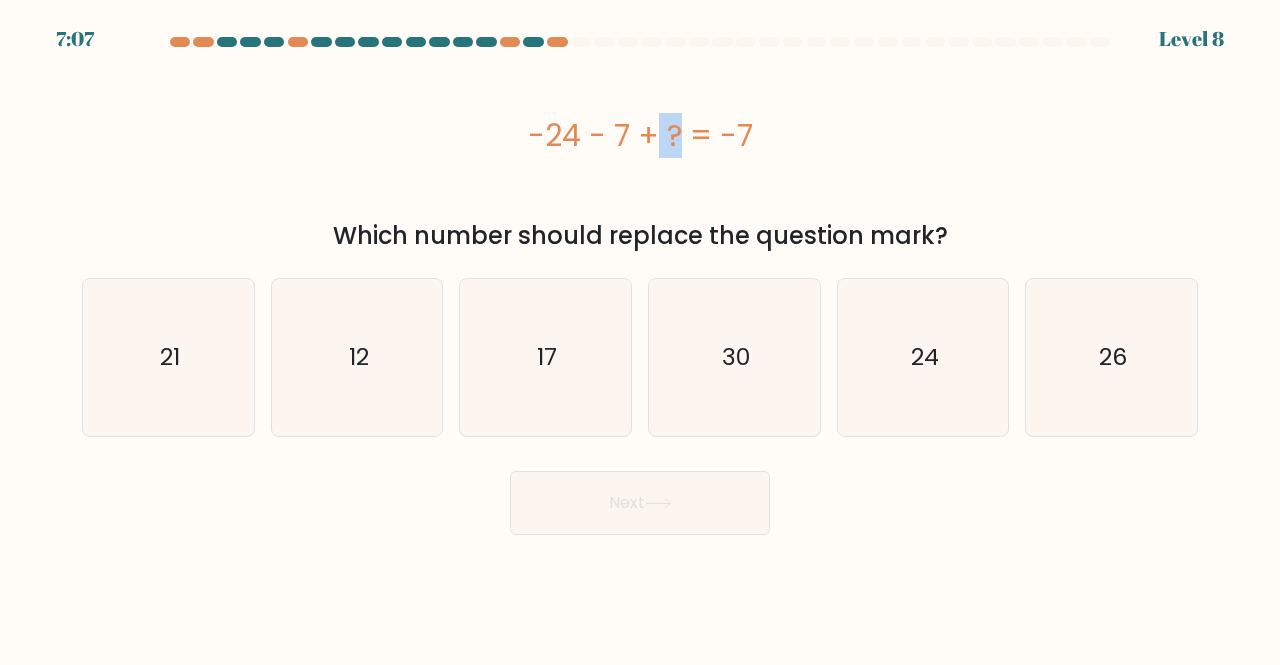 drag, startPoint x: 534, startPoint y: 137, endPoint x: 572, endPoint y: 150, distance: 40.16217 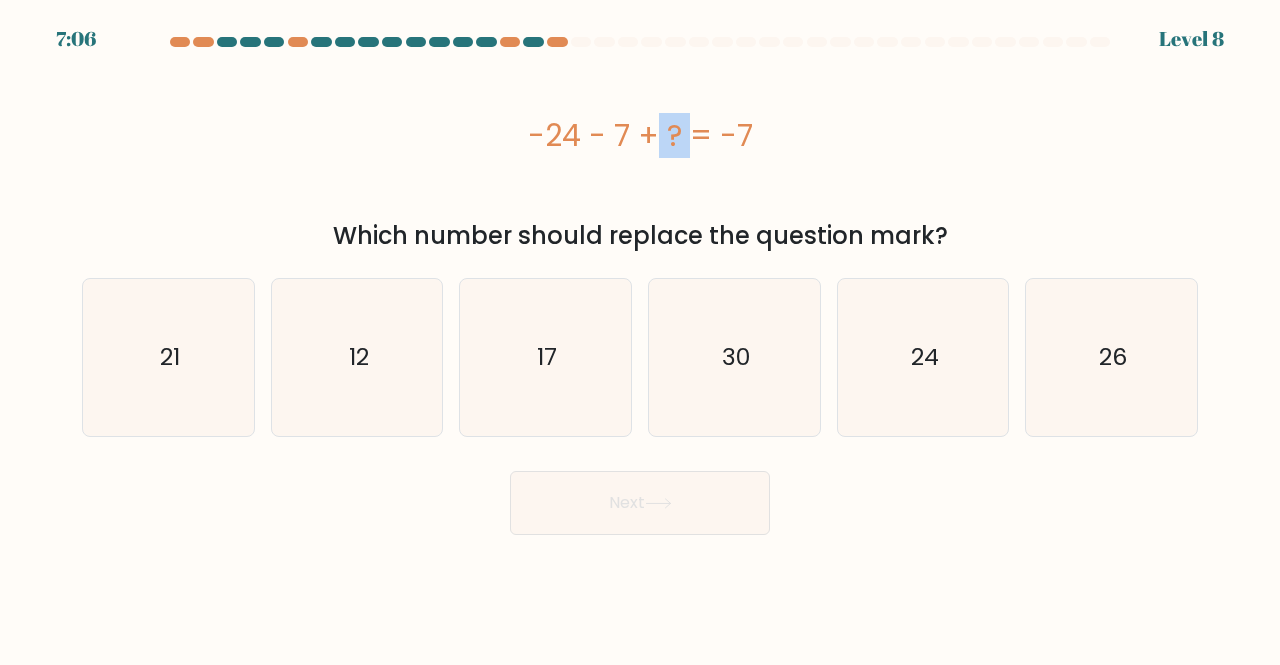 click on "-24 - 7 + ? = -7" at bounding box center [640, 135] 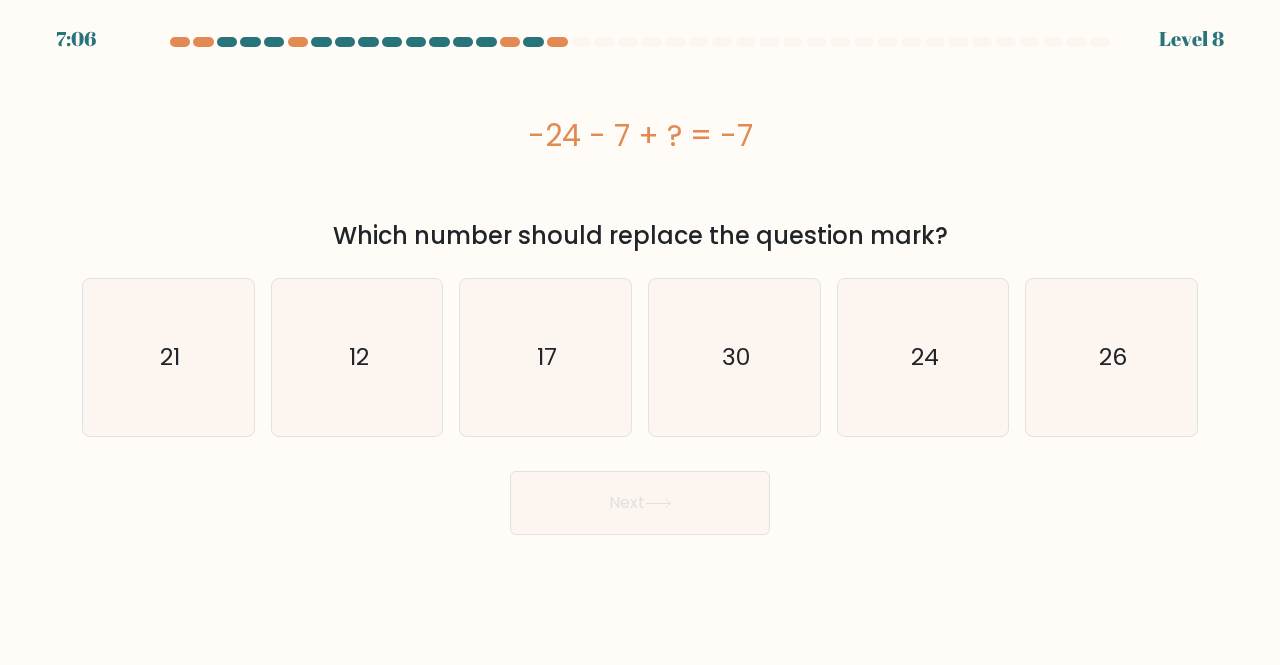 click on "-24 - 7 + ? = -7" at bounding box center [640, 135] 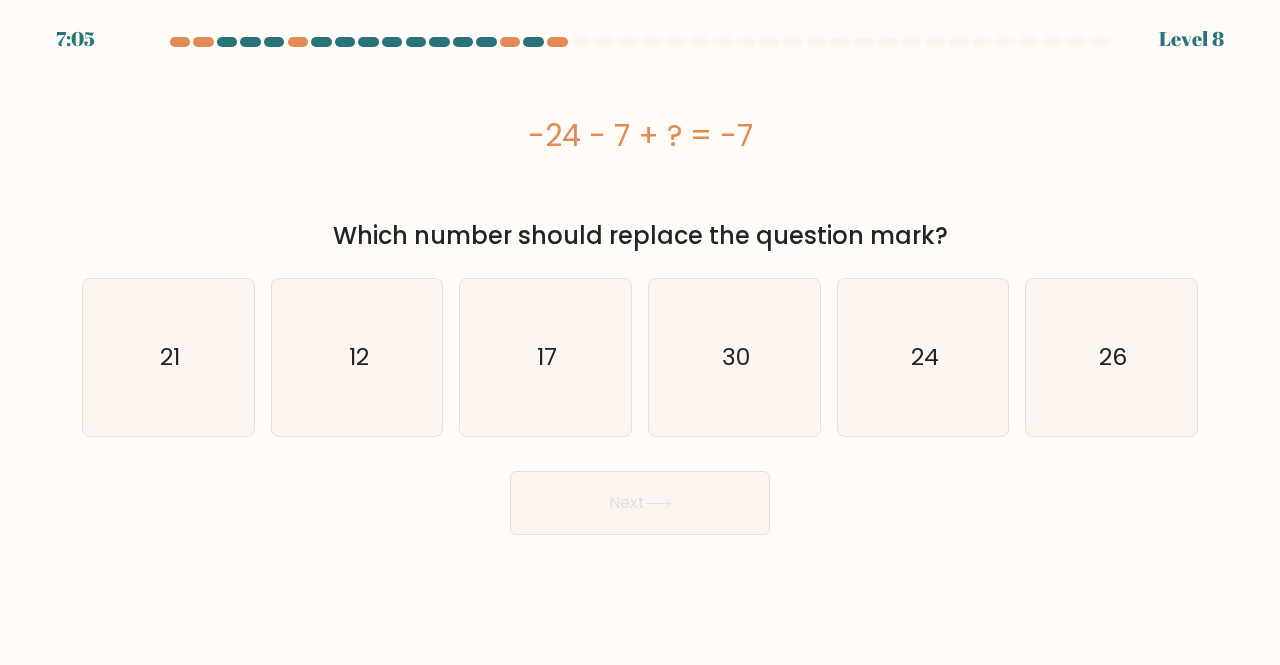 click on "-24 - 7 + ? = -7" at bounding box center [640, 135] 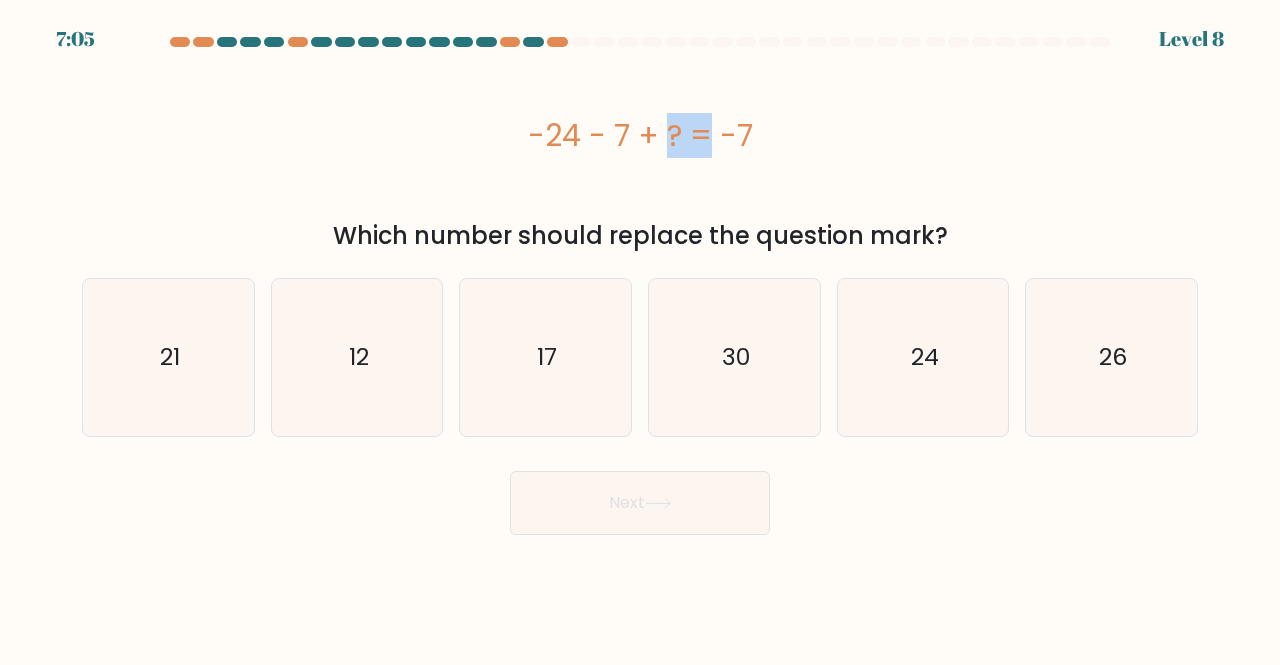 click on "-24 - 7 + ? = -7" at bounding box center (640, 135) 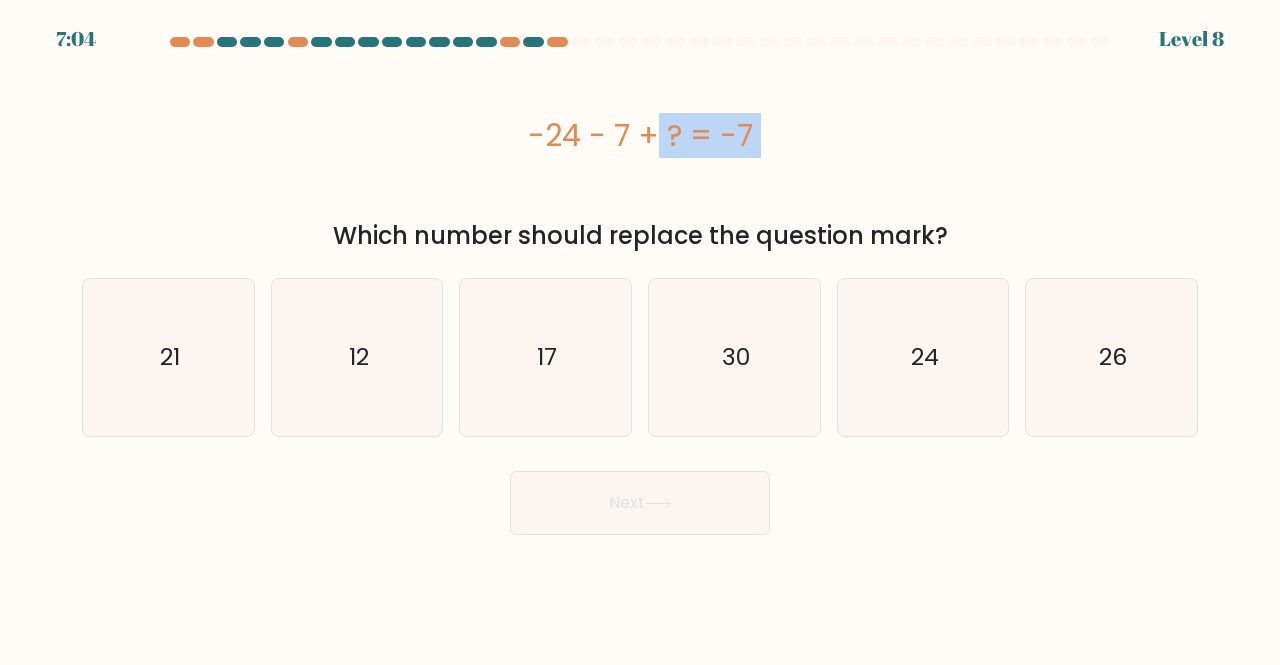 click on "-24 - 7 + ? = -7" at bounding box center (640, 135) 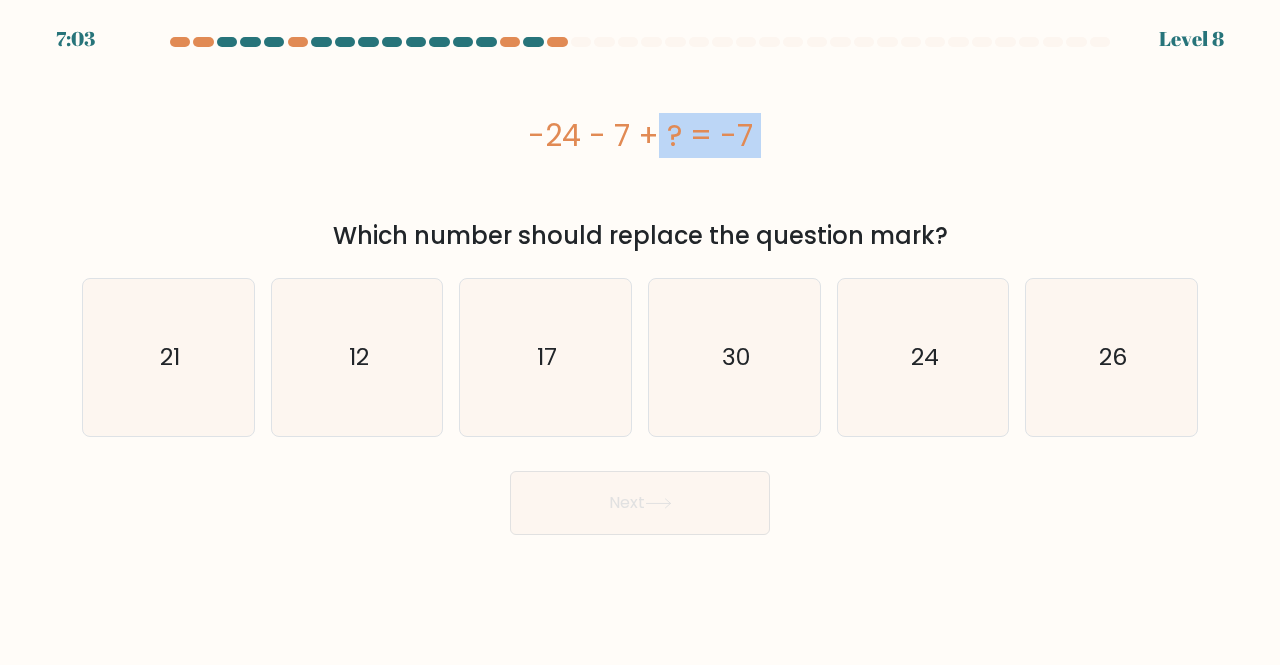 click on "-24 - 7 + ? = -7" at bounding box center [640, 135] 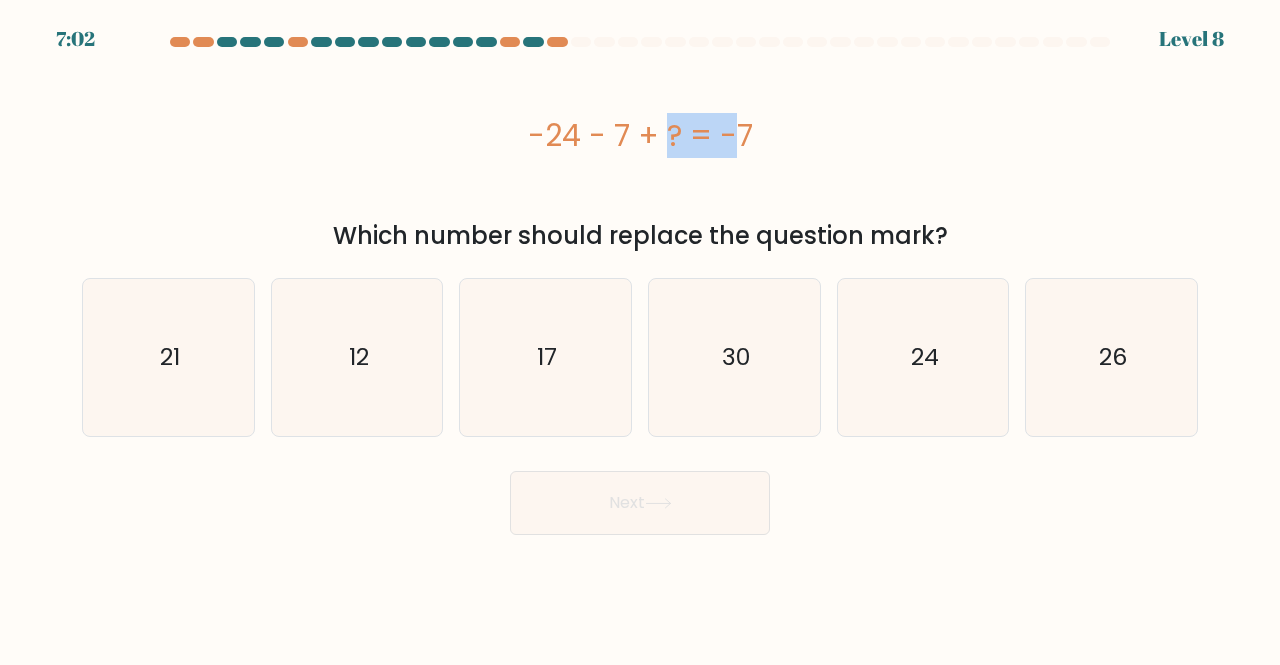 drag, startPoint x: 550, startPoint y: 135, endPoint x: 621, endPoint y: 146, distance: 71.84706 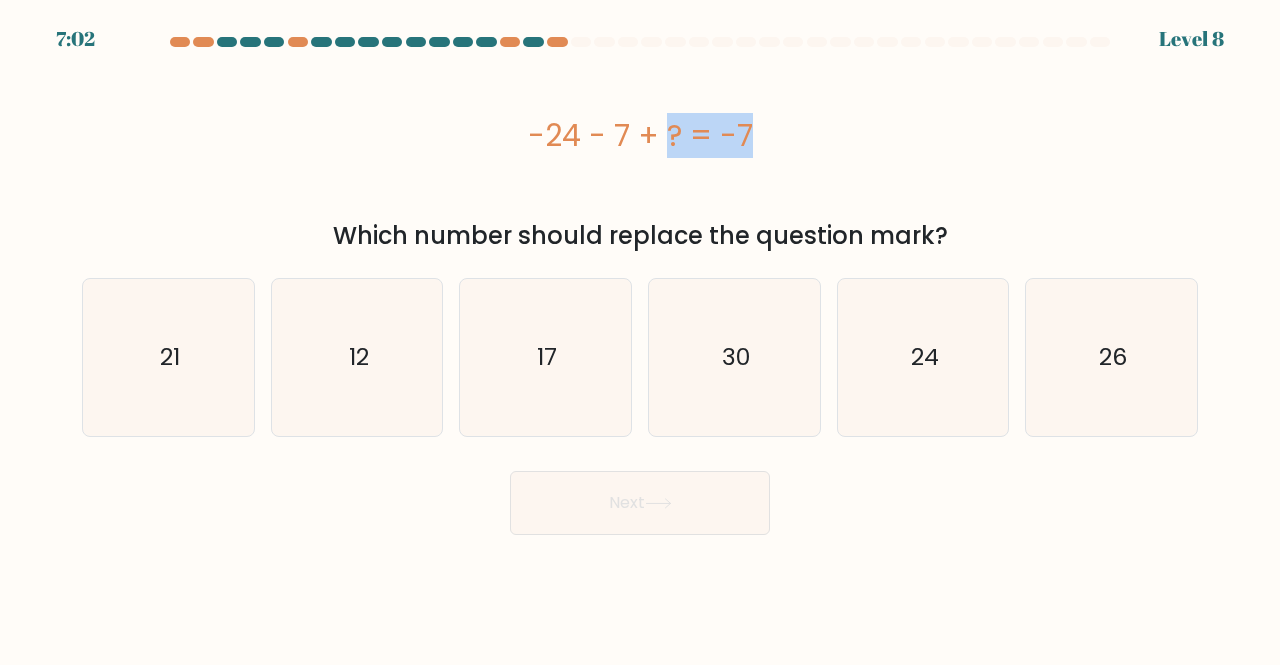 click on "-24 - 7 + ? = -7" at bounding box center [640, 135] 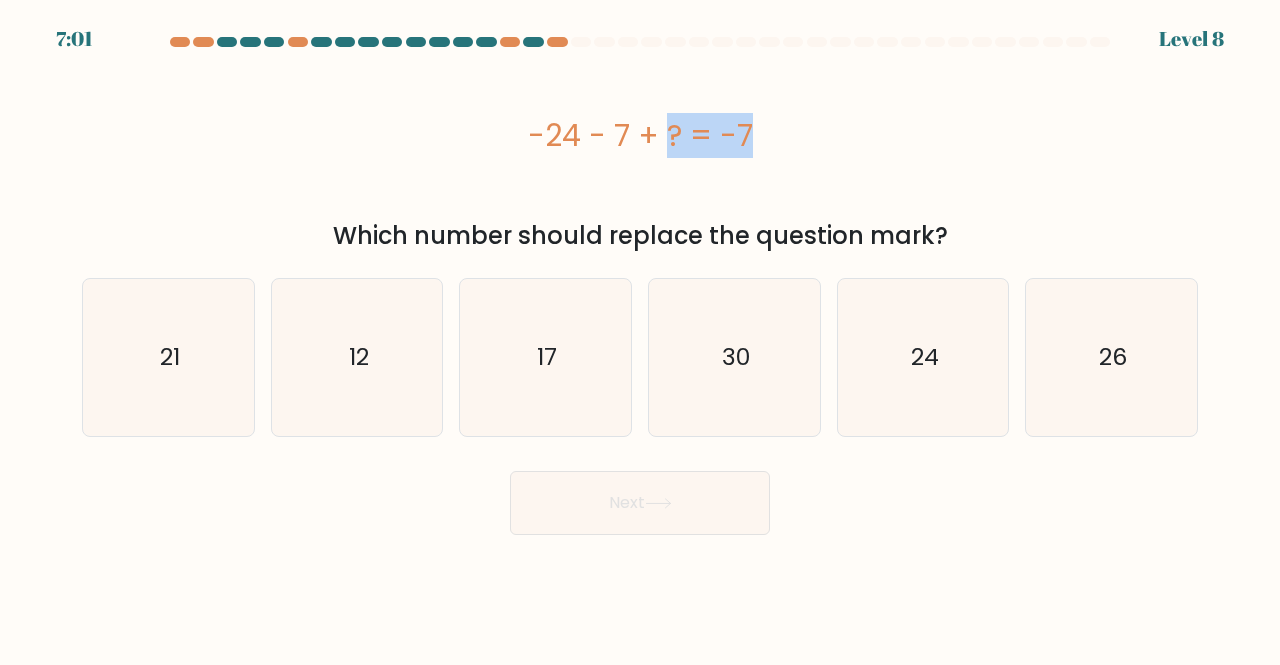 click on "-24 - 7 + ? = -7" at bounding box center [640, 135] 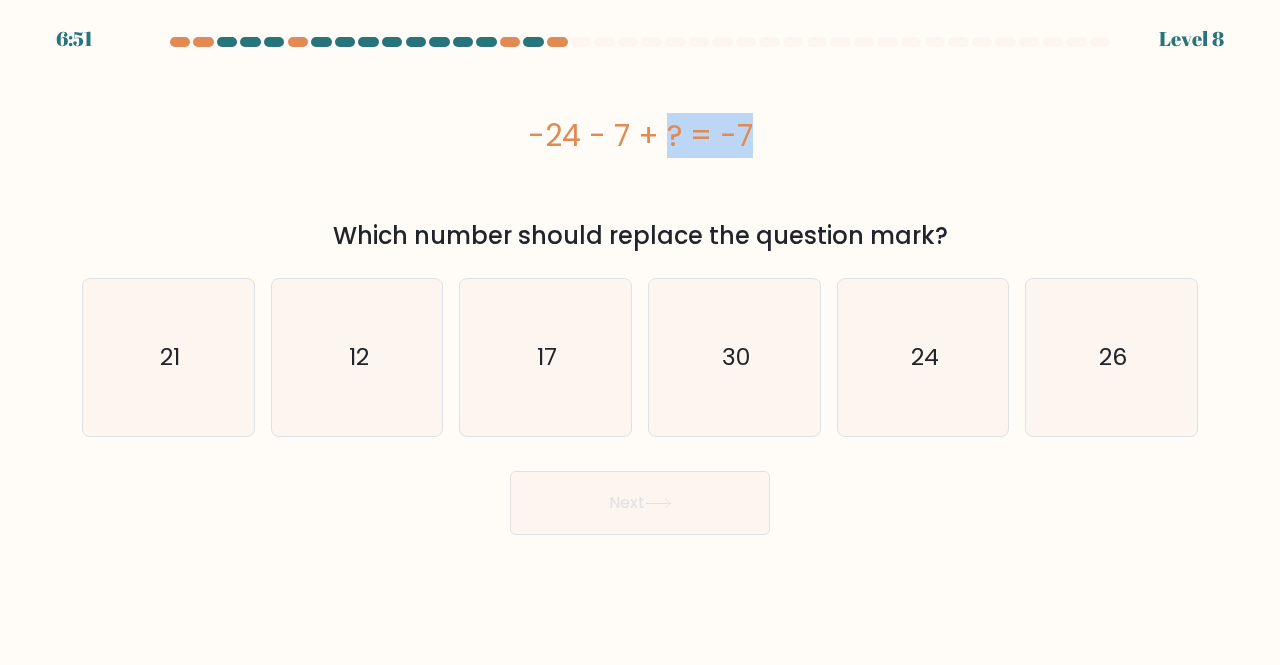 drag, startPoint x: 558, startPoint y: 149, endPoint x: 663, endPoint y: 151, distance: 105.01904 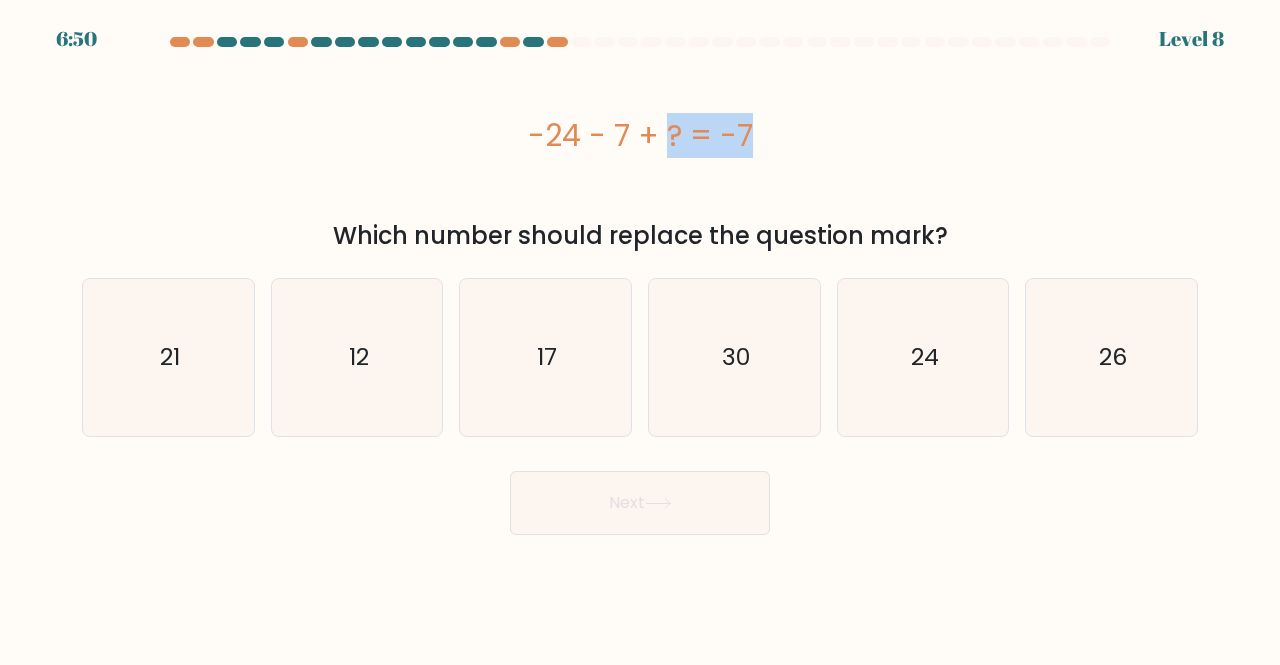 drag, startPoint x: 540, startPoint y: 137, endPoint x: 668, endPoint y: 127, distance: 128.39003 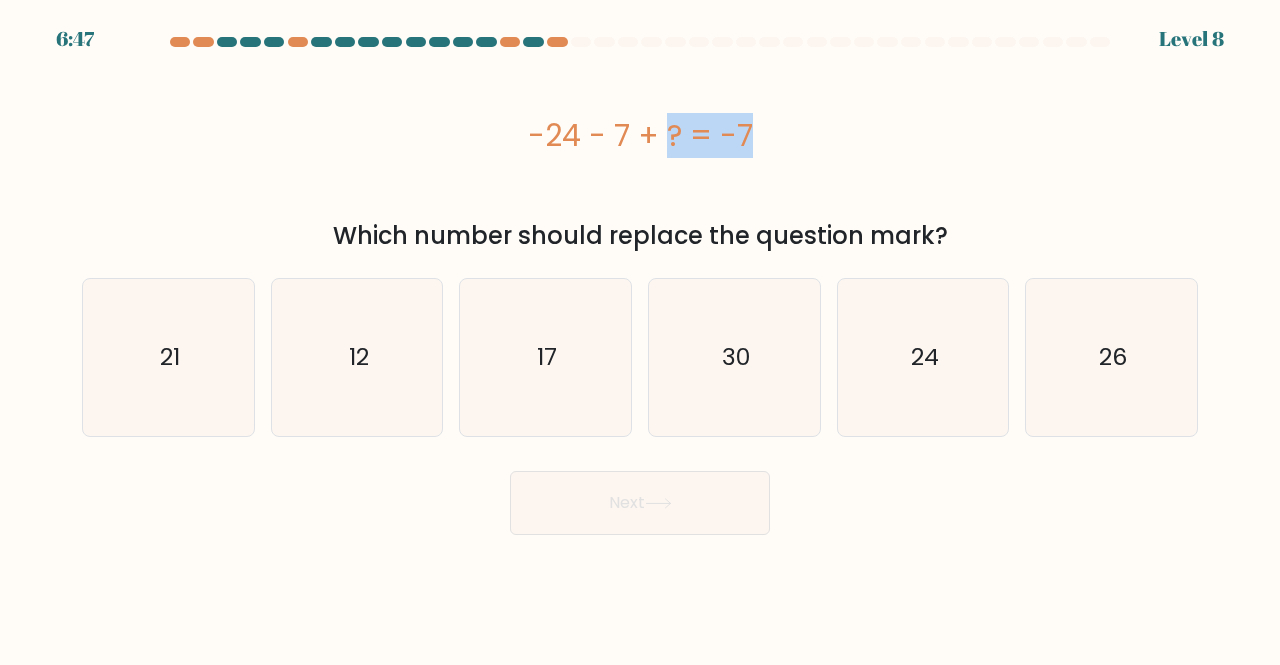 drag, startPoint x: 596, startPoint y: 151, endPoint x: 706, endPoint y: 154, distance: 110.0409 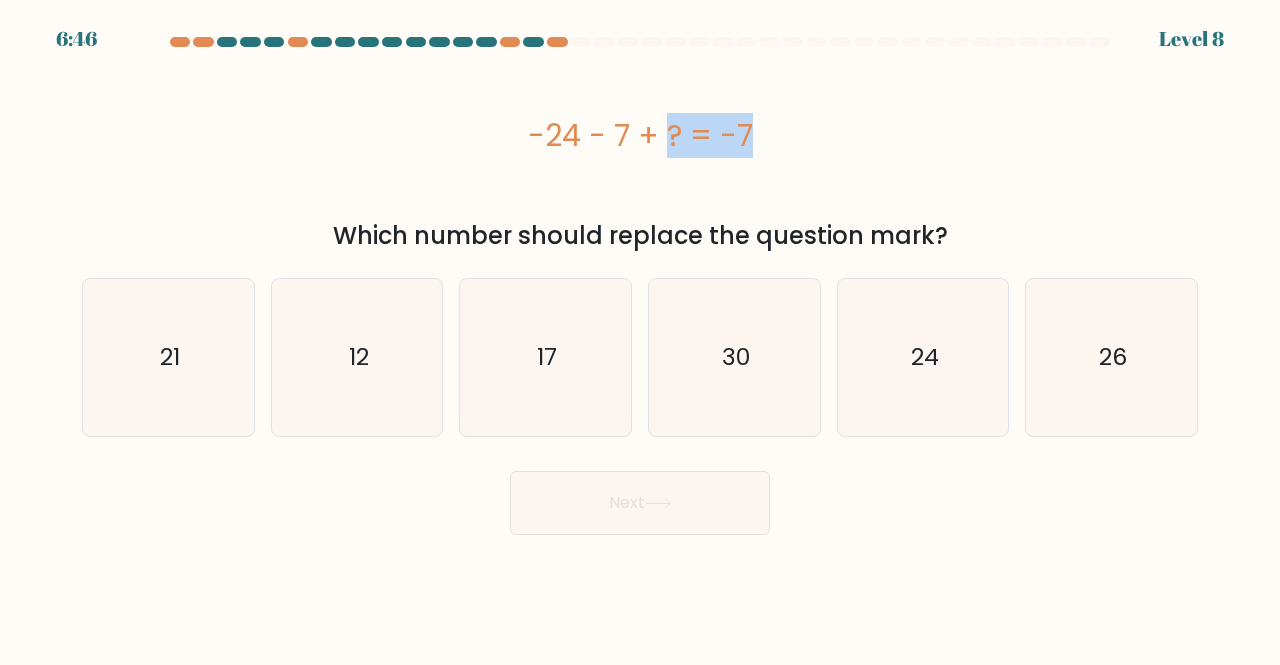 drag, startPoint x: 462, startPoint y: 102, endPoint x: 710, endPoint y: 147, distance: 252.04959 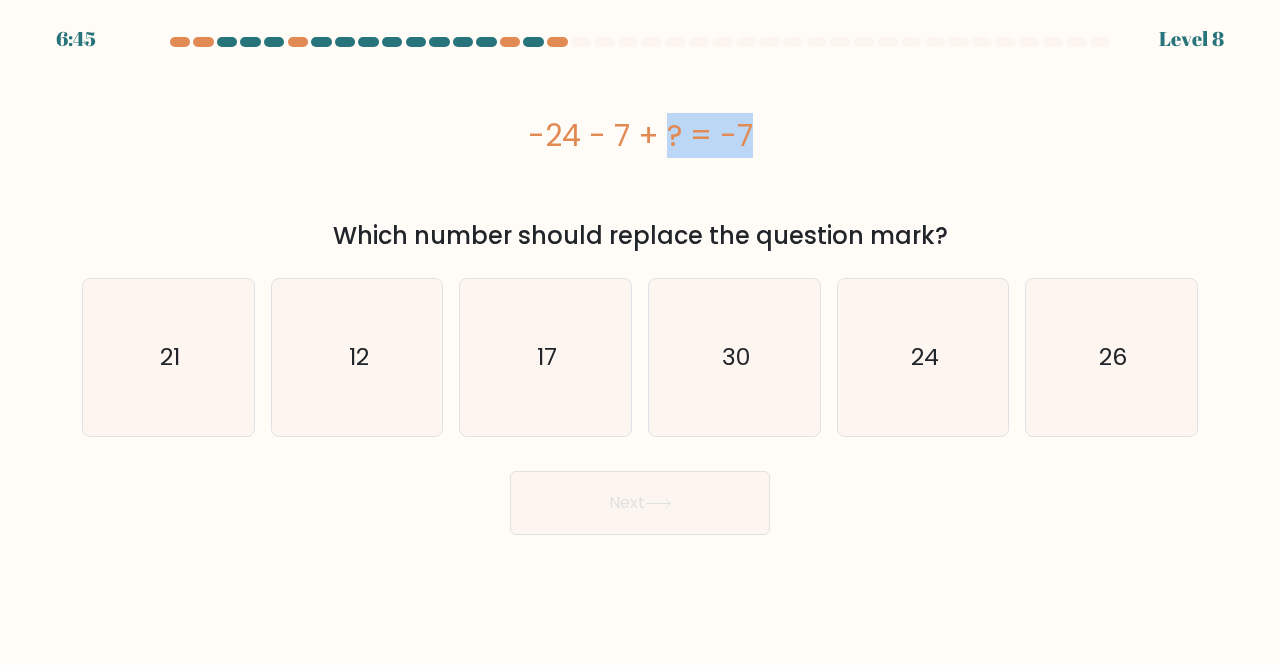 click on "-24 - 7 + ? = -7" at bounding box center (640, 135) 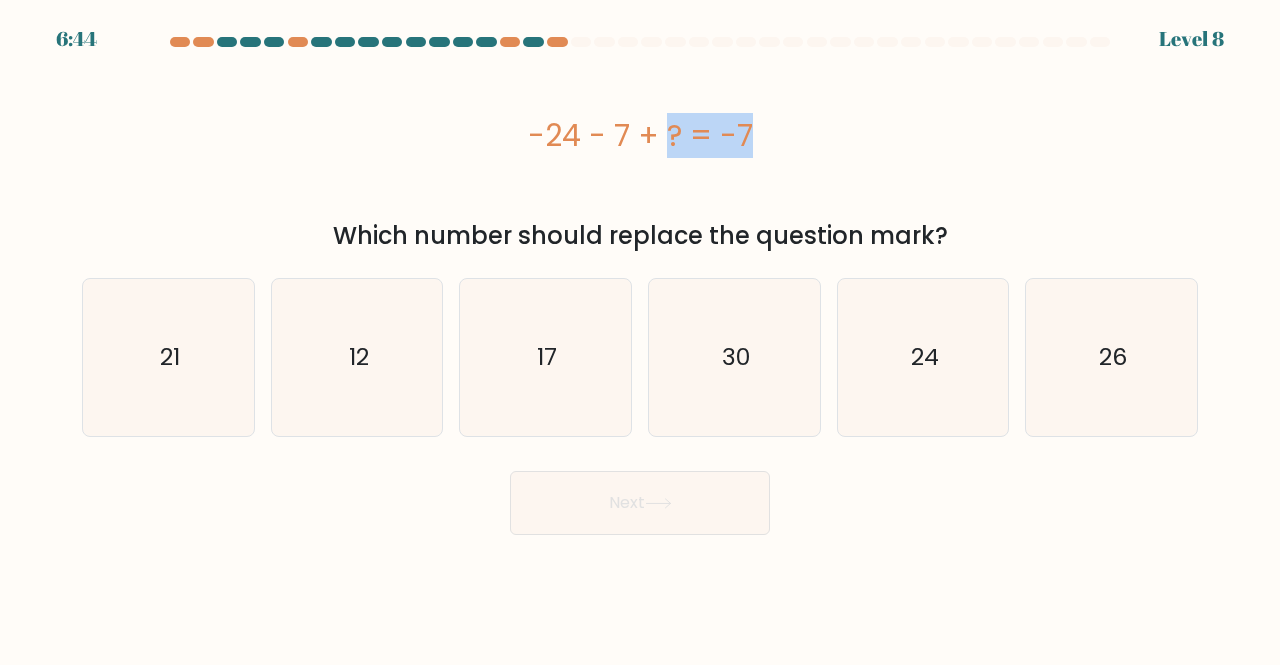 drag, startPoint x: 548, startPoint y: 141, endPoint x: 743, endPoint y: 153, distance: 195.36888 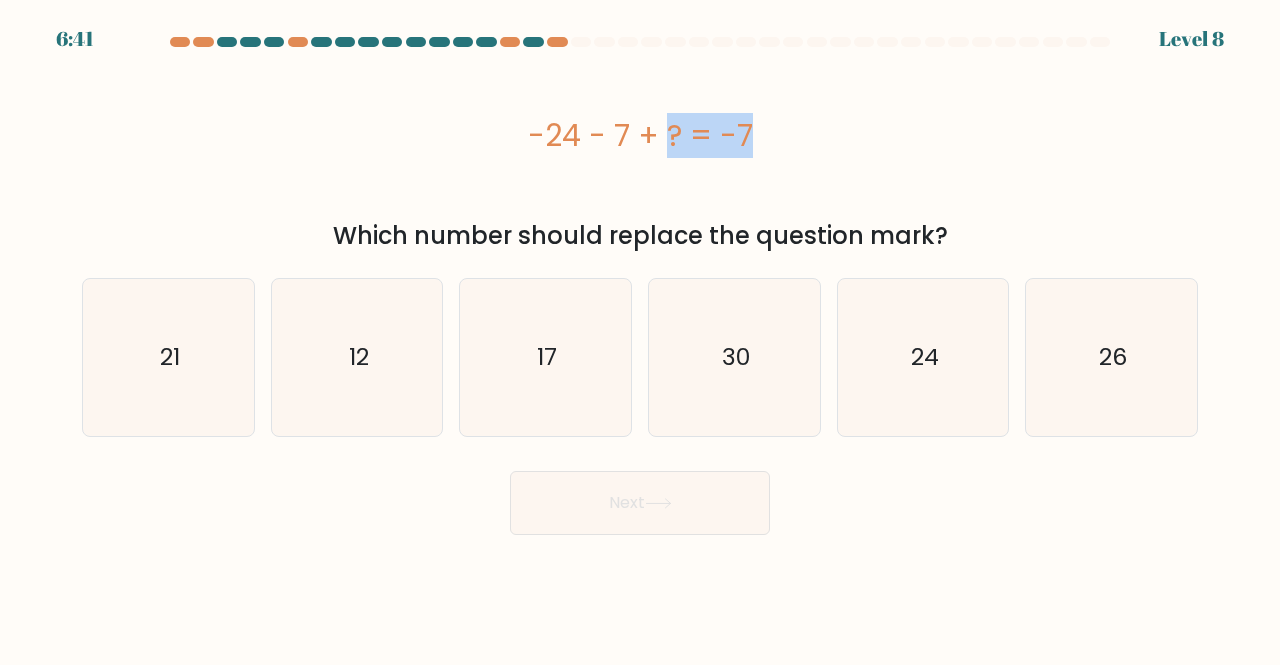 drag, startPoint x: 518, startPoint y: 115, endPoint x: 702, endPoint y: 129, distance: 184.53185 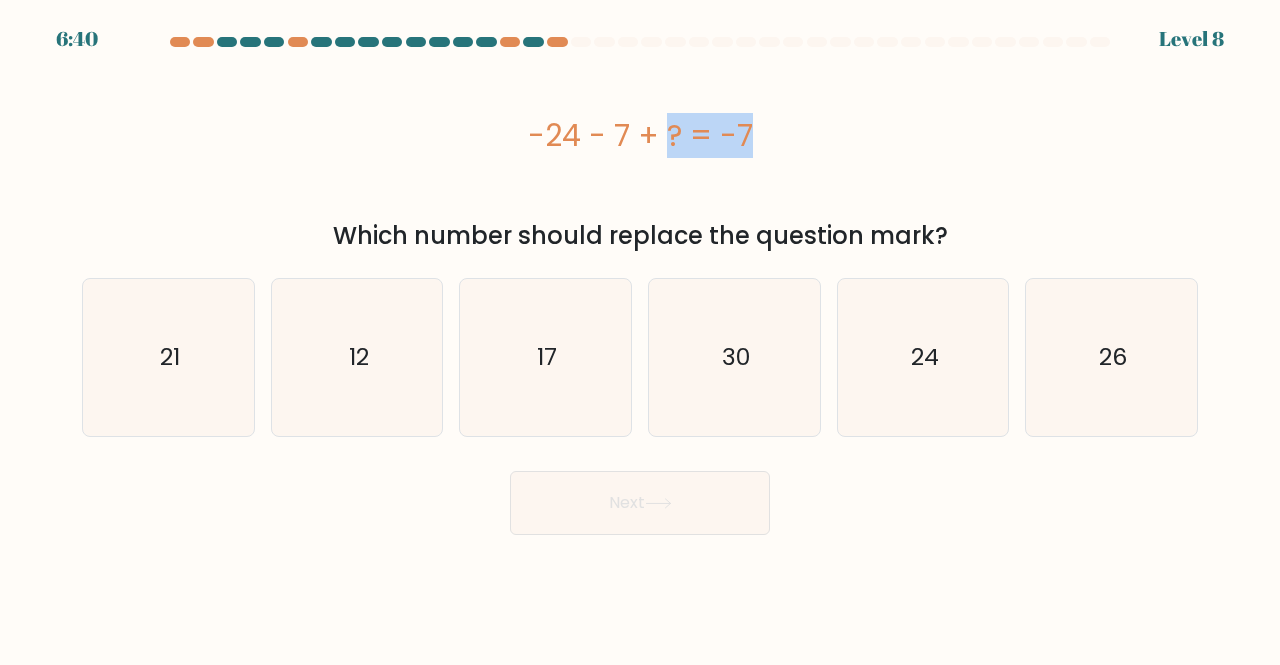 drag, startPoint x: 581, startPoint y: 131, endPoint x: 749, endPoint y: 124, distance: 168.14577 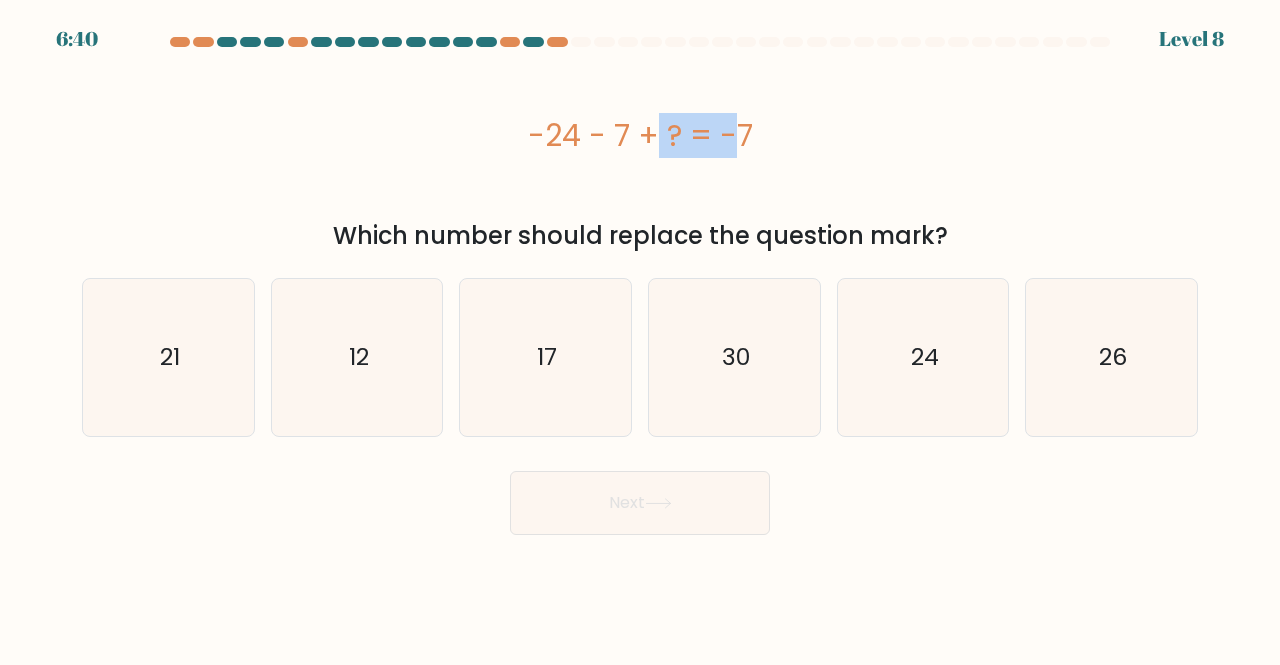 drag, startPoint x: 532, startPoint y: 125, endPoint x: 628, endPoint y: 146, distance: 98.270035 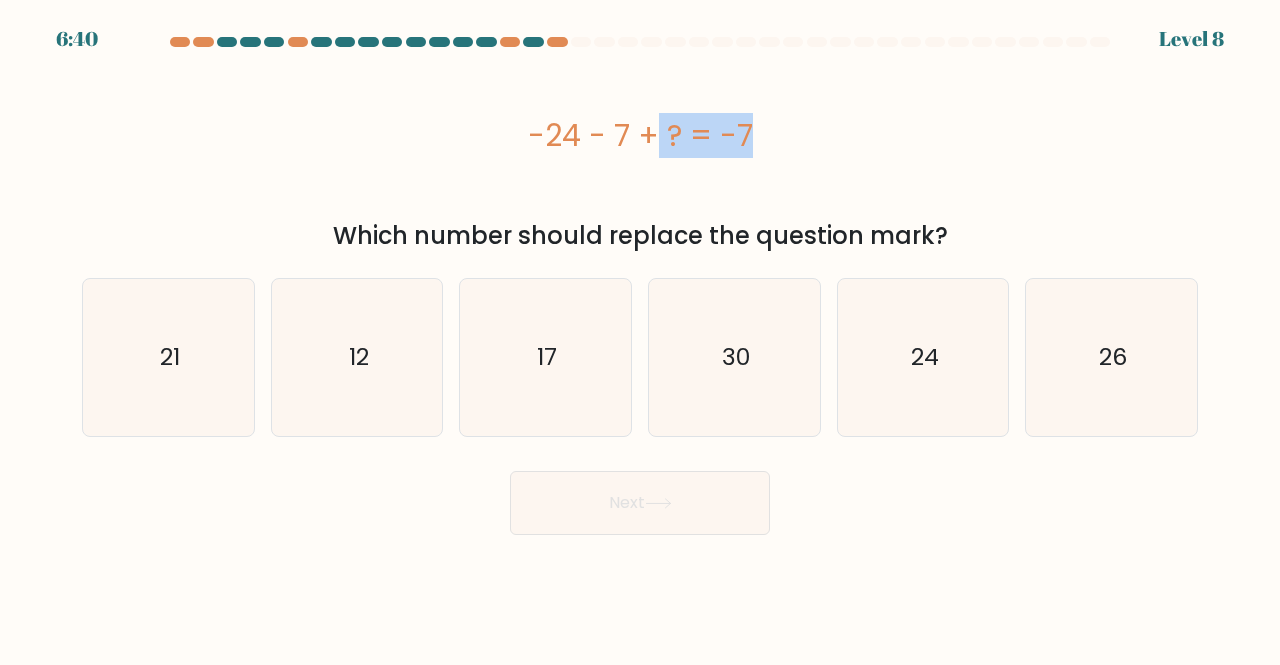 click on "-24 - 7 + ? = -7" at bounding box center [640, 135] 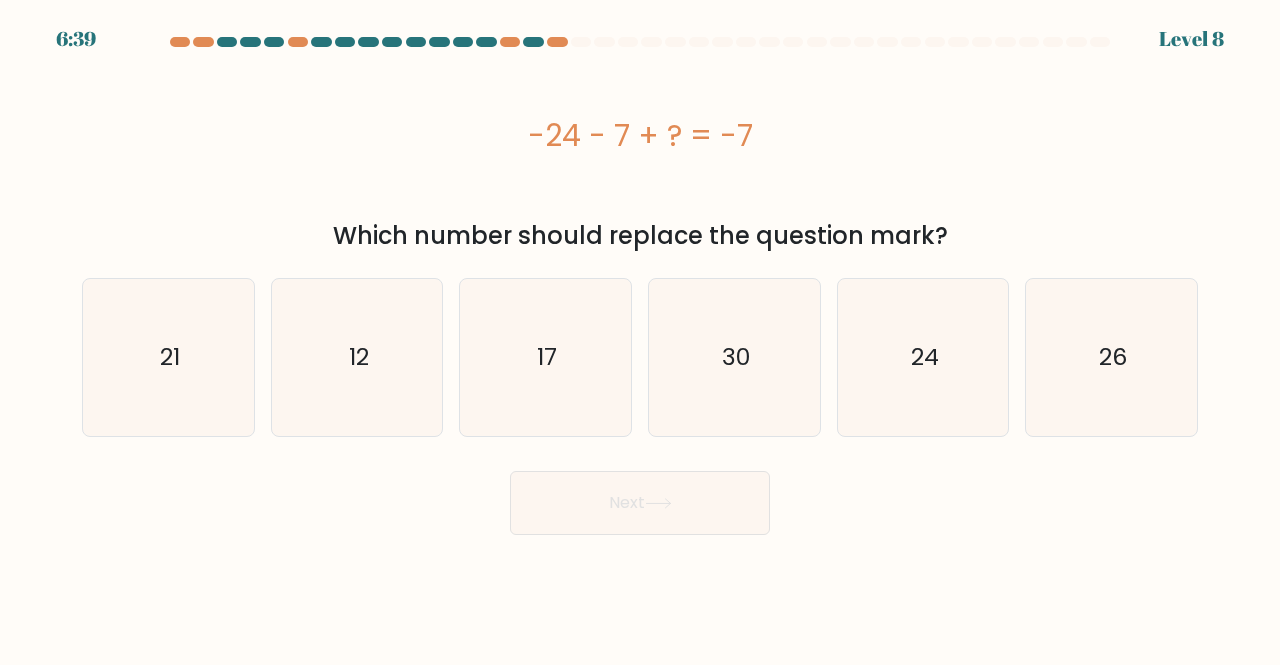 click on "-24 - 7 + ? = -7" at bounding box center (640, 135) 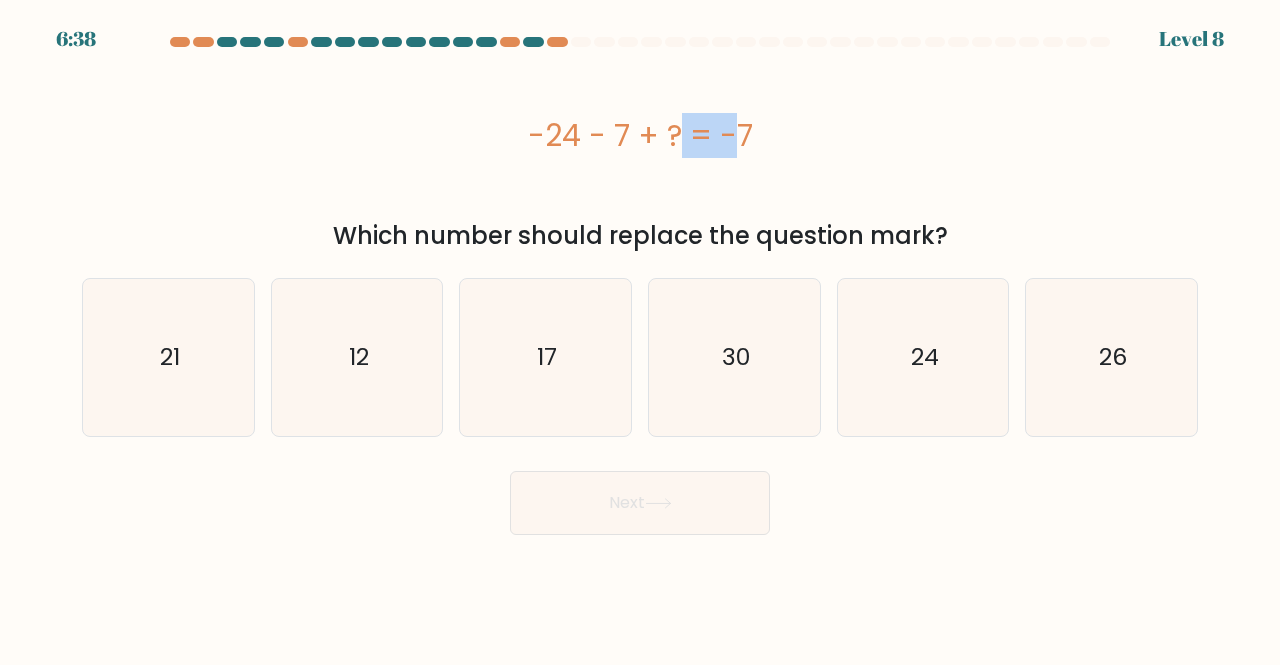 drag, startPoint x: 564, startPoint y: 135, endPoint x: 615, endPoint y: 136, distance: 51.009804 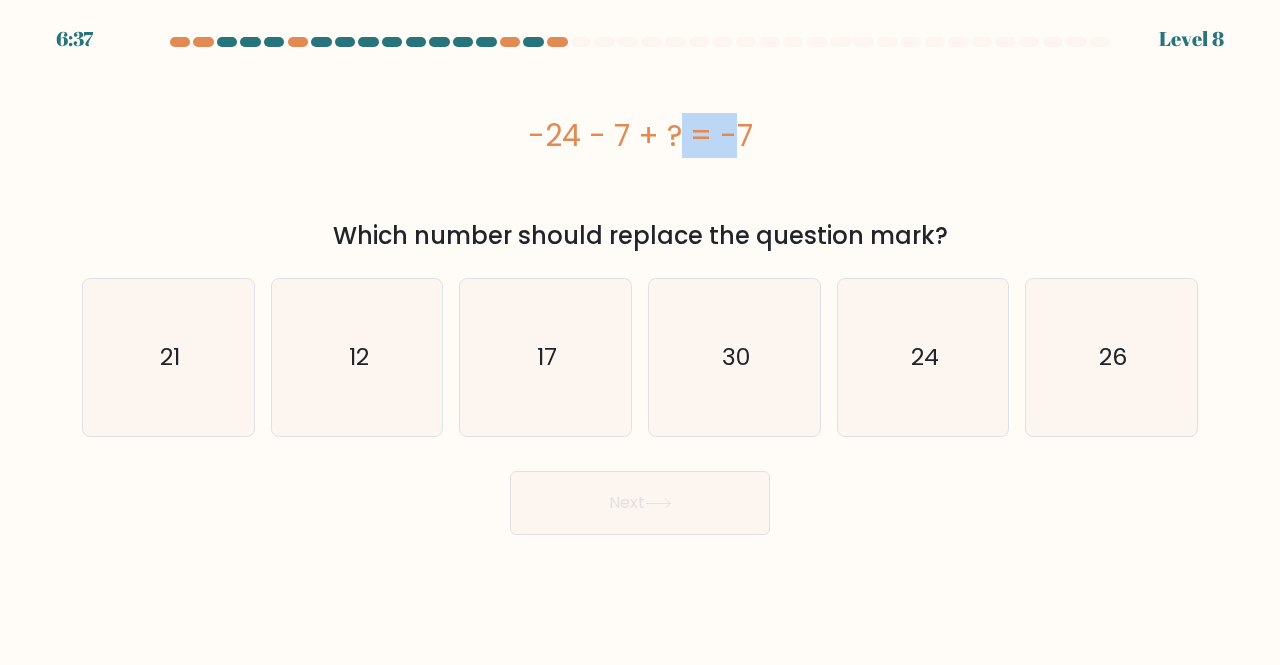 click on "-24 - 7 + ? = -7" at bounding box center [640, 135] 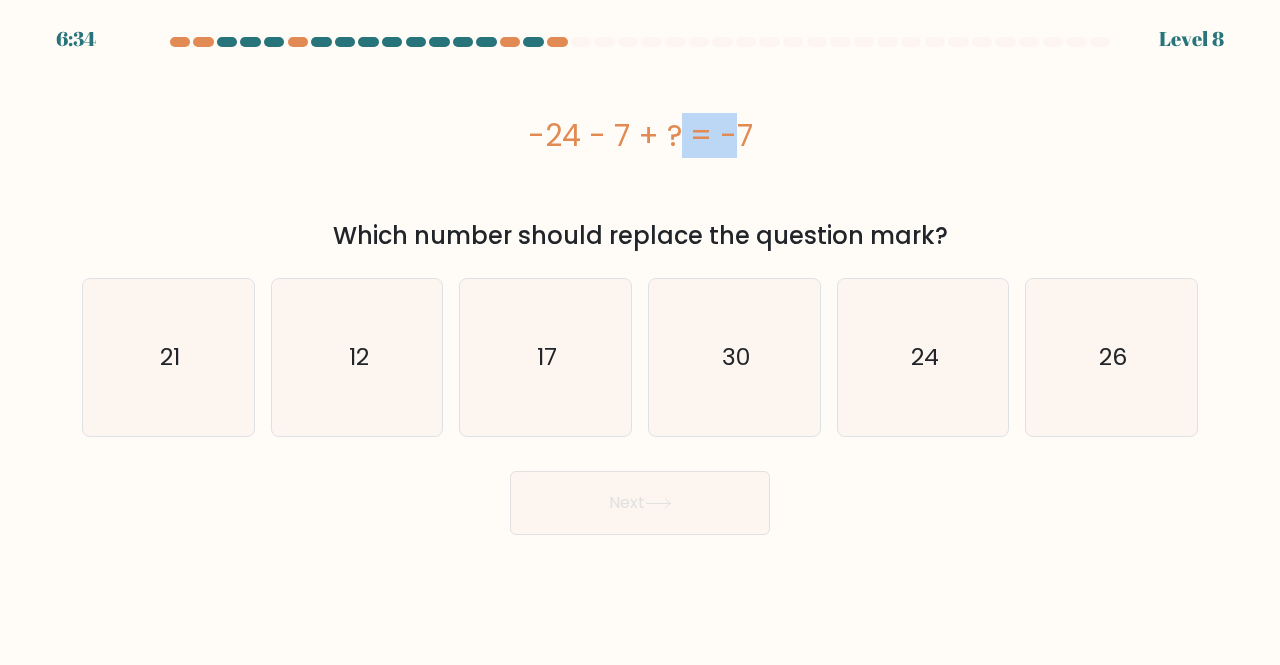 drag, startPoint x: 624, startPoint y: 113, endPoint x: 740, endPoint y: 127, distance: 116.841774 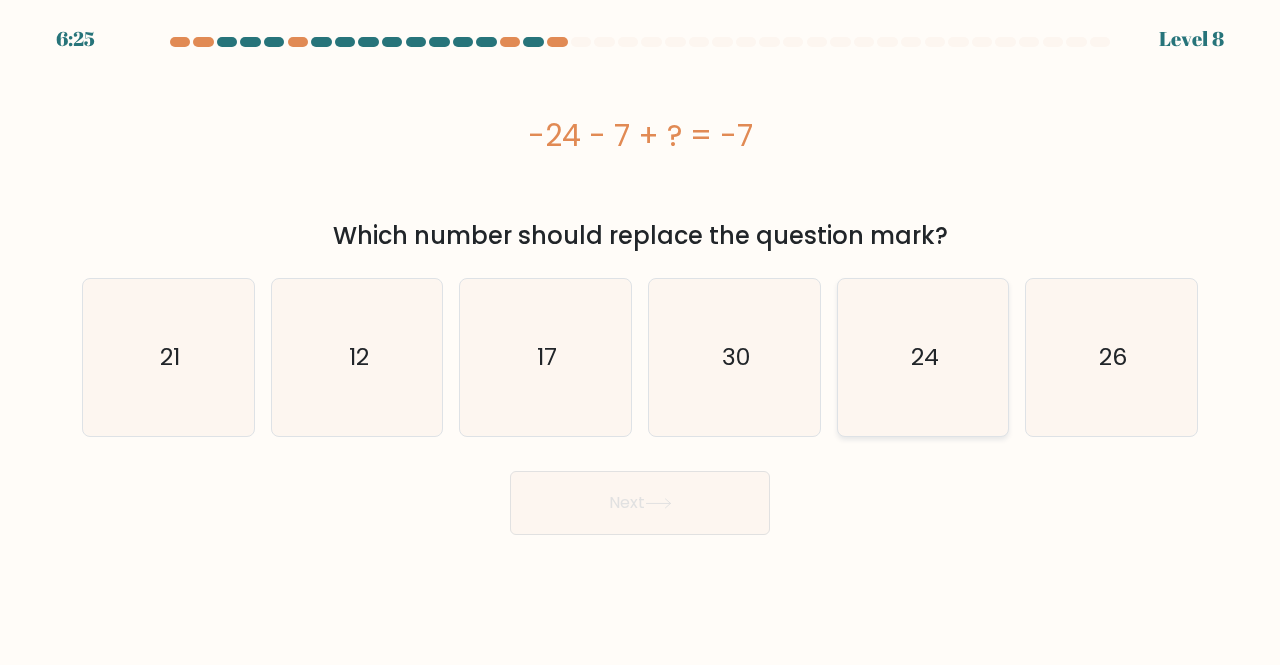 click on "24" at bounding box center [923, 357] 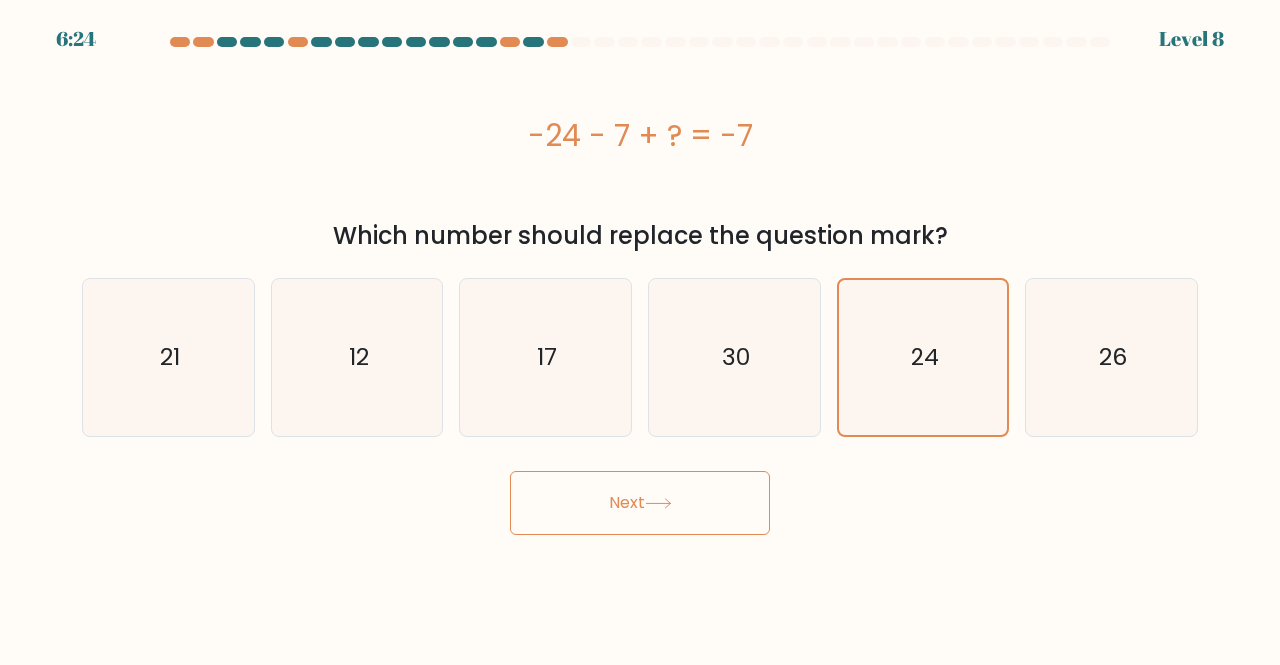 click on "Next" at bounding box center (640, 503) 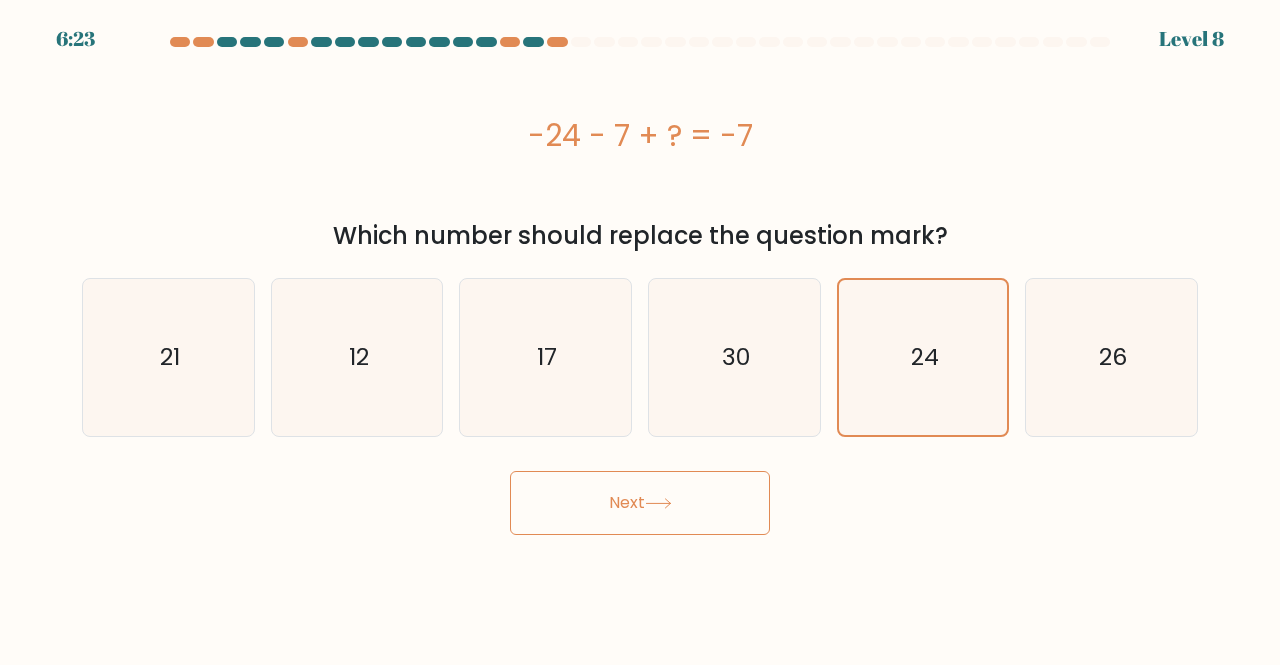 click on "Next" at bounding box center (640, 503) 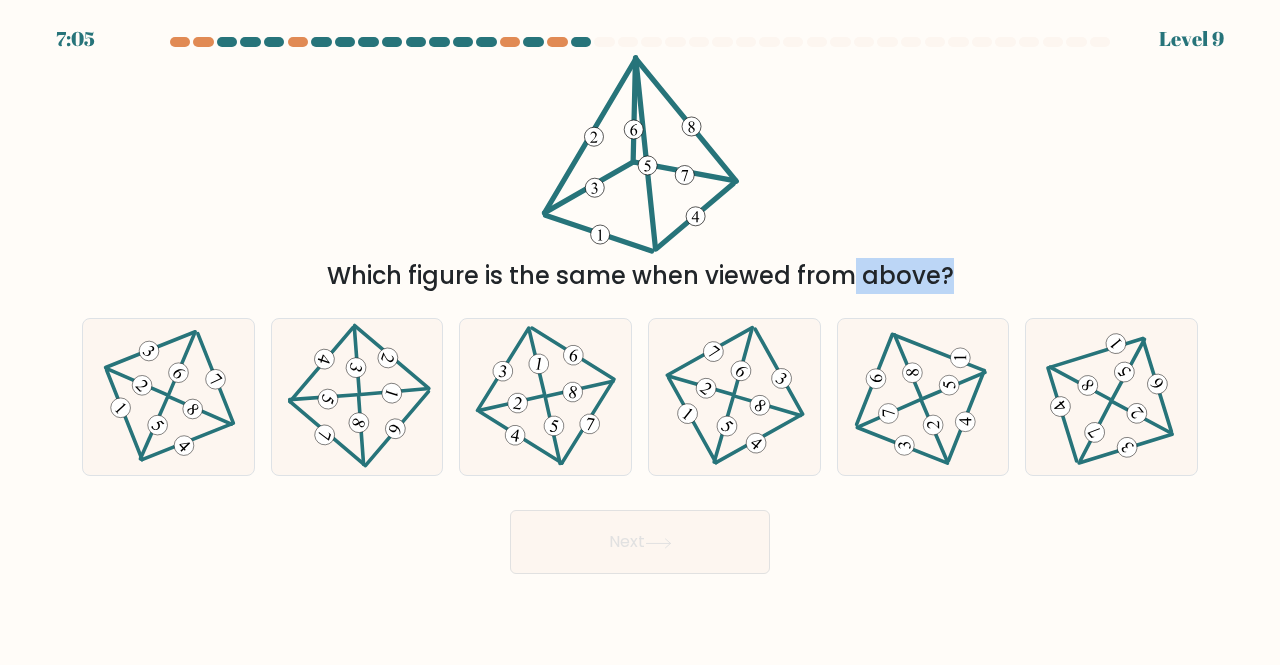 drag, startPoint x: 667, startPoint y: 270, endPoint x: 771, endPoint y: 267, distance: 104.04326 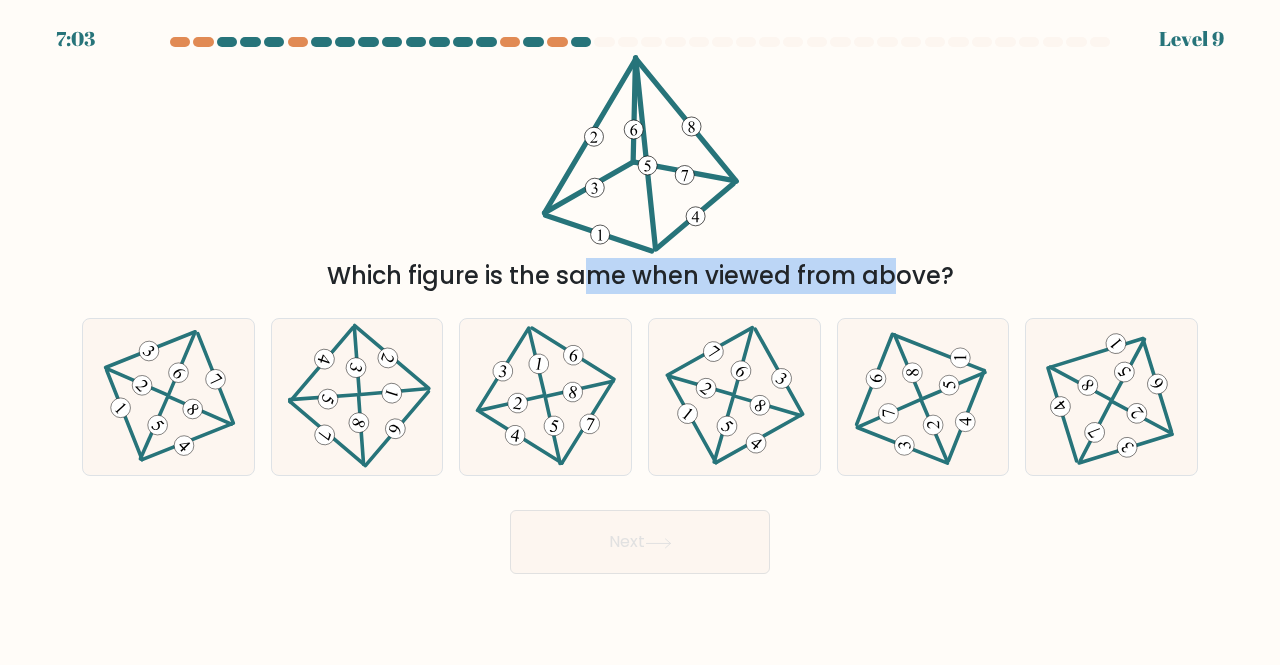 drag, startPoint x: 431, startPoint y: 271, endPoint x: 712, endPoint y: 267, distance: 281.02847 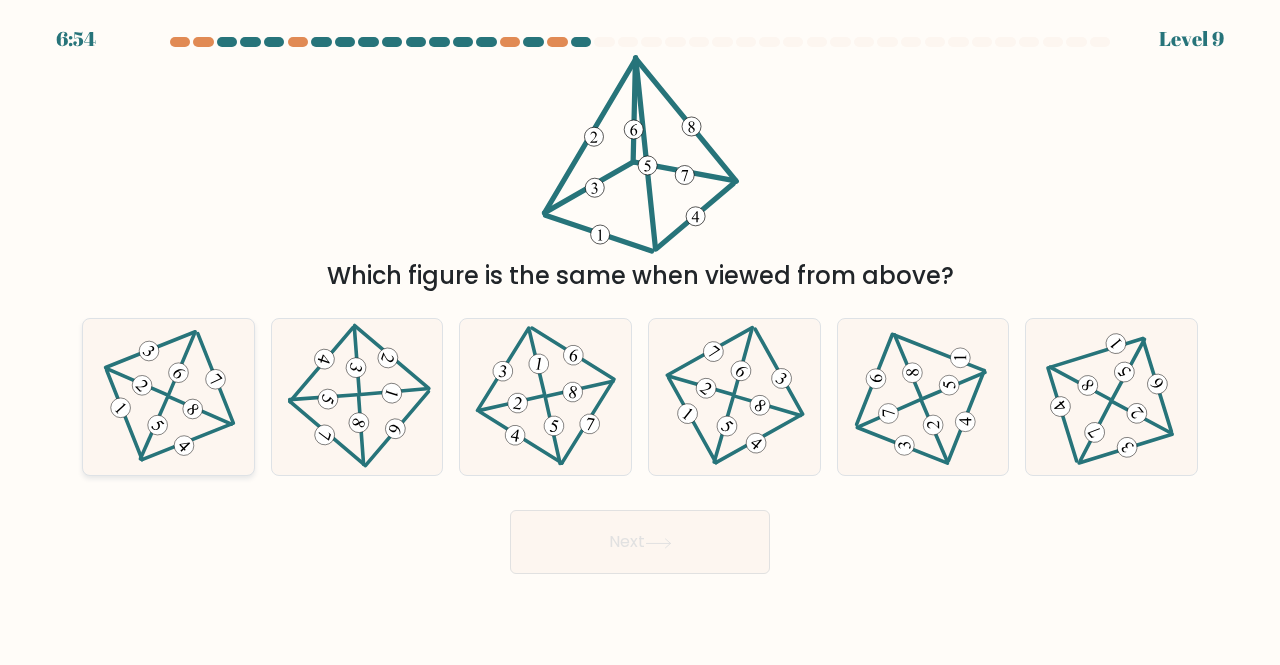 click at bounding box center (169, 396) 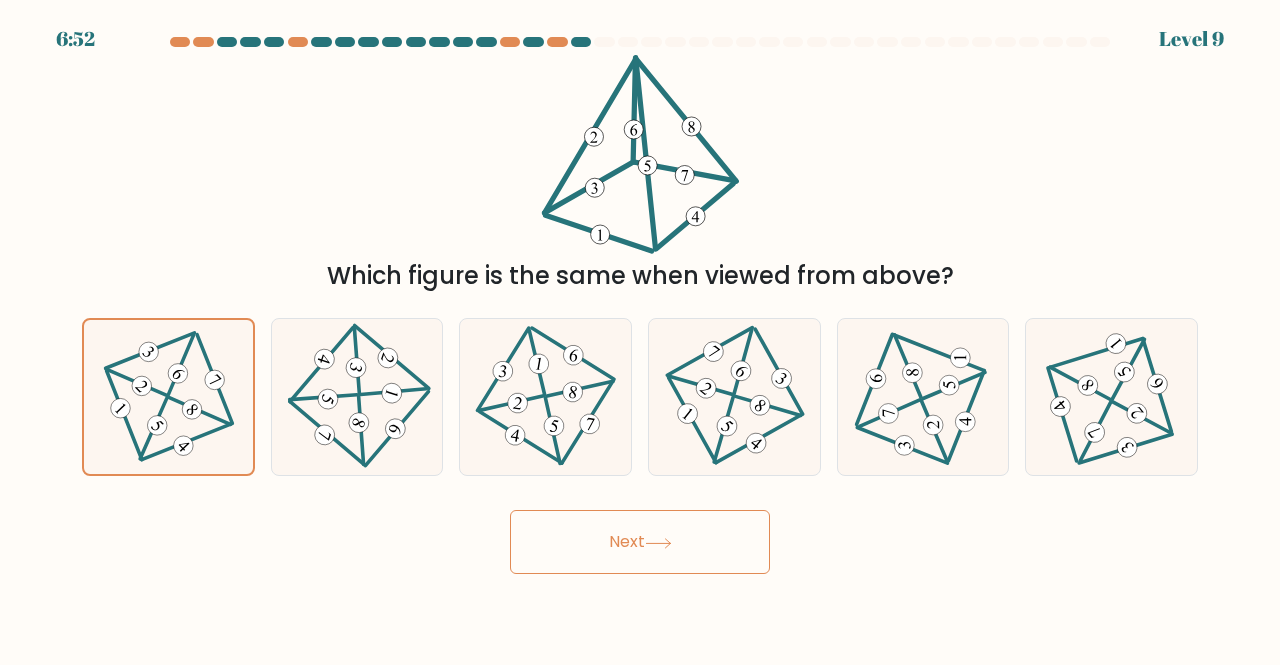 click on "Next" at bounding box center [640, 542] 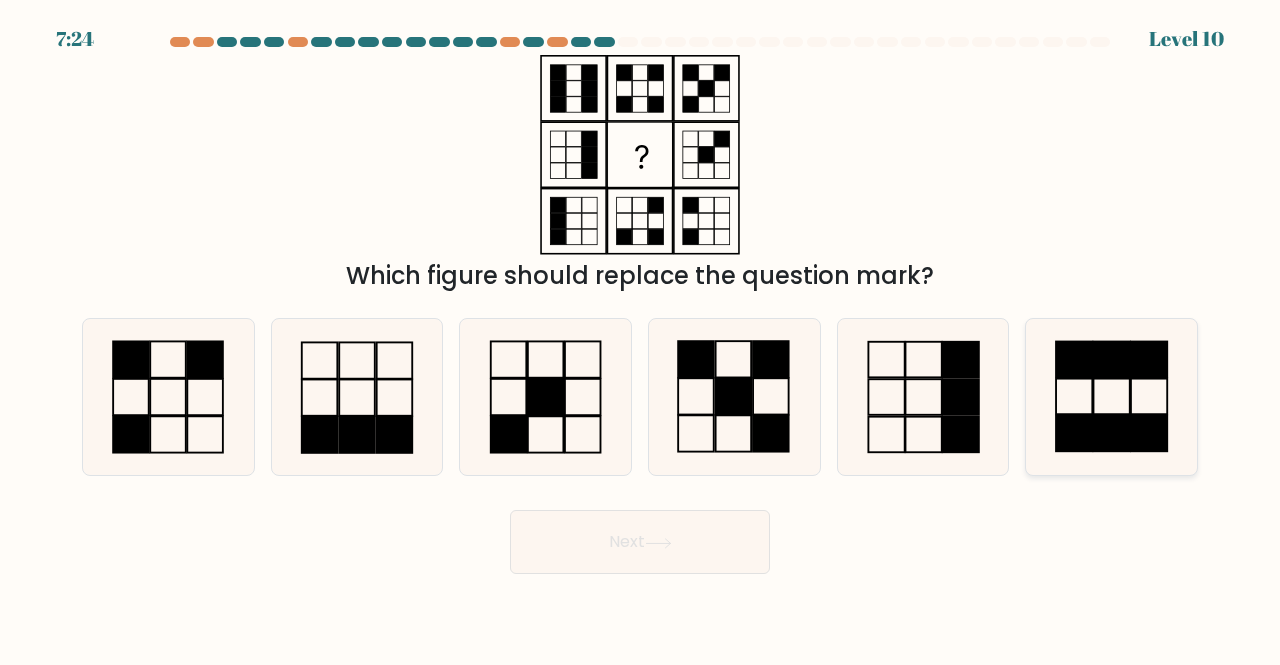 click at bounding box center (1074, 359) 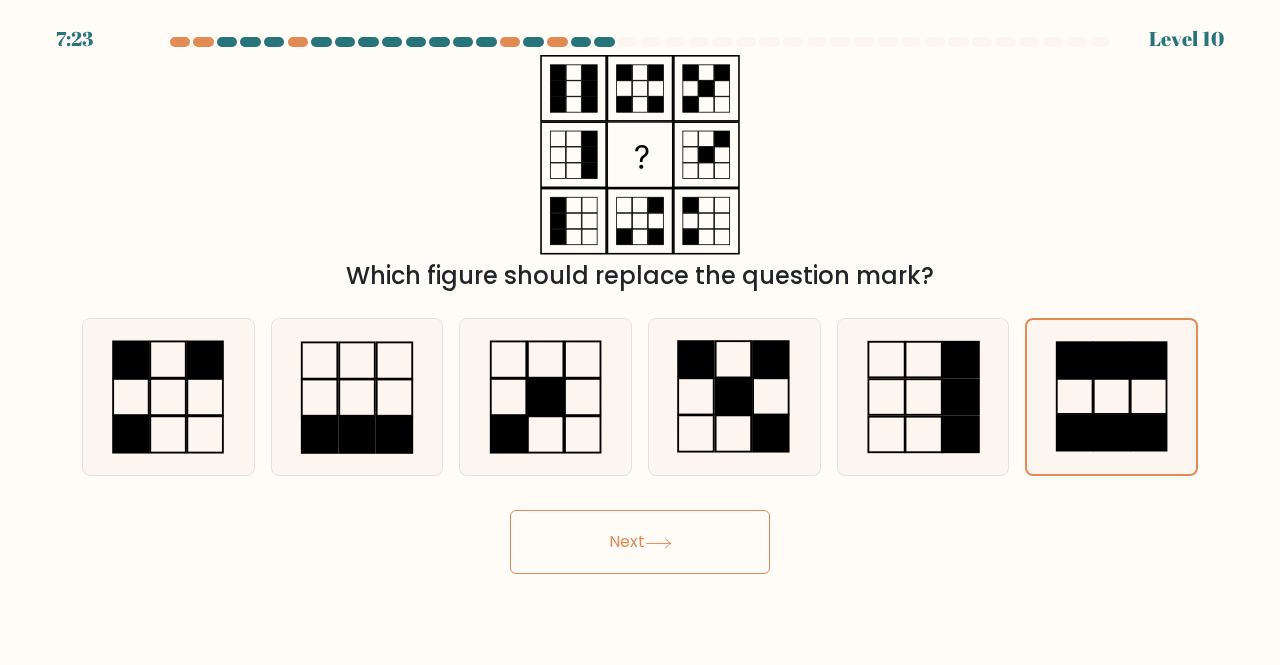 click at bounding box center (658, 543) 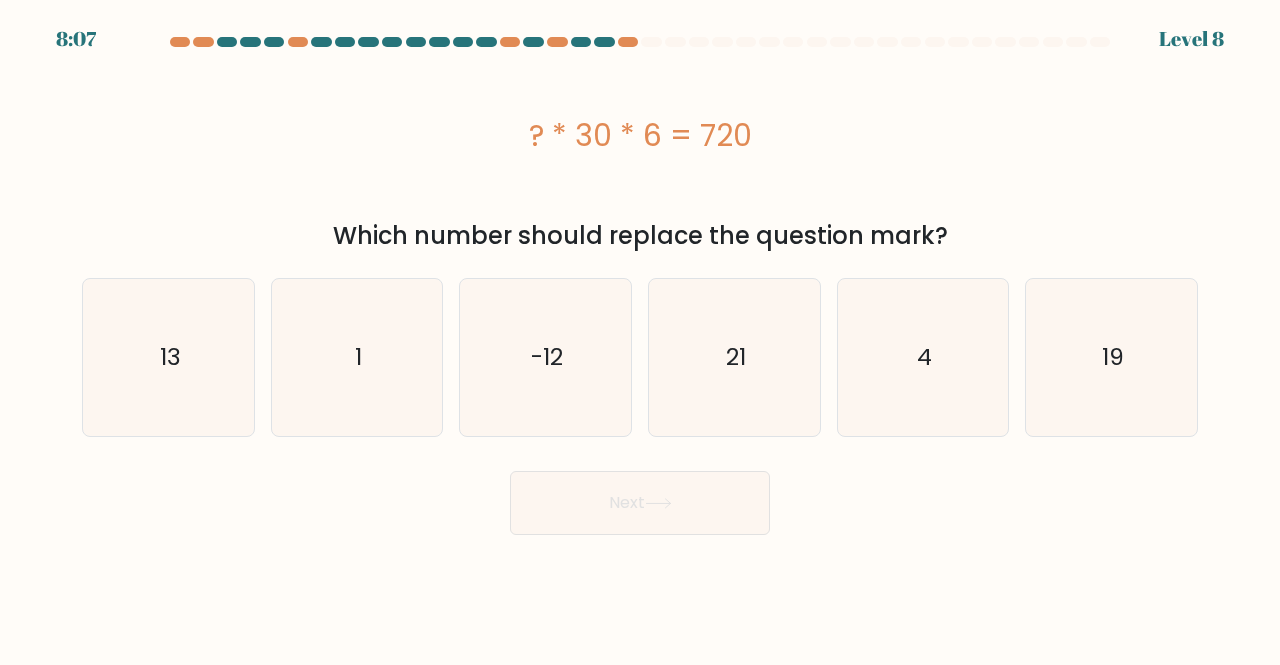 drag, startPoint x: 552, startPoint y: 130, endPoint x: 712, endPoint y: 137, distance: 160.15305 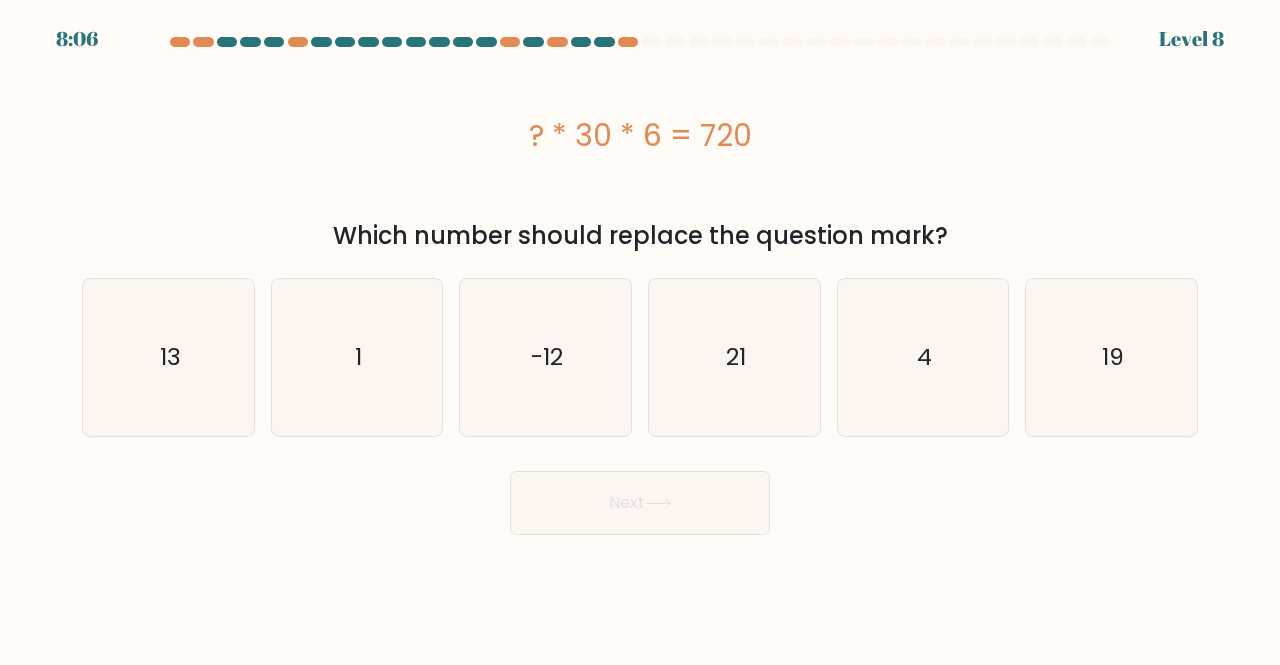 drag, startPoint x: 537, startPoint y: 143, endPoint x: 776, endPoint y: 162, distance: 239.75404 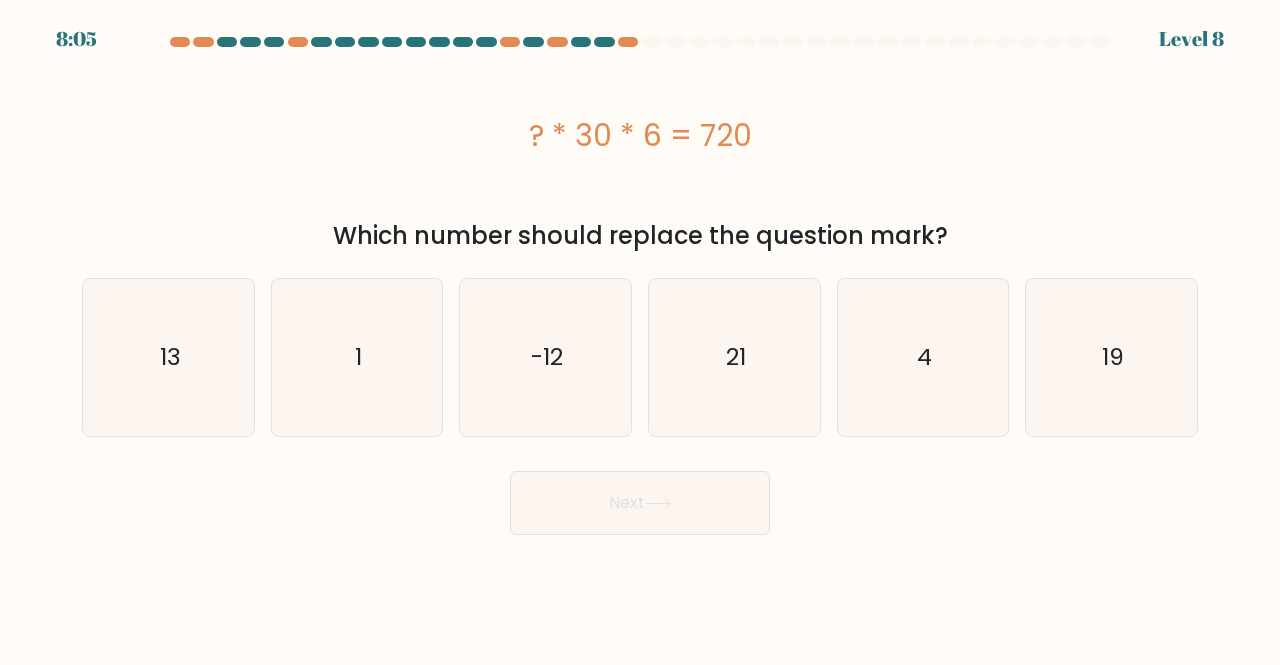 drag, startPoint x: 638, startPoint y: 132, endPoint x: 767, endPoint y: 158, distance: 131.59407 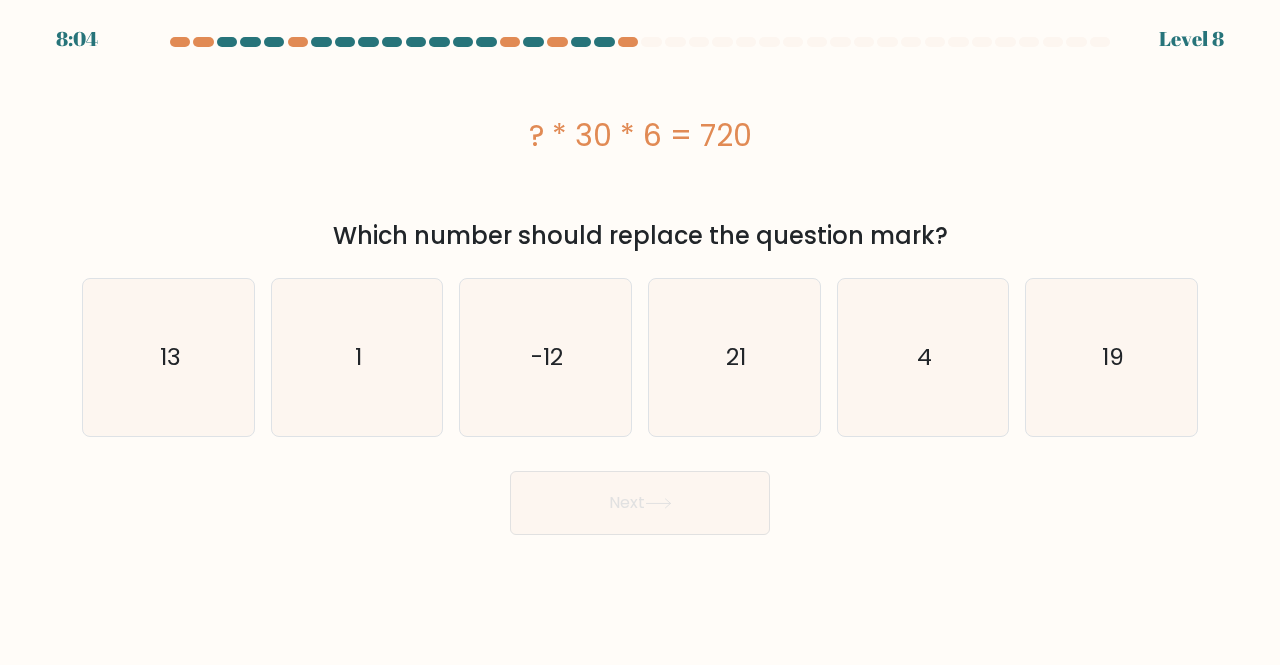 click on "? * 30 * 6 = 720" at bounding box center (640, 135) 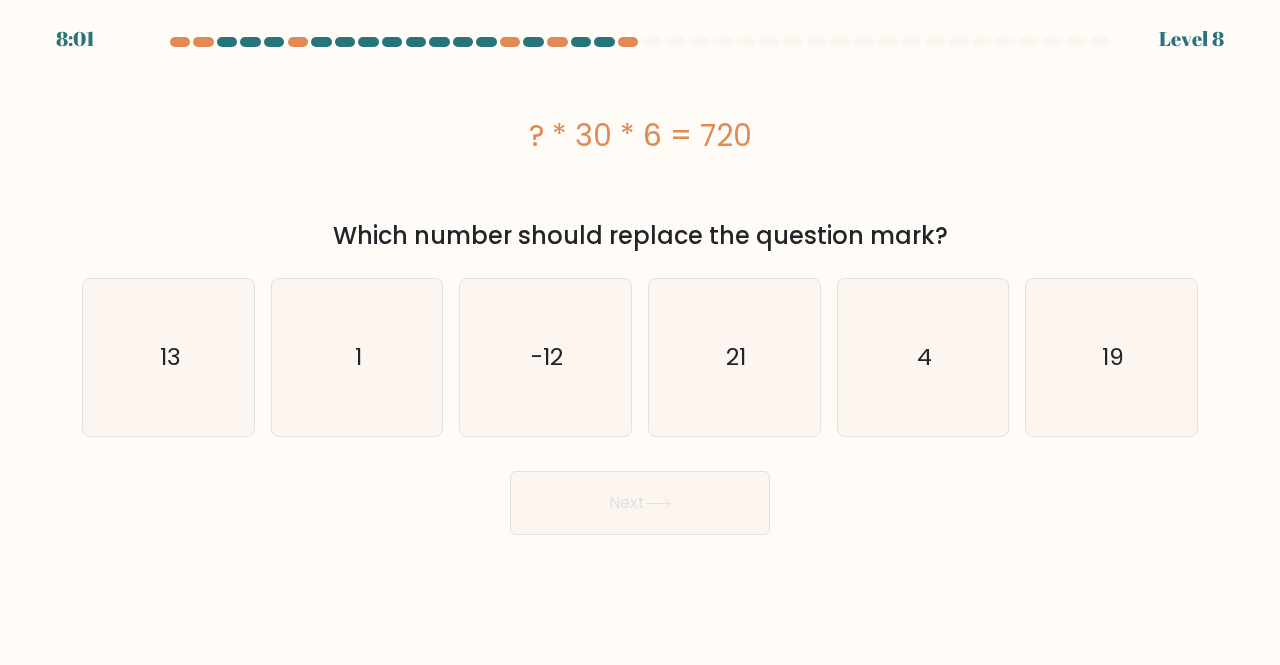 drag, startPoint x: 590, startPoint y: 120, endPoint x: 805, endPoint y: 125, distance: 215.05814 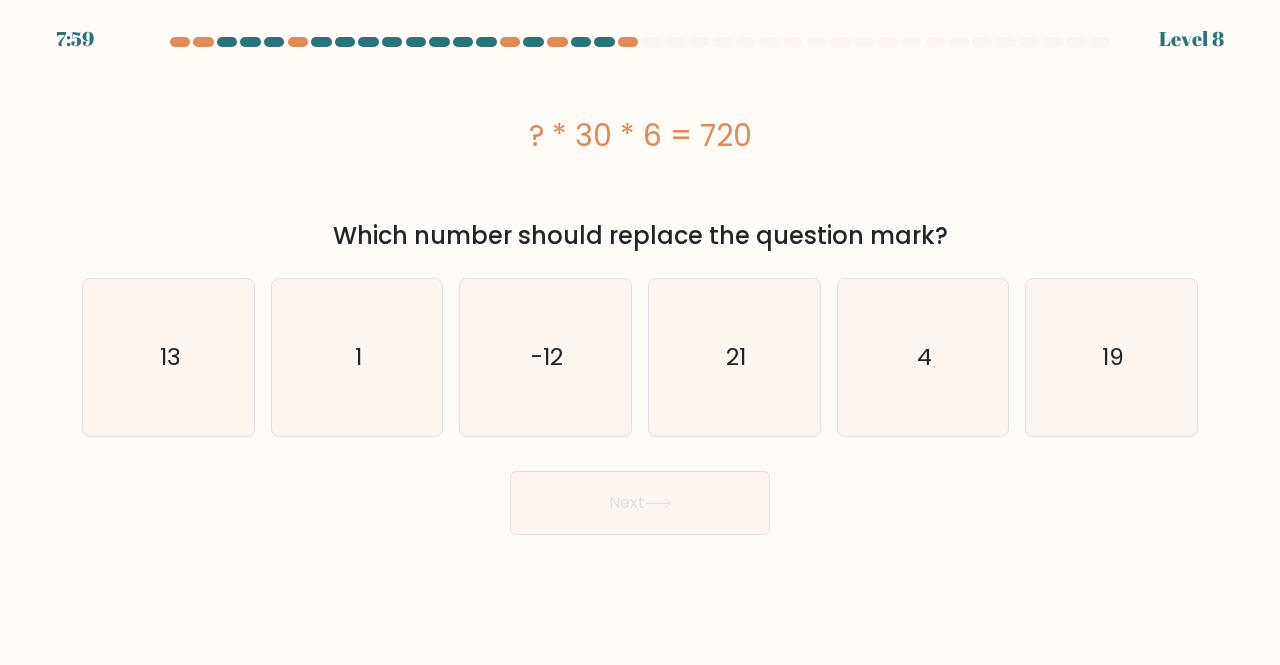 drag, startPoint x: 576, startPoint y: 135, endPoint x: 796, endPoint y: 134, distance: 220.00227 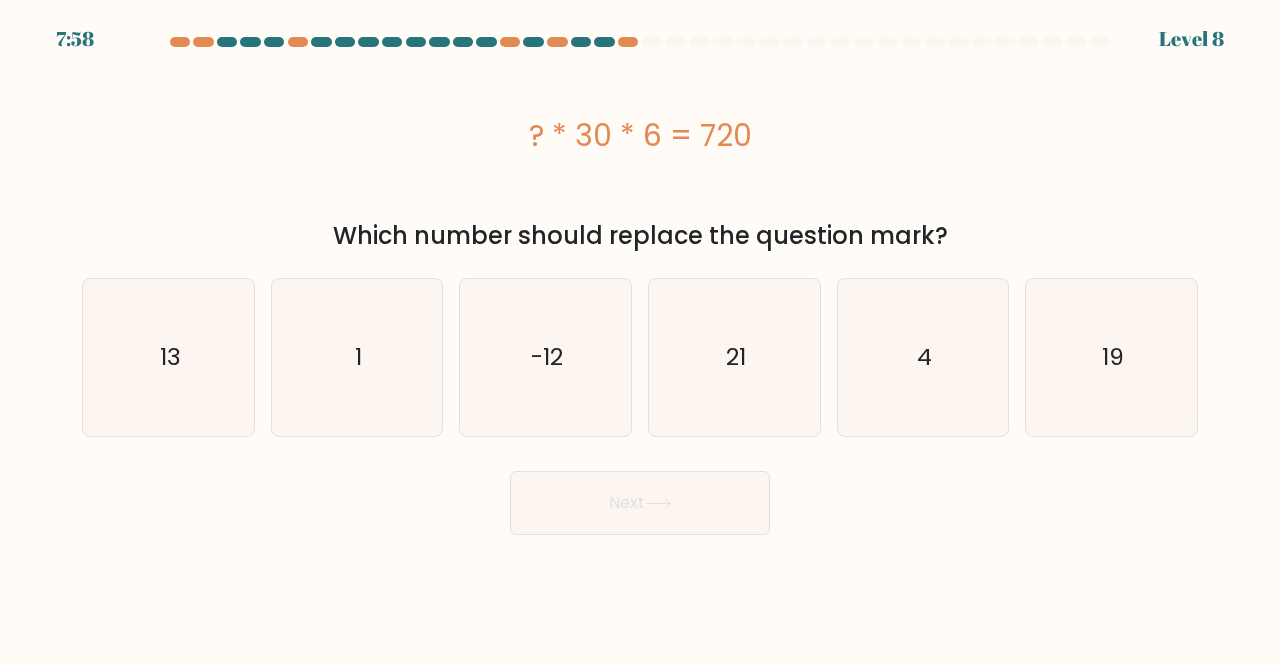 click on "? * 30 * 6 = 720" at bounding box center (640, 135) 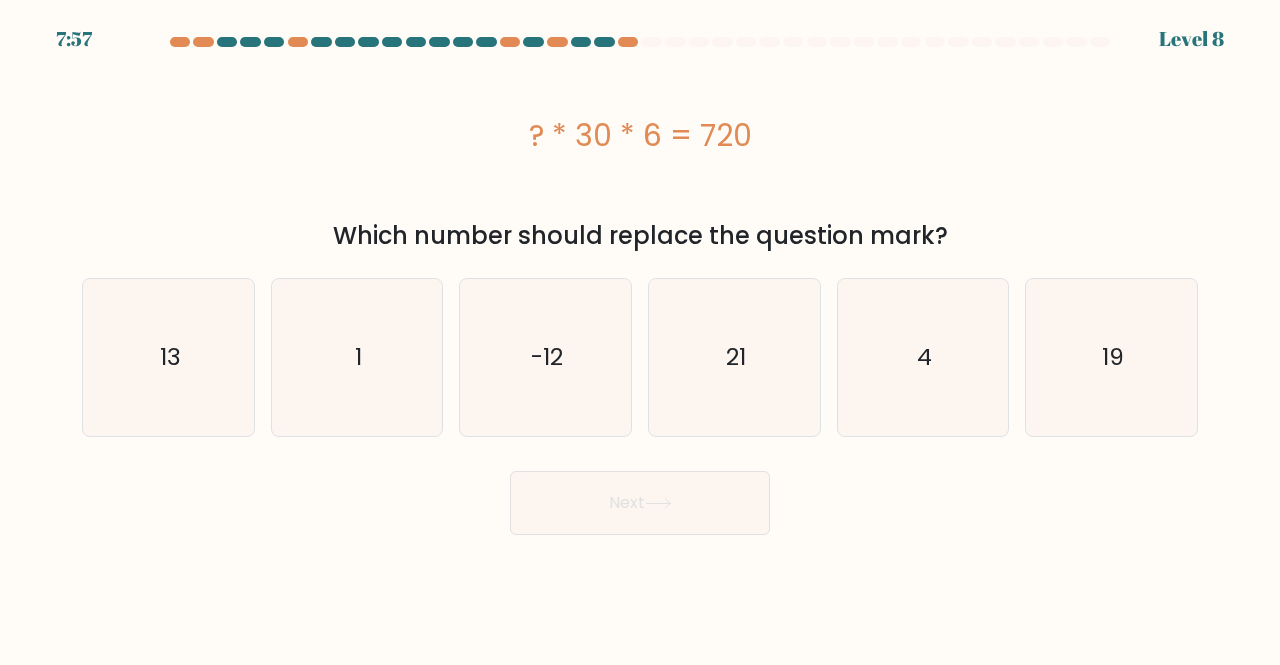 drag, startPoint x: 582, startPoint y: 115, endPoint x: 702, endPoint y: 137, distance: 122 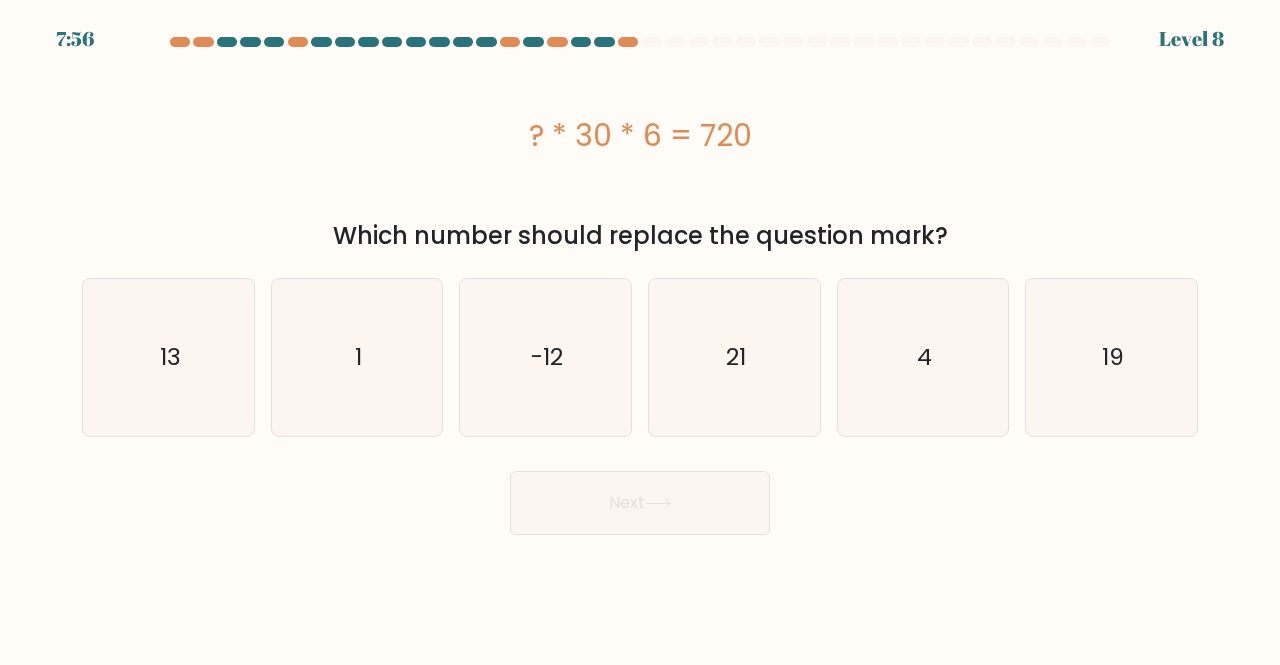 drag, startPoint x: 660, startPoint y: 131, endPoint x: 784, endPoint y: 134, distance: 124.036285 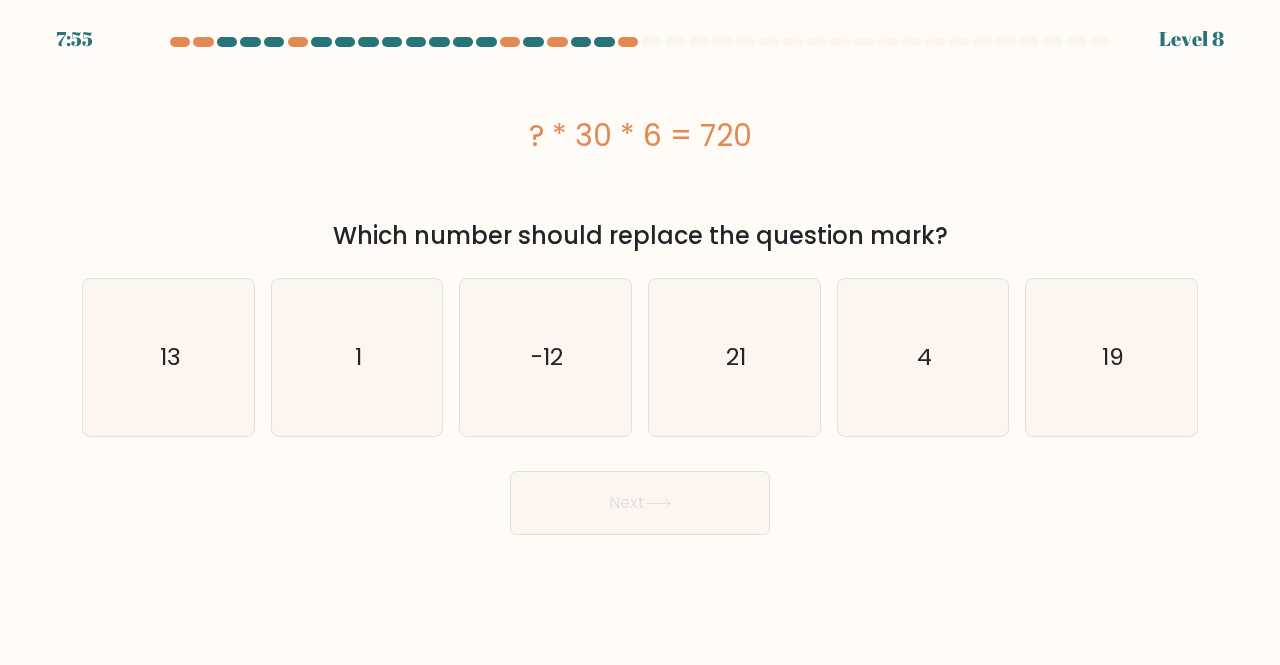 drag, startPoint x: 570, startPoint y: 104, endPoint x: 700, endPoint y: 124, distance: 131.52946 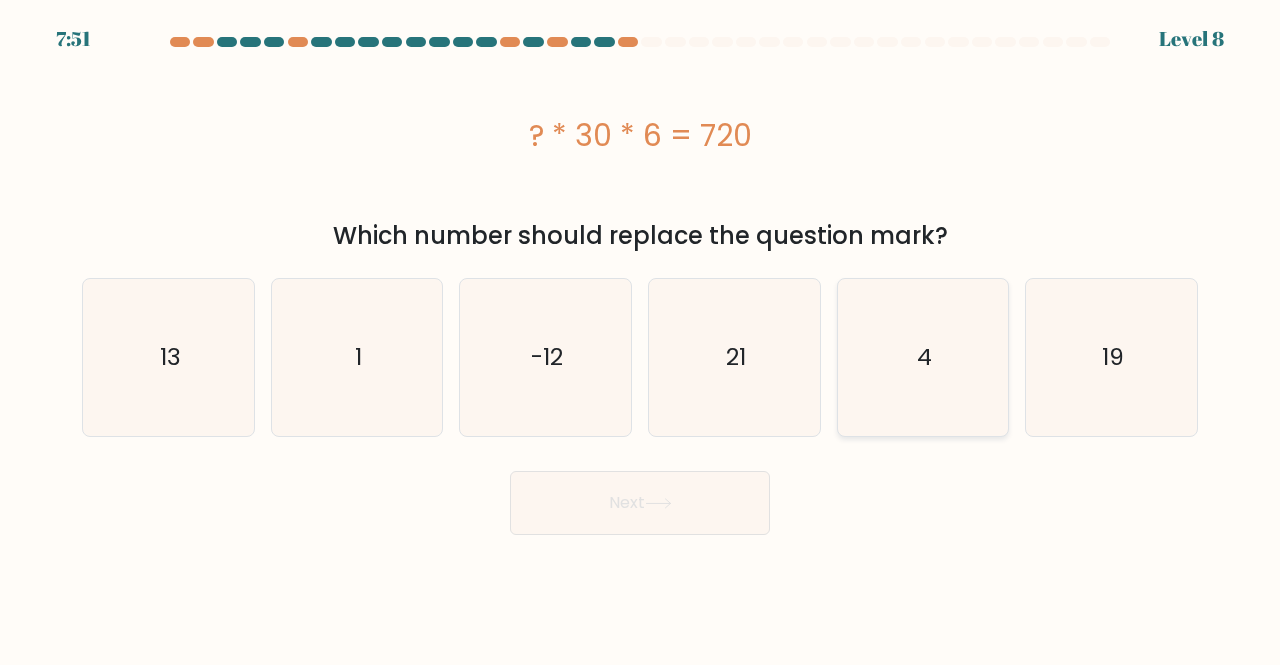click on "4" at bounding box center [924, 357] 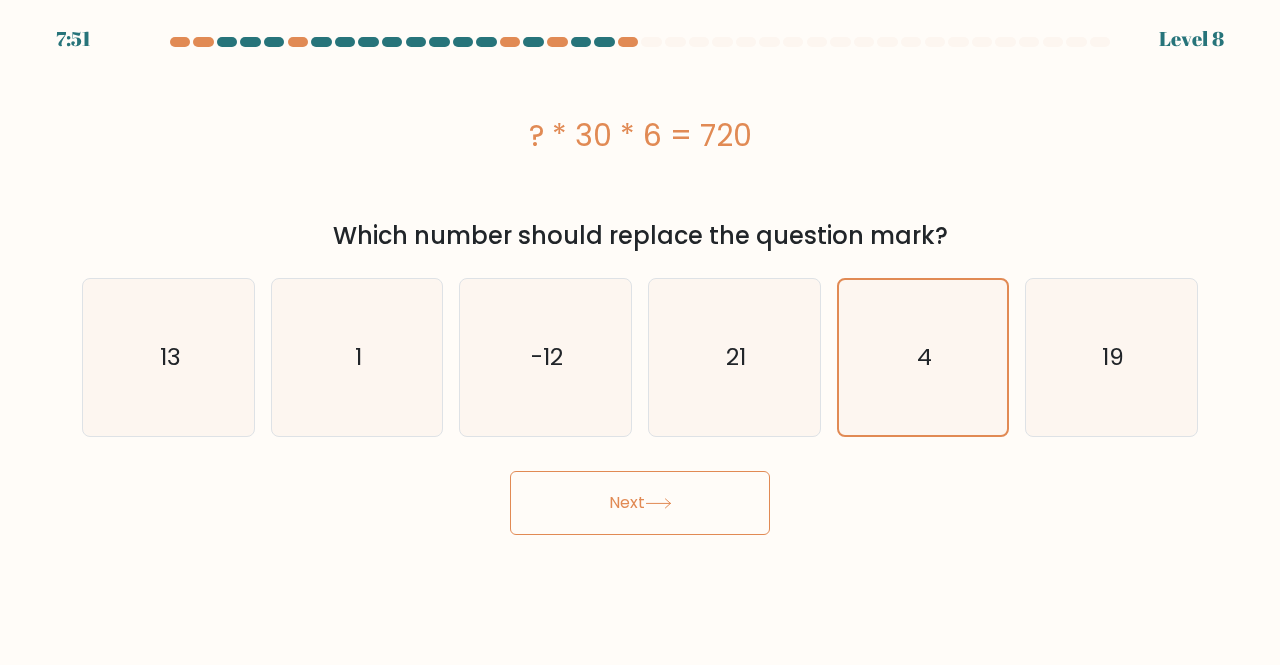 click on "Next" at bounding box center [640, 503] 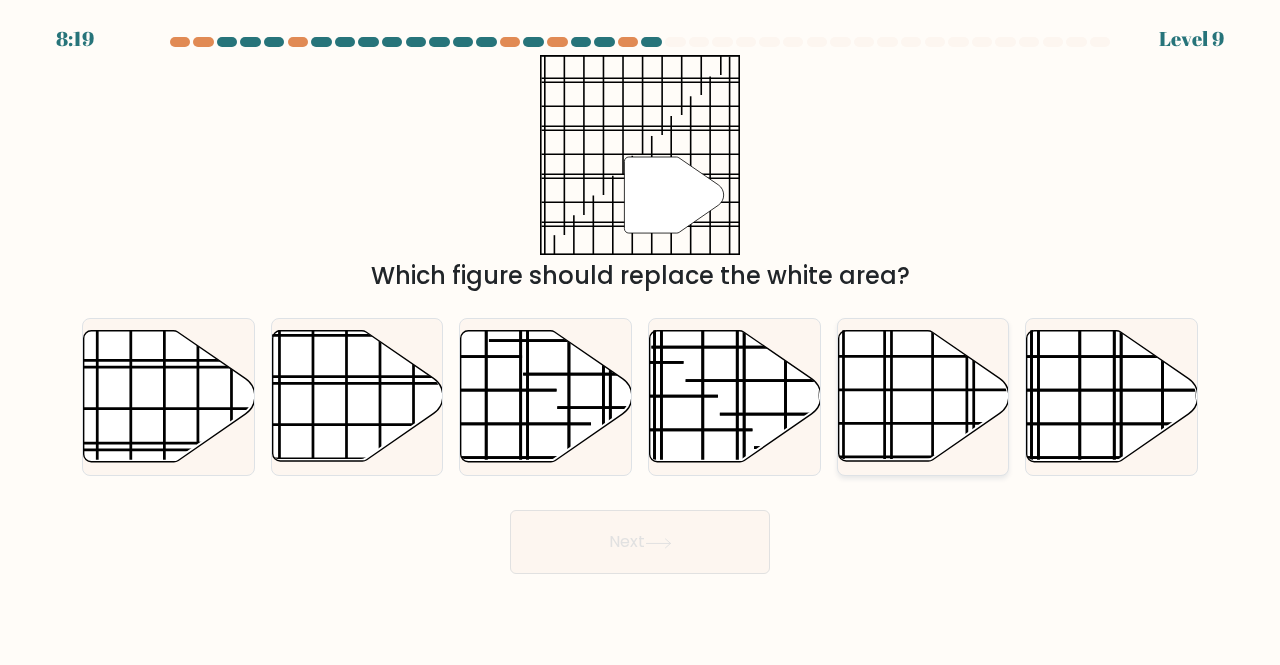 click at bounding box center (923, 396) 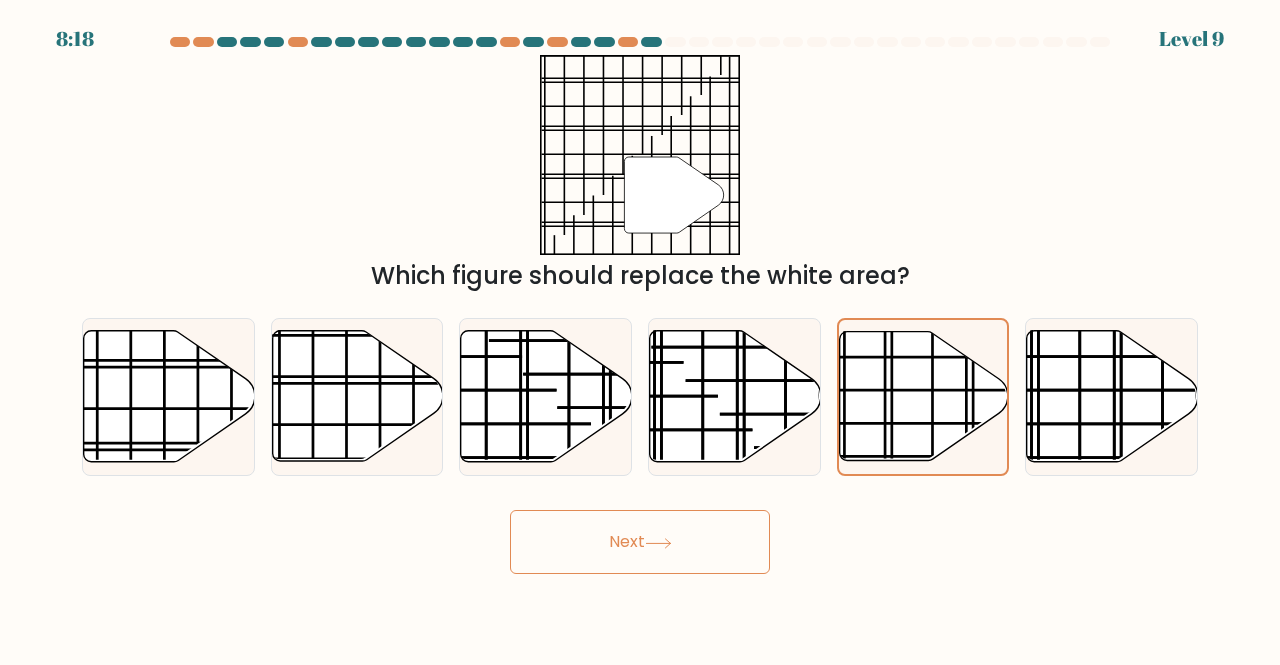 click on "Next" at bounding box center (640, 542) 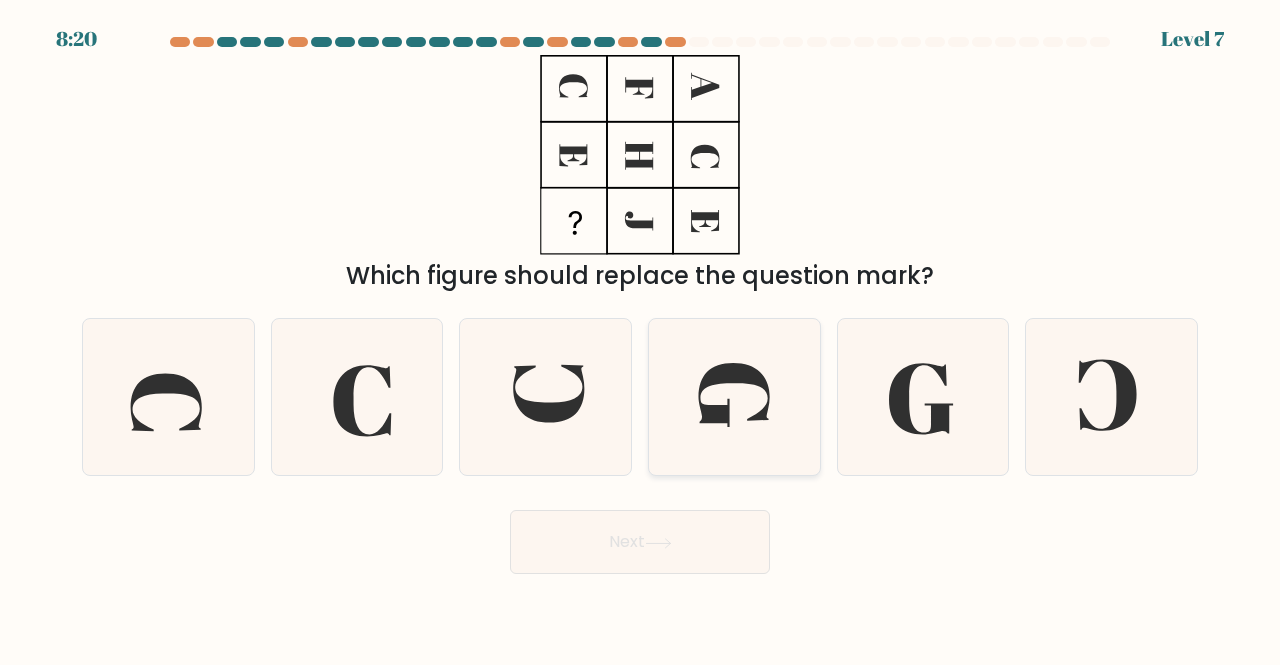 click at bounding box center (734, 397) 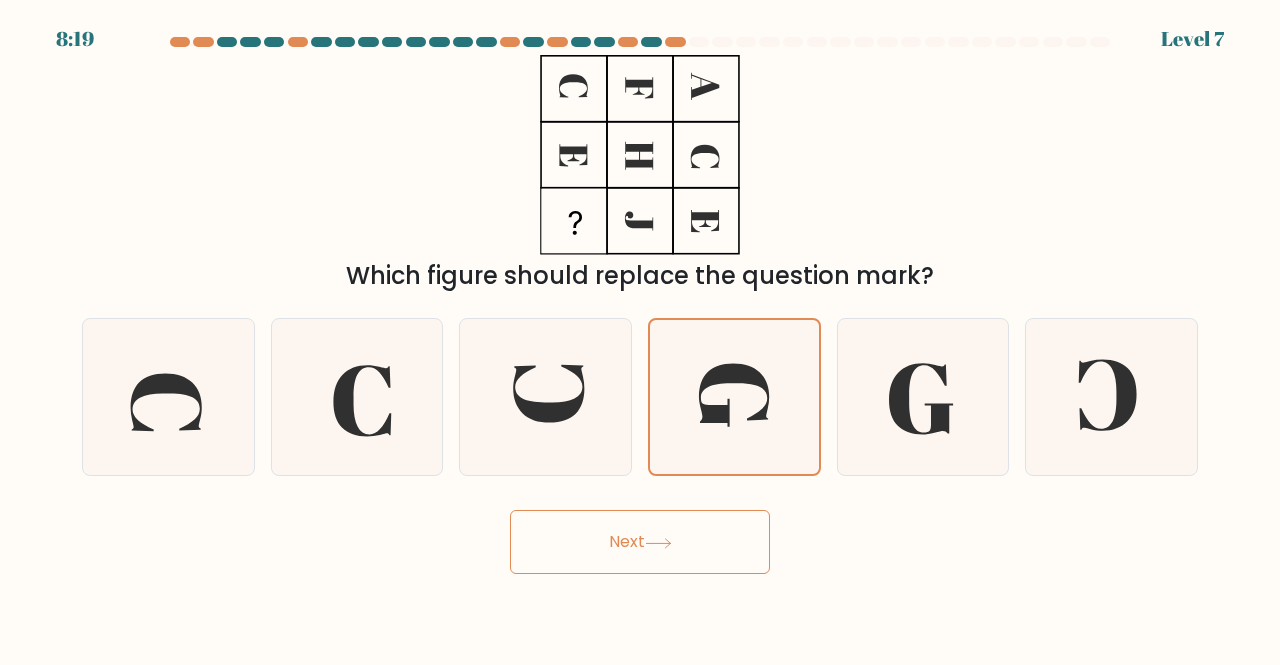 click on "Next" at bounding box center [640, 542] 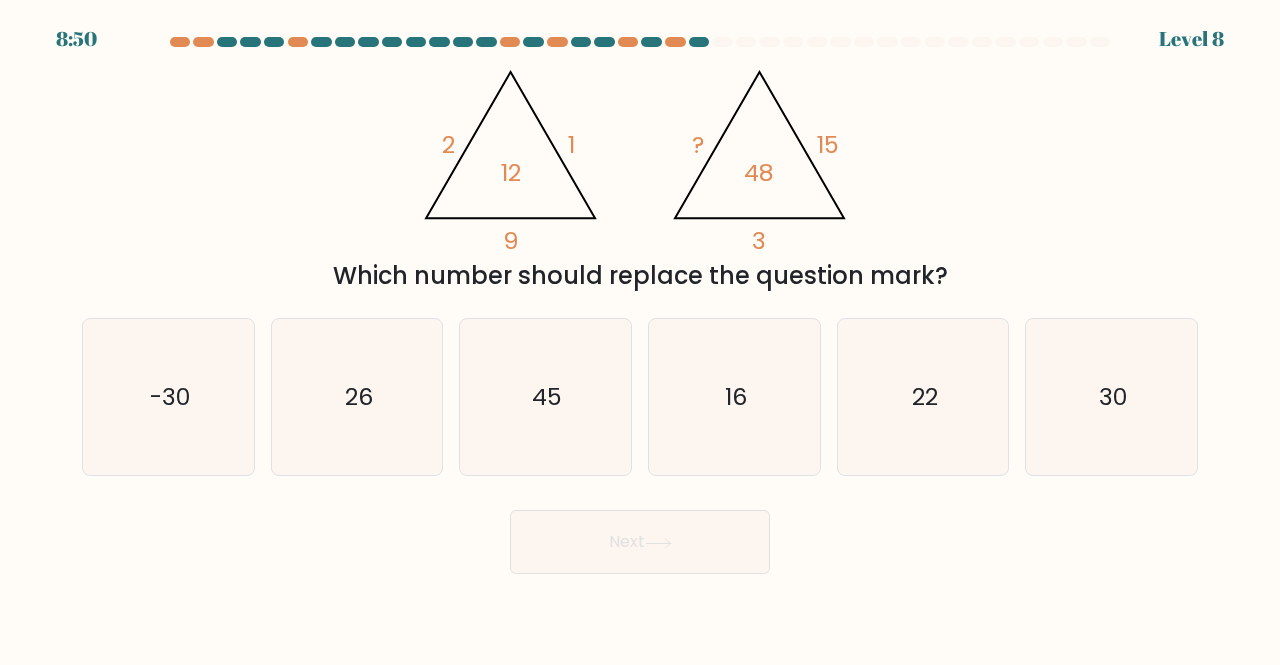 drag, startPoint x: 660, startPoint y: 277, endPoint x: 786, endPoint y: 276, distance: 126.00397 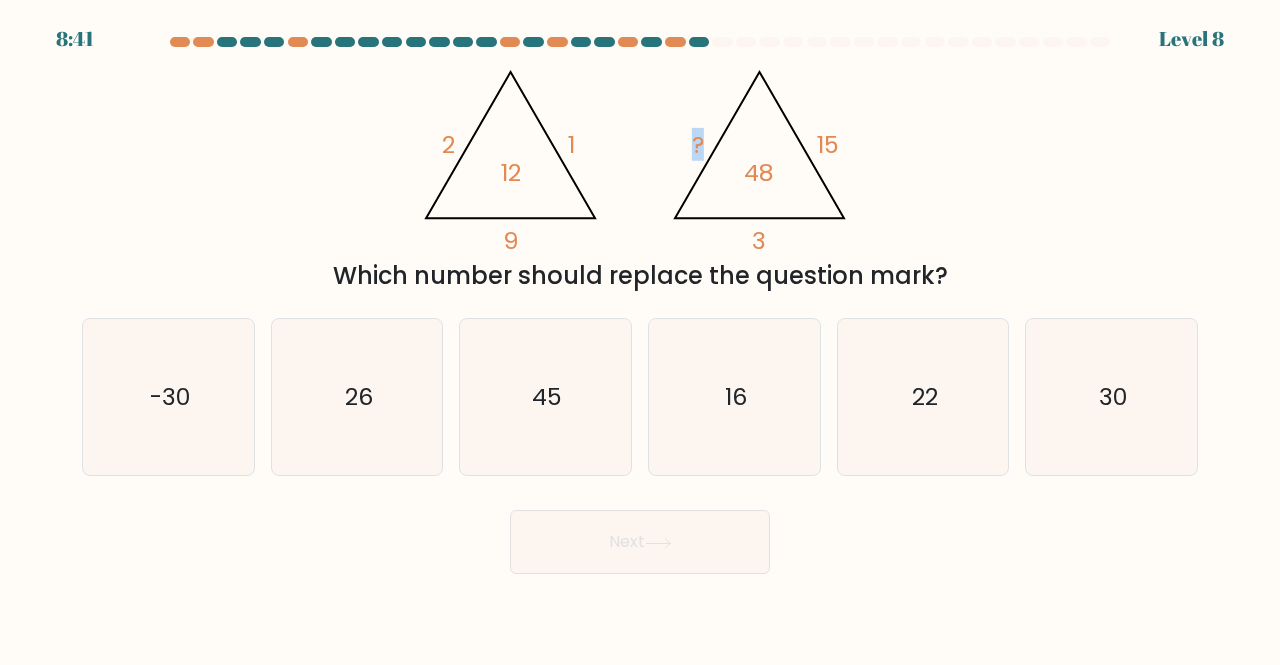 drag, startPoint x: 689, startPoint y: 139, endPoint x: 719, endPoint y: 149, distance: 31.622776 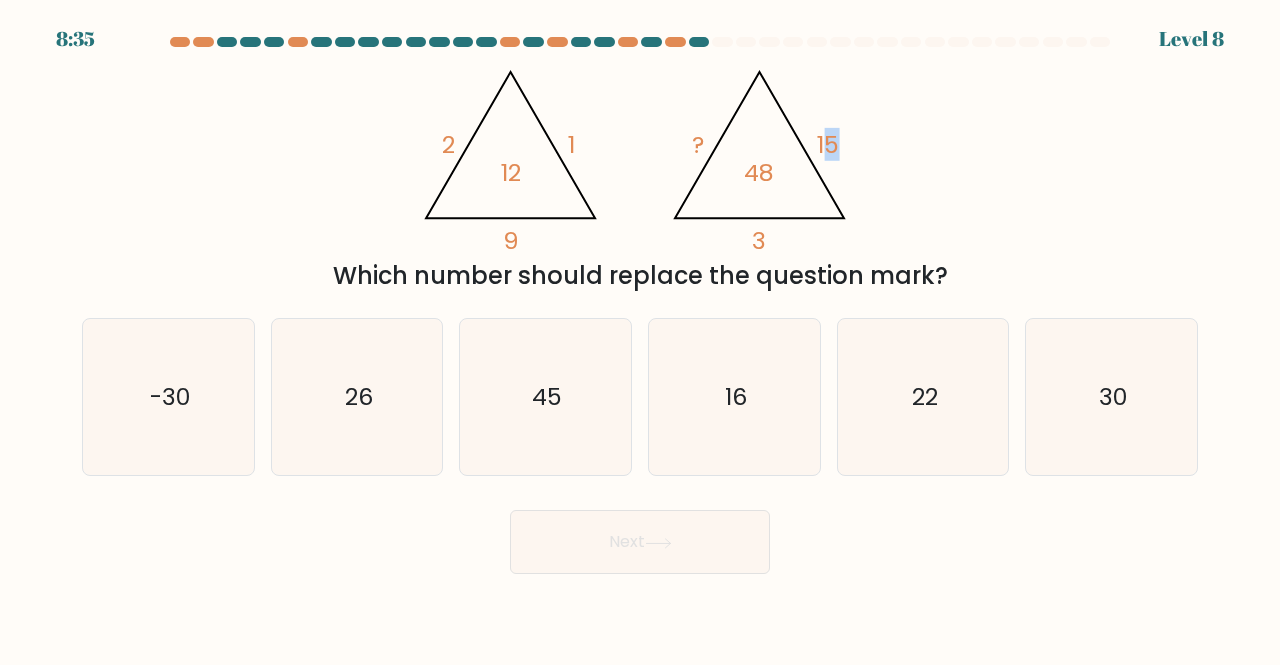 drag, startPoint x: 824, startPoint y: 151, endPoint x: 835, endPoint y: 157, distance: 12.529964 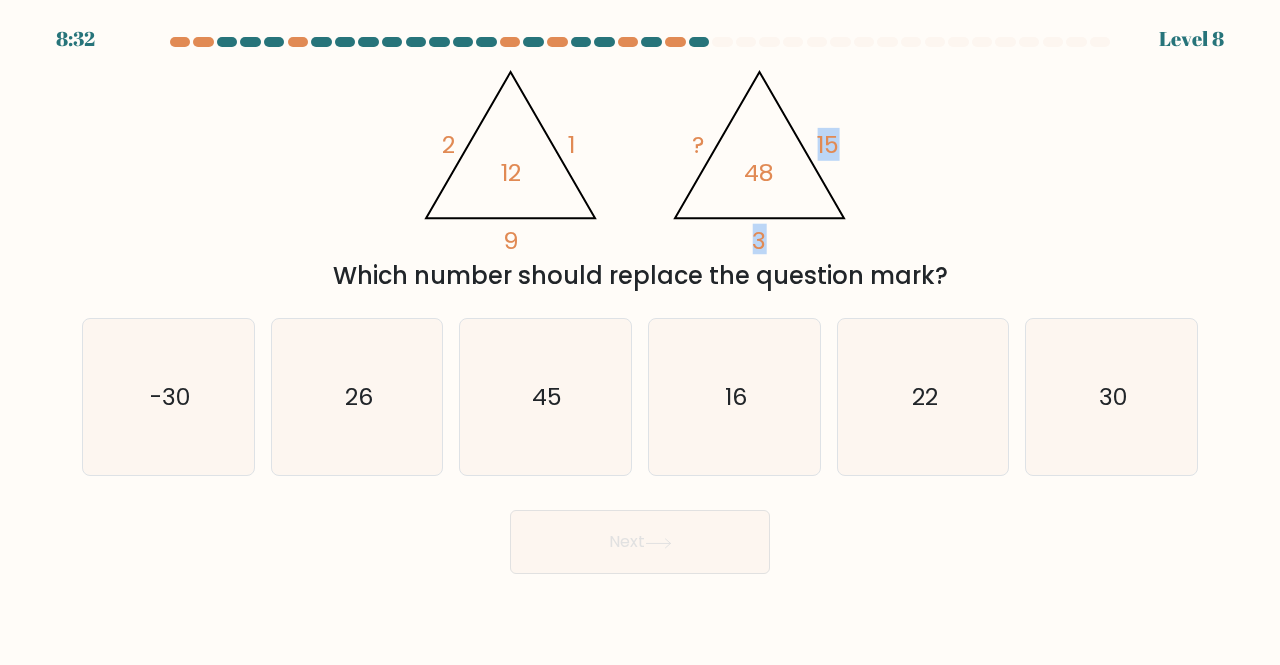 drag, startPoint x: 738, startPoint y: 184, endPoint x: 803, endPoint y: 179, distance: 65.192024 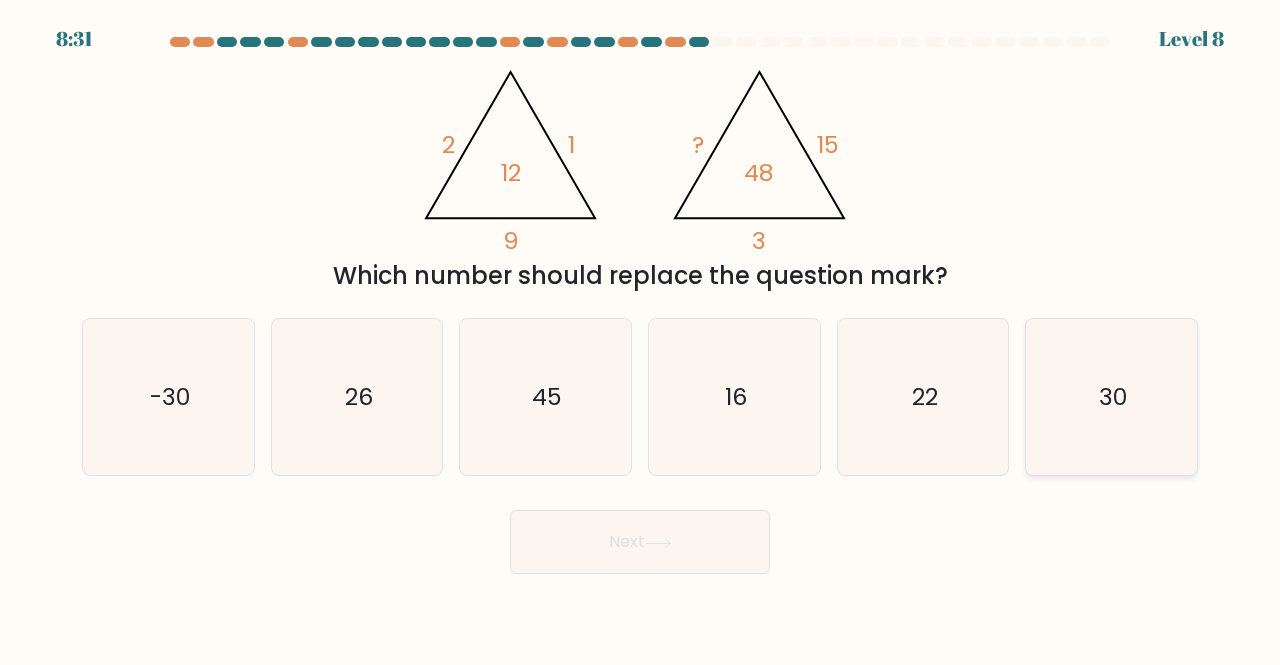 click on "30" at bounding box center (1113, 396) 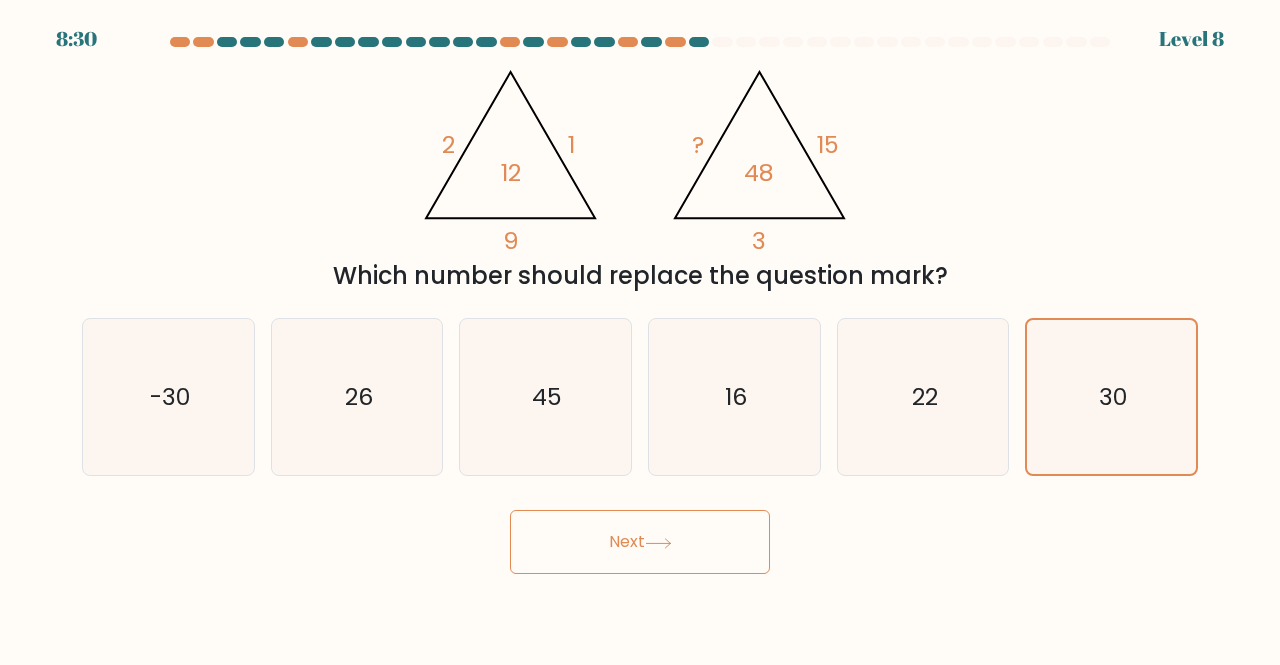 click on "Next" at bounding box center (640, 542) 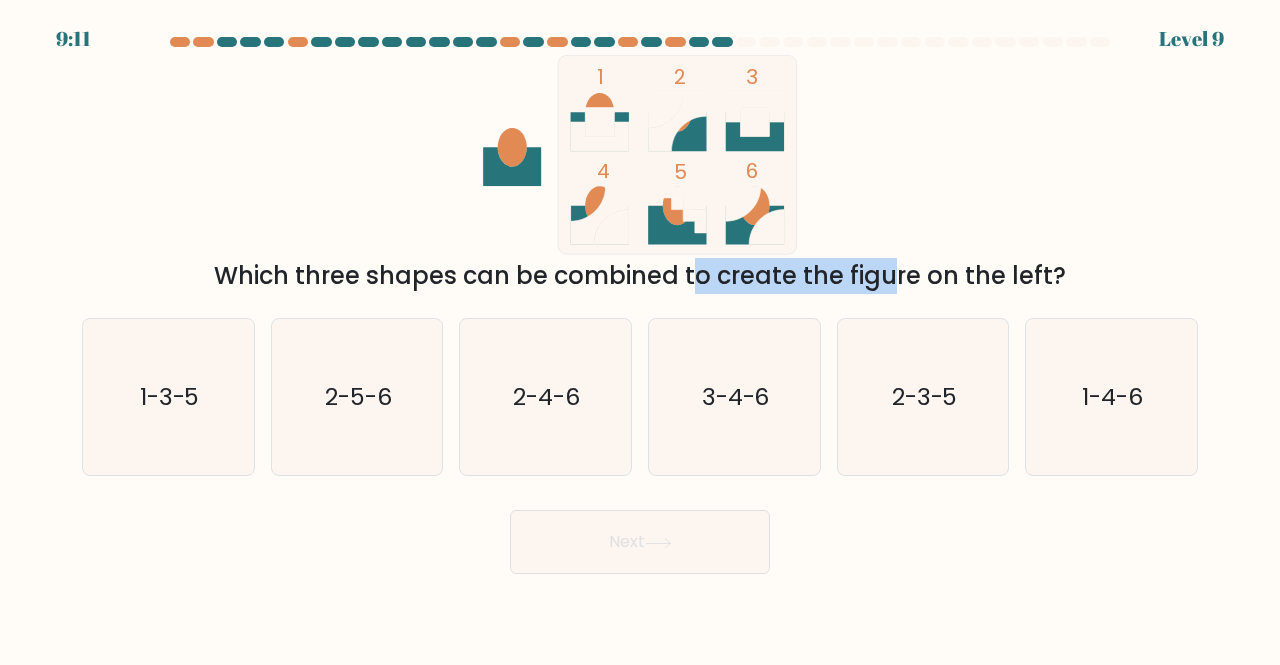 drag, startPoint x: 511, startPoint y: 286, endPoint x: 744, endPoint y: 275, distance: 233.2595 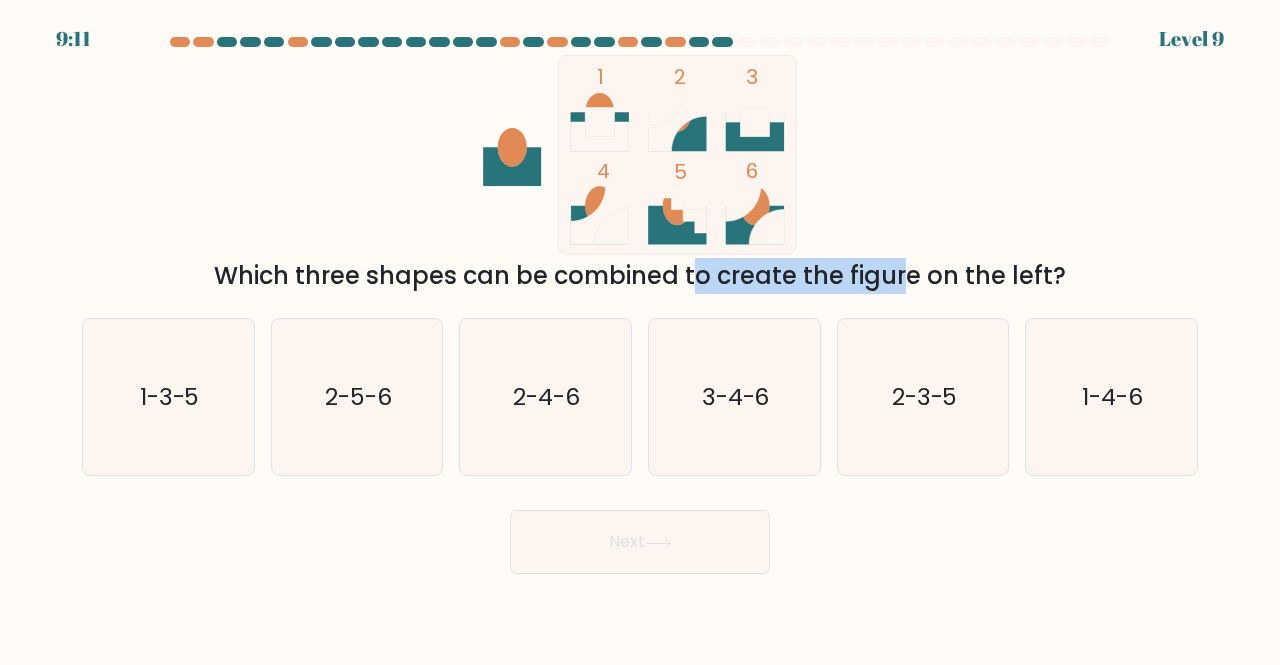 click on "Which three shapes can be combined to create the figure on the left?" at bounding box center [640, 276] 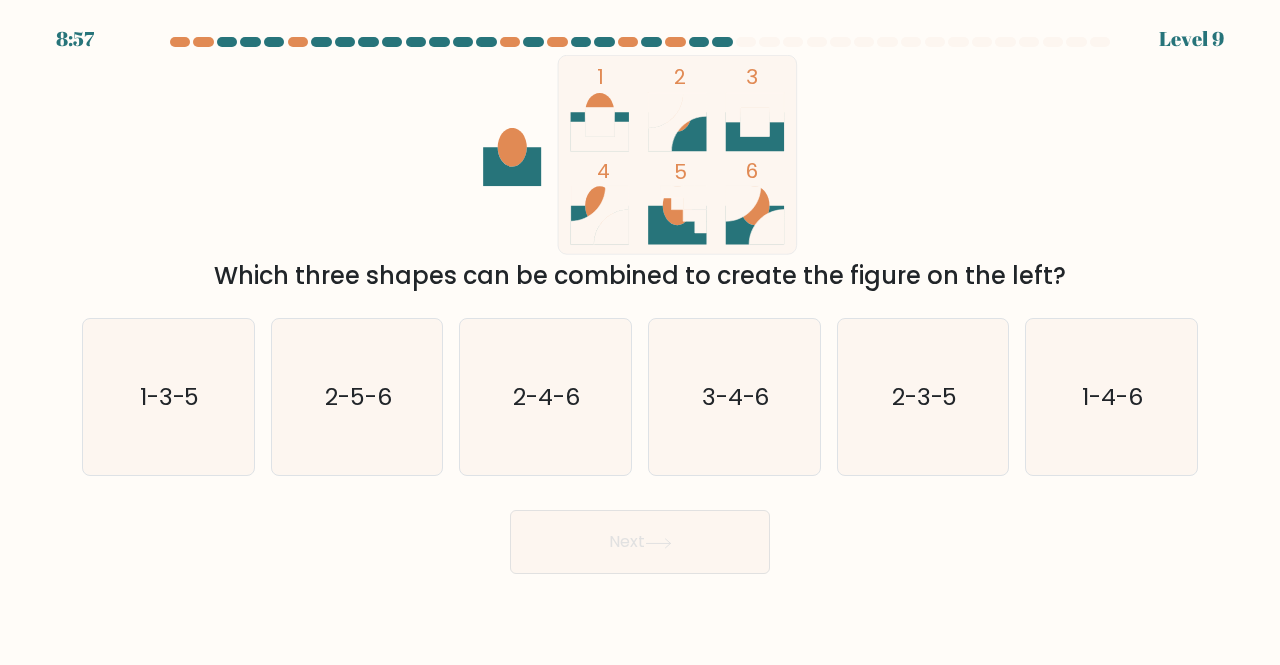 click at bounding box center (600, 136) 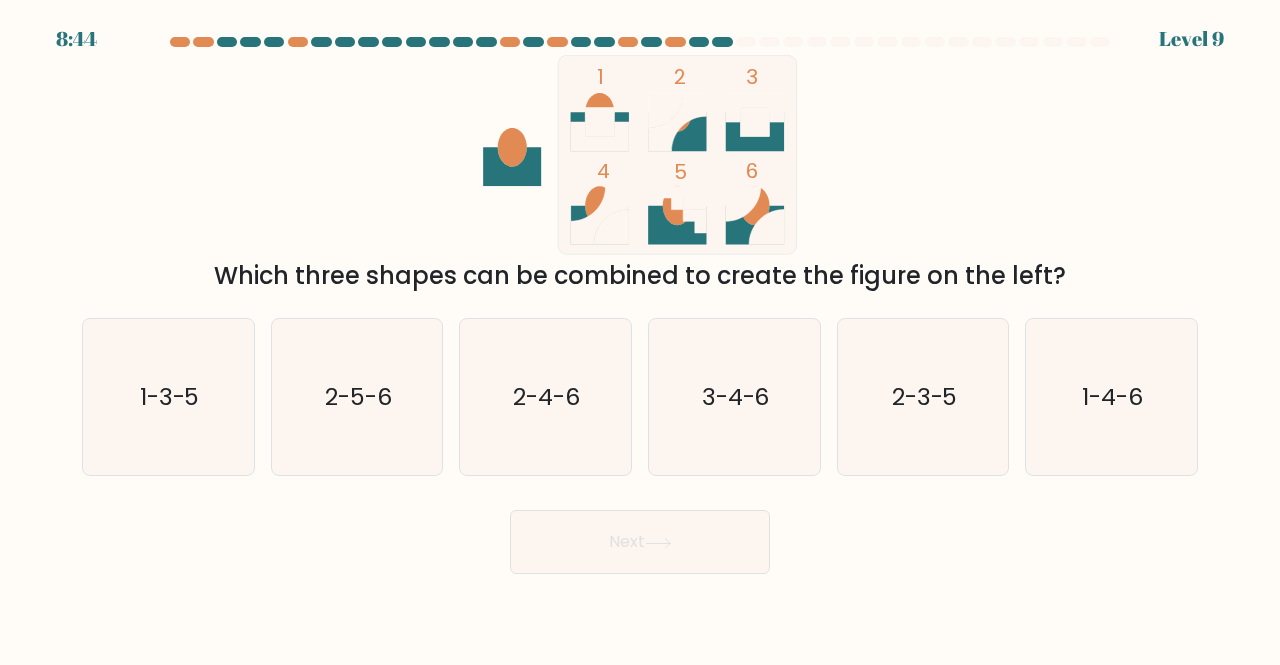 click at bounding box center (512, 166) 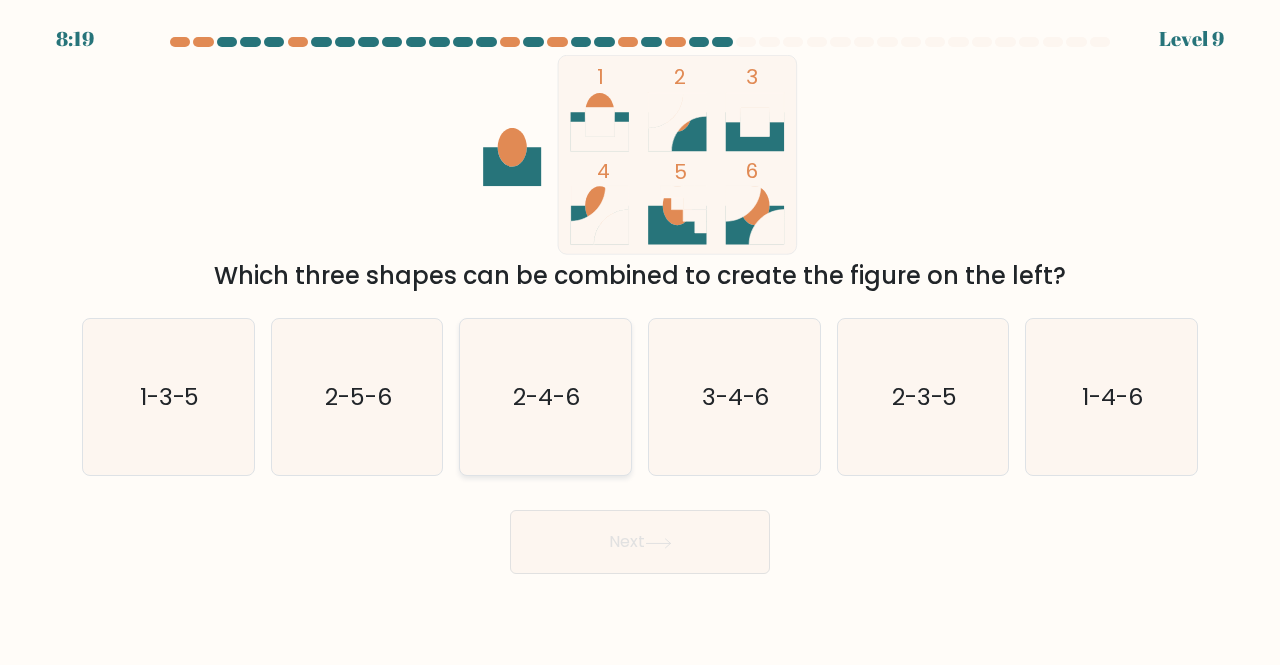click on "2-4-6" at bounding box center (547, 396) 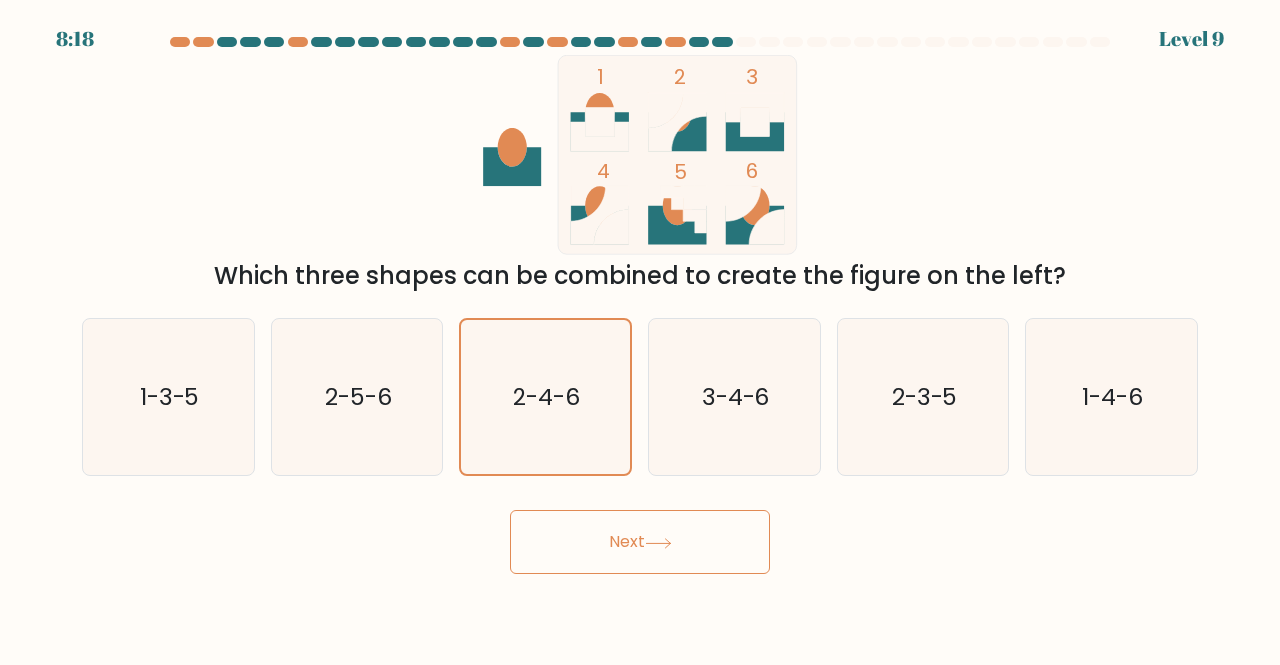 click on "Next" at bounding box center [640, 542] 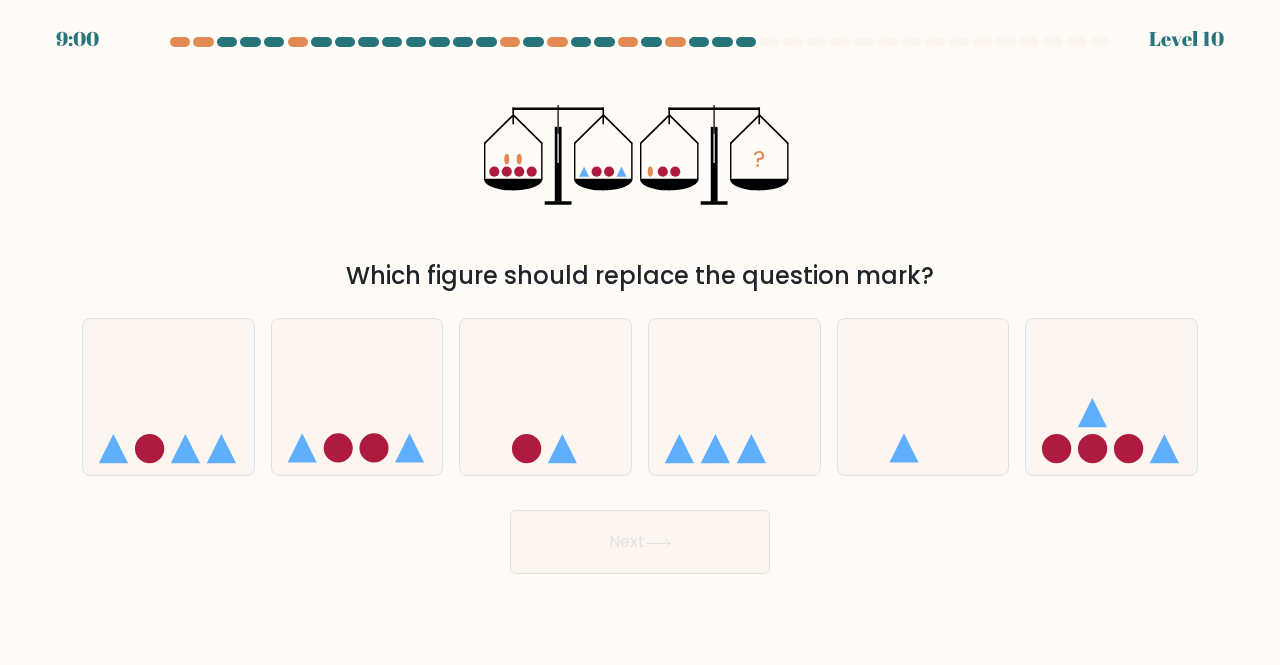 drag, startPoint x: 616, startPoint y: 273, endPoint x: 855, endPoint y: 271, distance: 239.00836 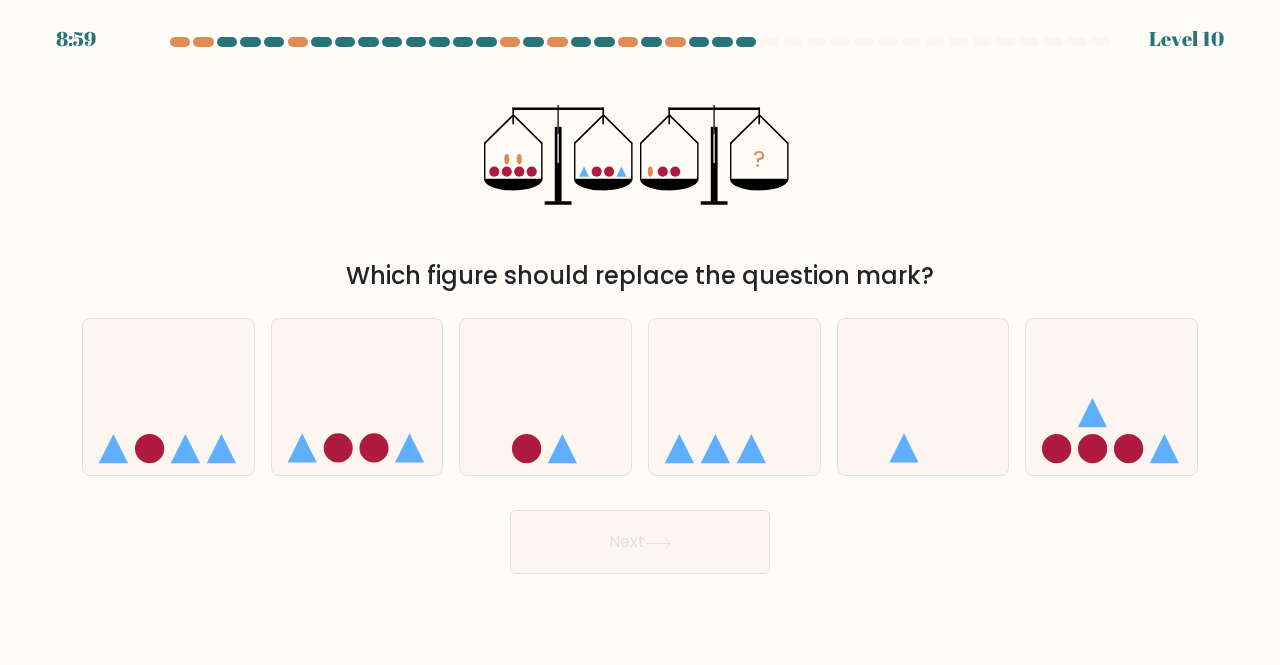 click on "Which figure should replace the question mark?" at bounding box center [640, 276] 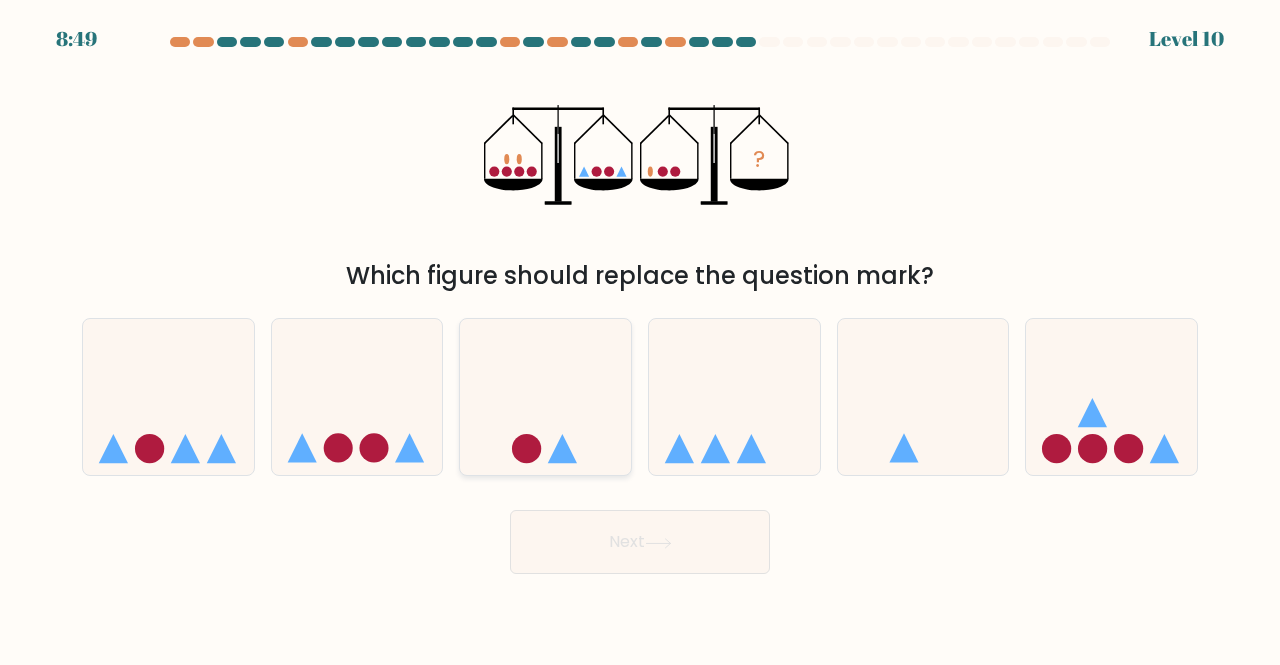 click at bounding box center (545, 396) 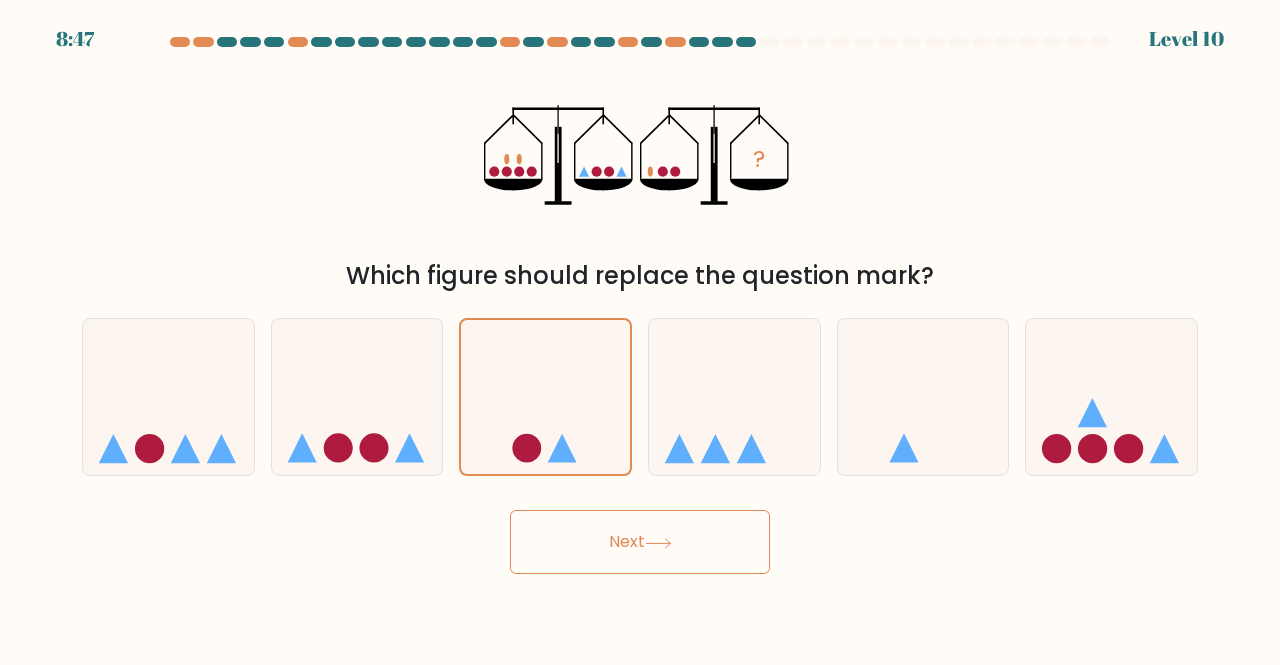 click at bounding box center [658, 543] 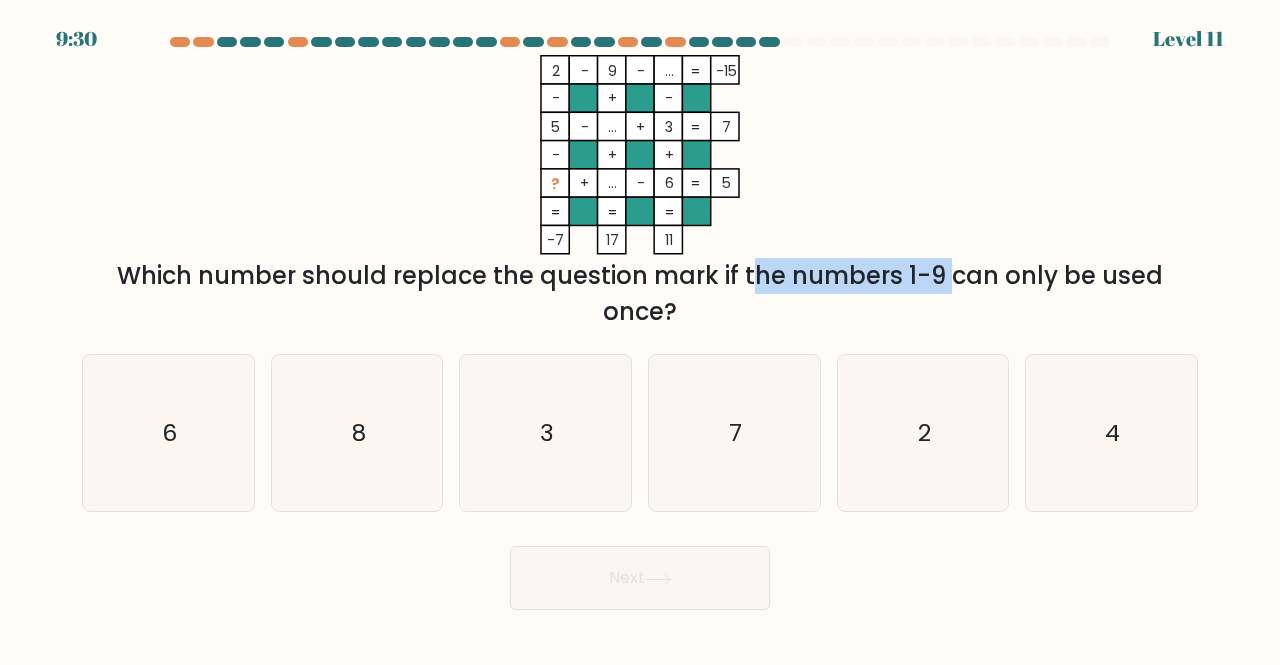 drag, startPoint x: 602, startPoint y: 279, endPoint x: 770, endPoint y: 287, distance: 168.19037 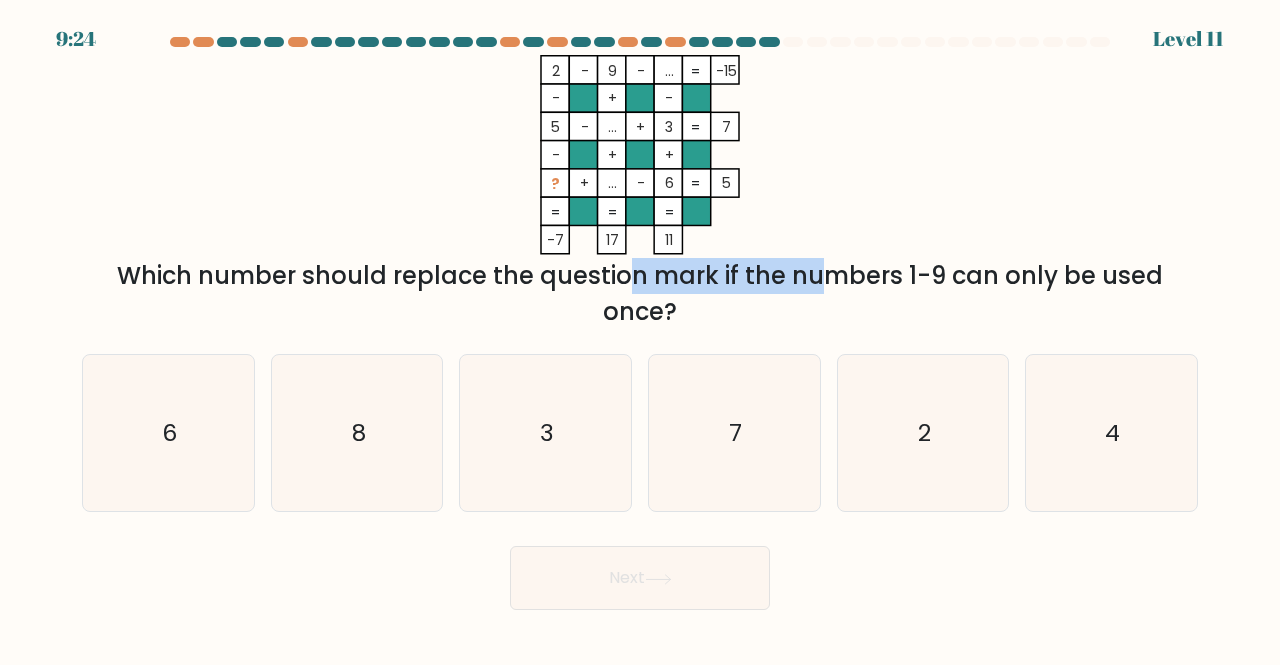 drag, startPoint x: 463, startPoint y: 279, endPoint x: 653, endPoint y: 278, distance: 190.00262 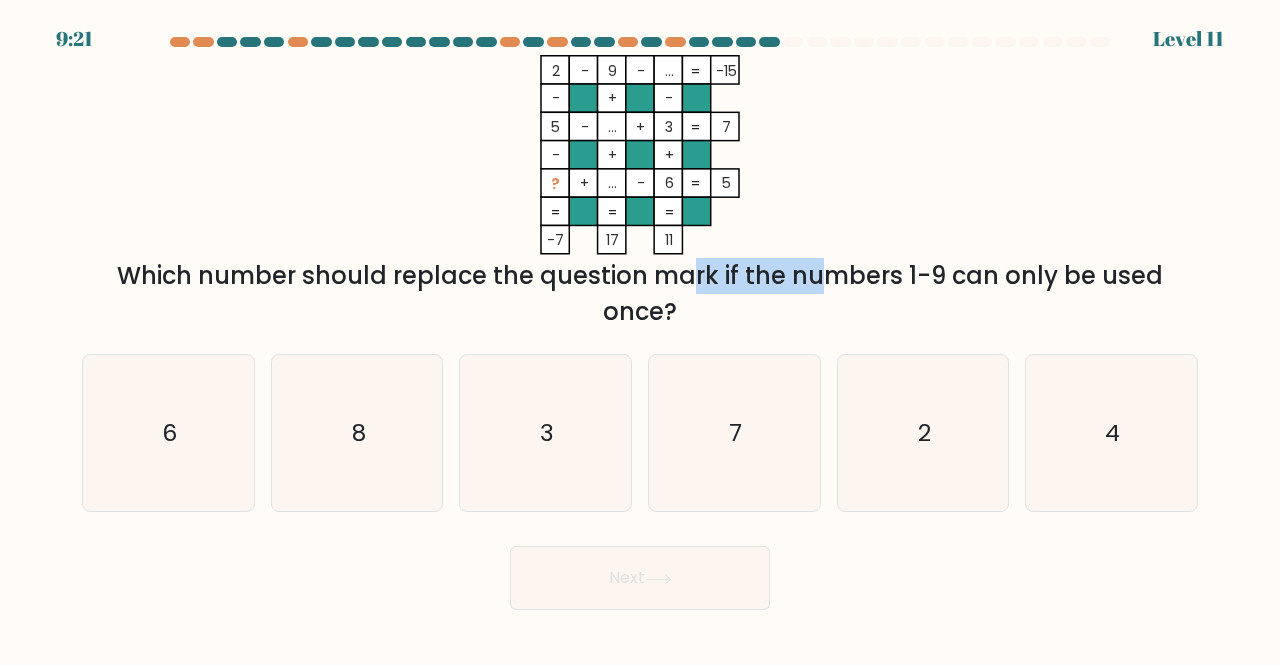 drag, startPoint x: 554, startPoint y: 280, endPoint x: 666, endPoint y: 291, distance: 112.53888 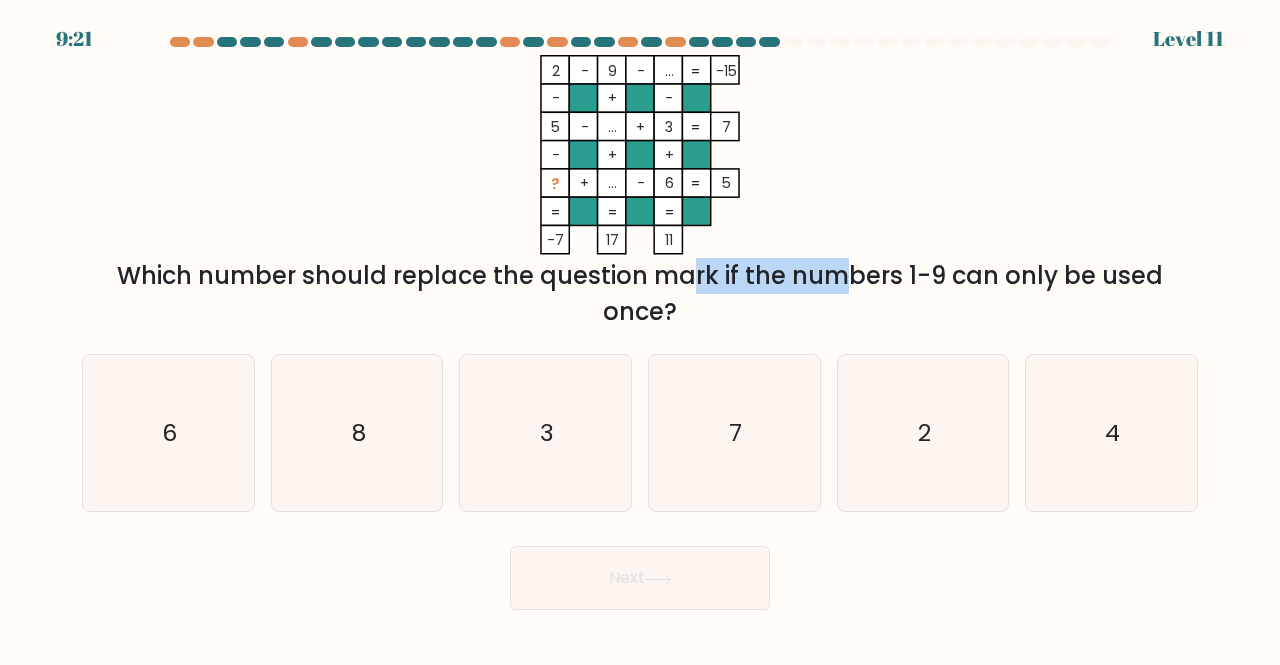 click on "Which number should replace the question mark if the numbers 1-9 can only be used once?" at bounding box center (640, 294) 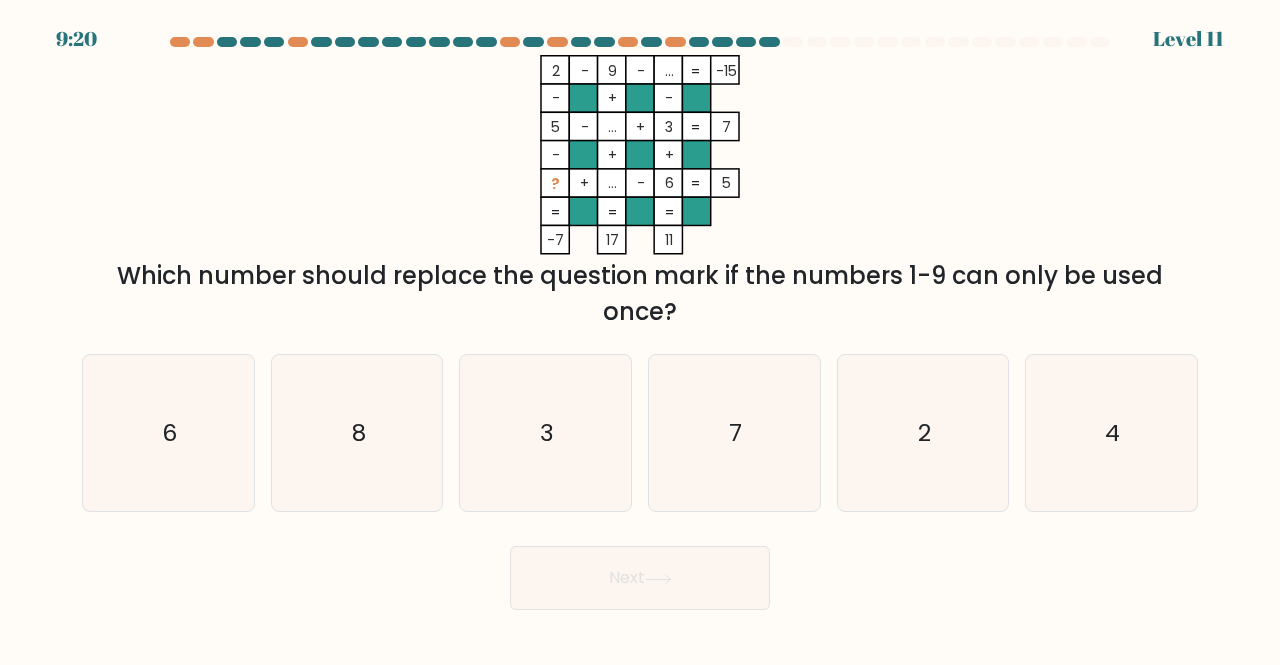 drag, startPoint x: 688, startPoint y: 295, endPoint x: 738, endPoint y: 297, distance: 50.039986 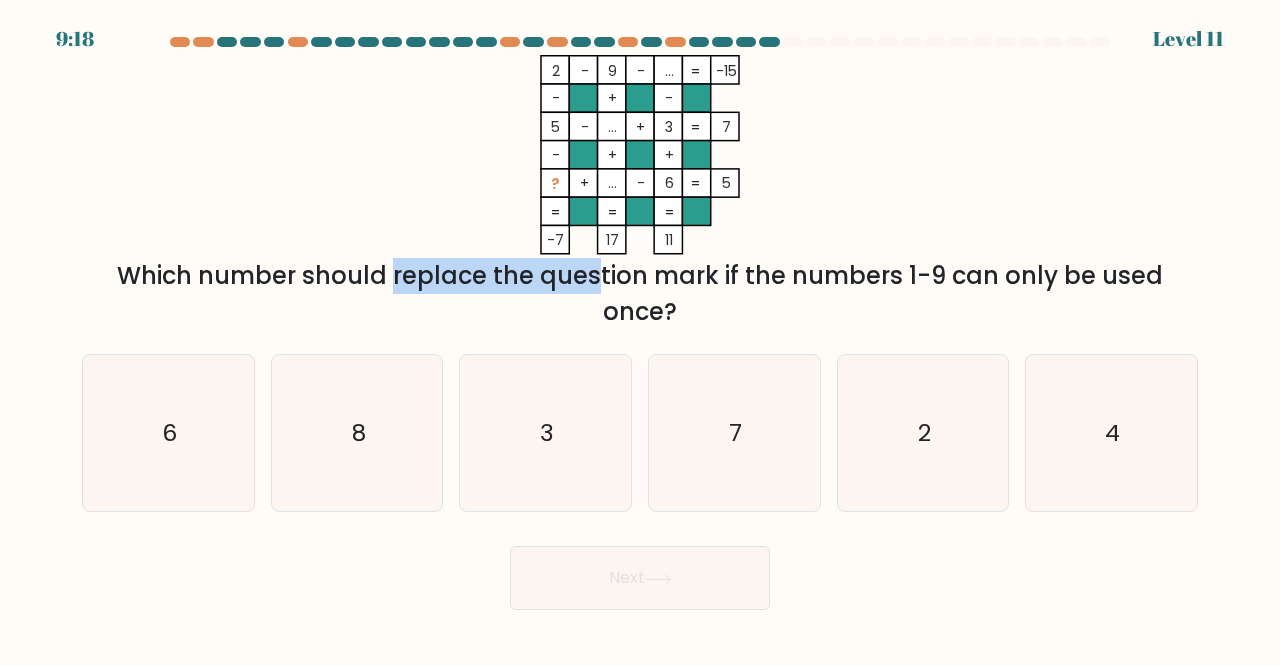 drag, startPoint x: 209, startPoint y: 272, endPoint x: 468, endPoint y: 265, distance: 259.09457 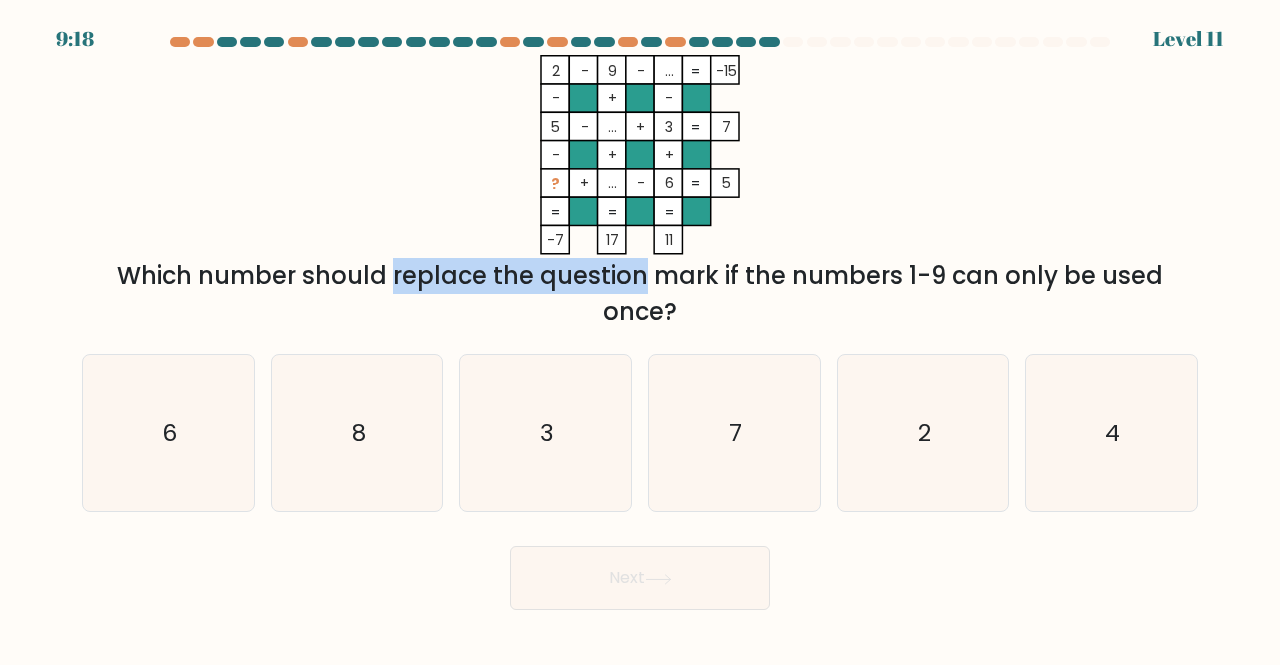 click on "Which number should replace the question mark if the numbers 1-9 can only be used once?" at bounding box center (640, 294) 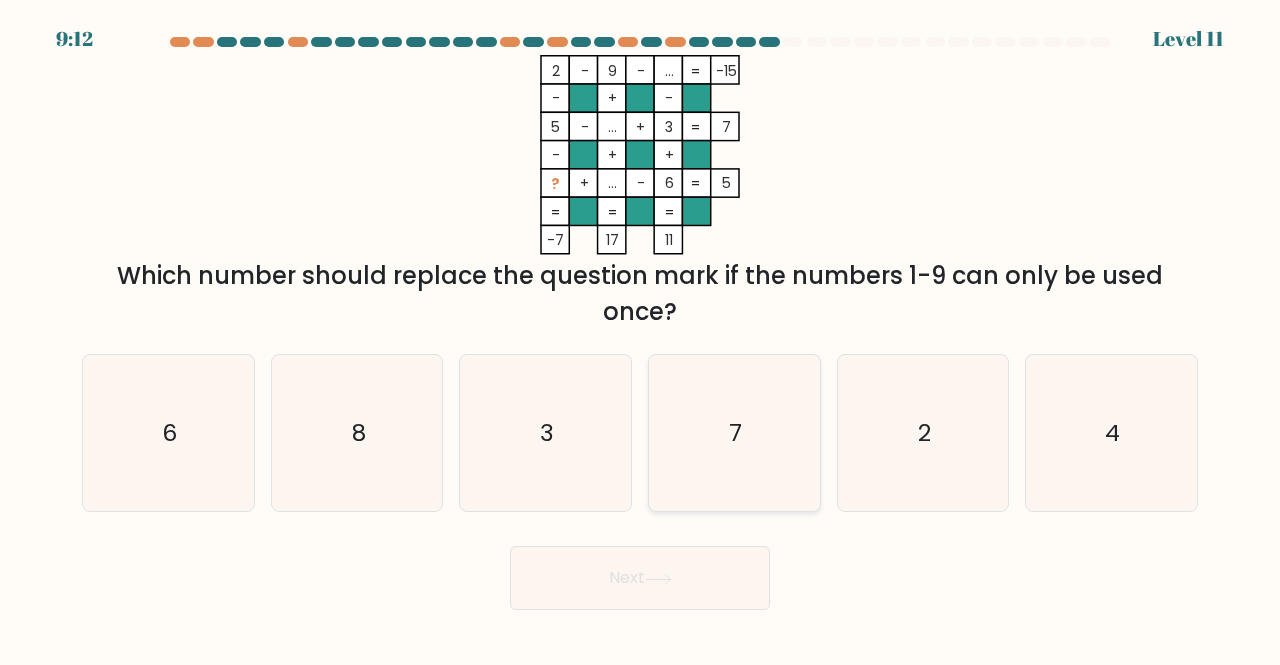 click on "7" at bounding box center (734, 433) 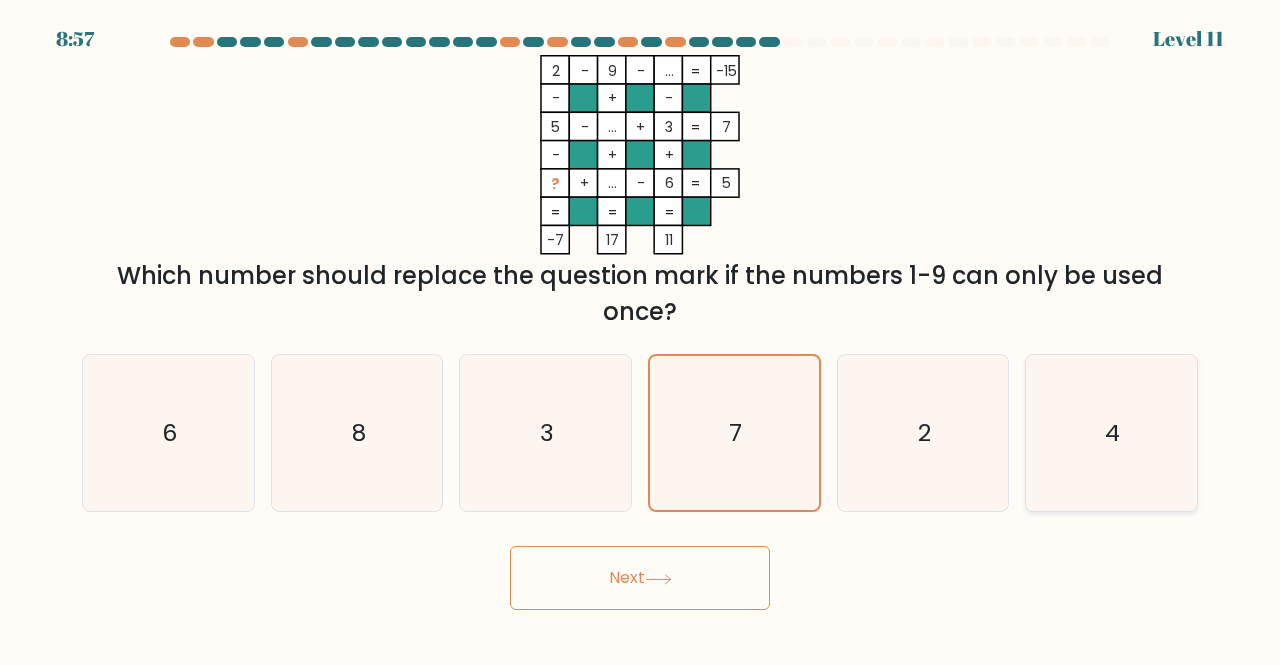 click on "4" at bounding box center (1111, 433) 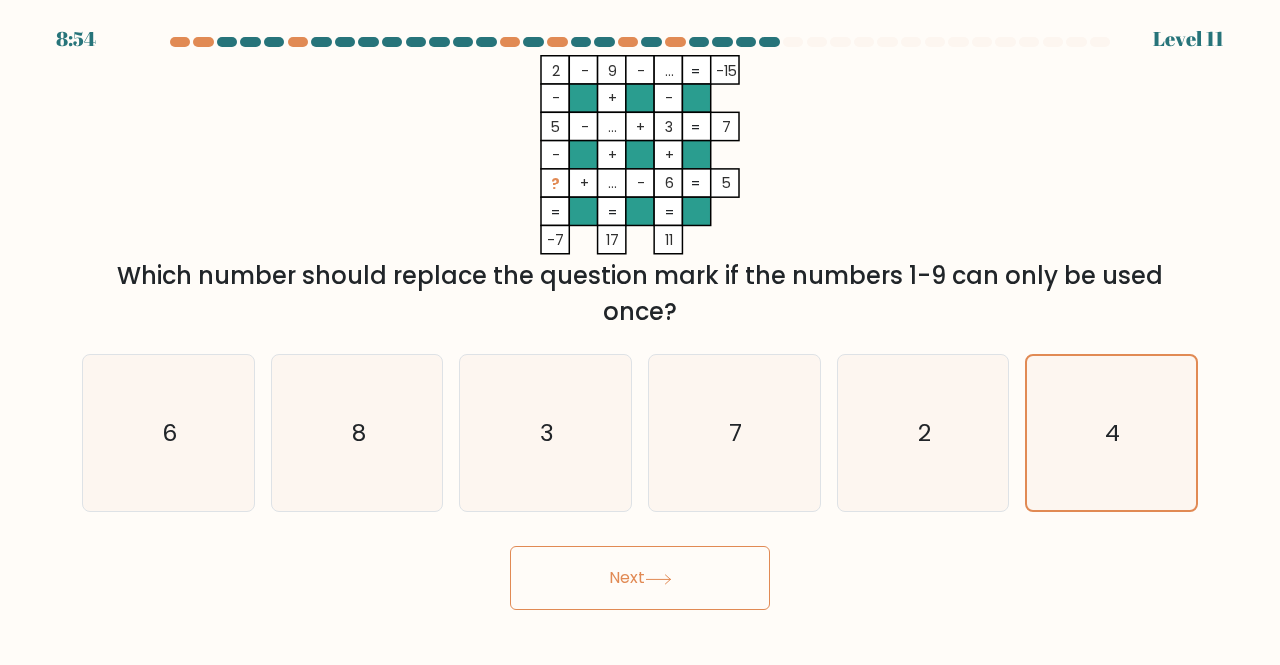 click on "Next" at bounding box center (640, 578) 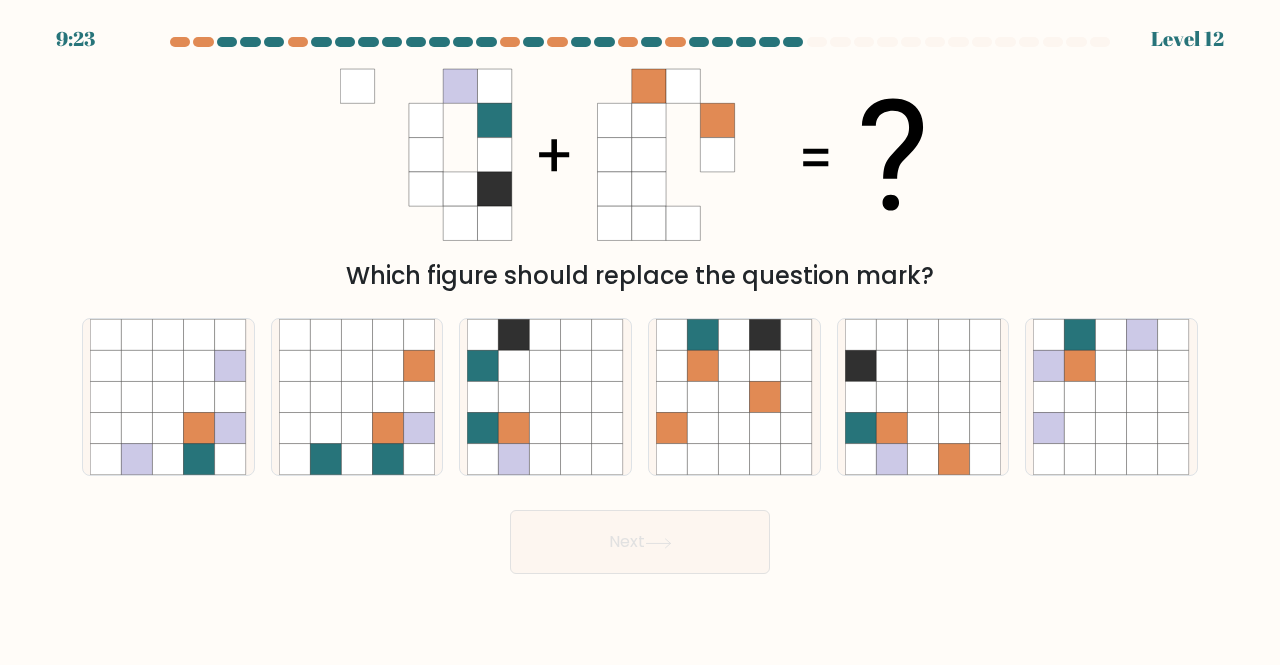 drag, startPoint x: 465, startPoint y: 74, endPoint x: 493, endPoint y: 76, distance: 28.071337 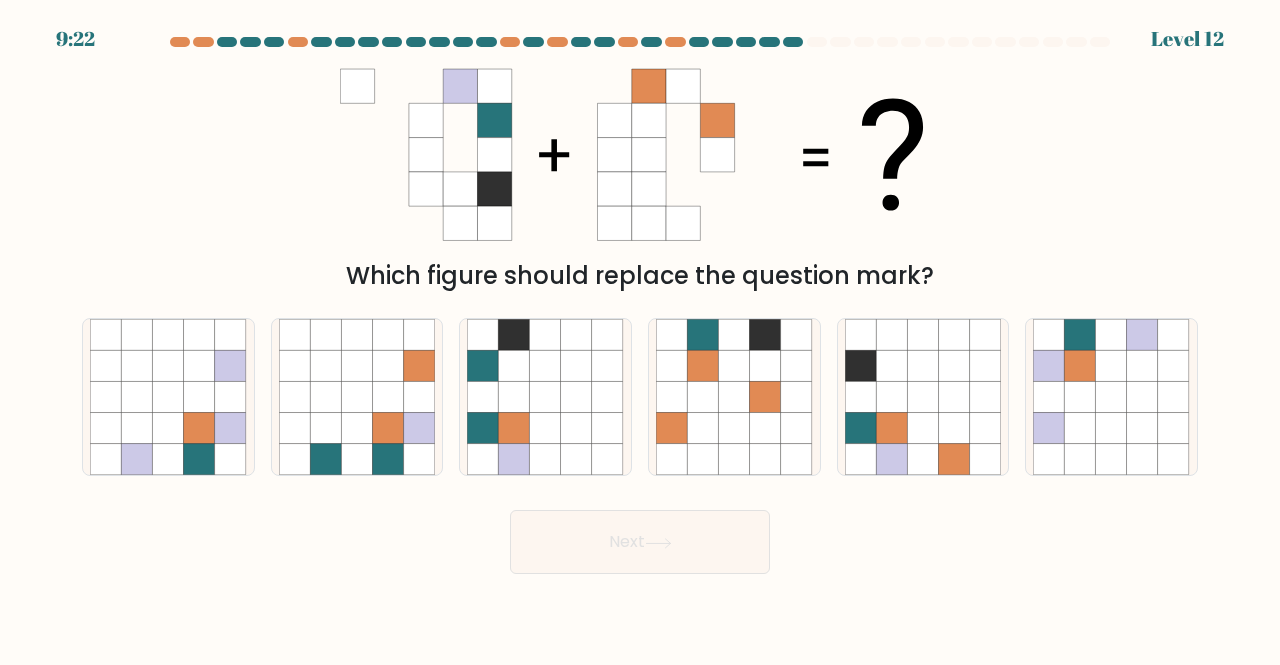click at bounding box center [460, 120] 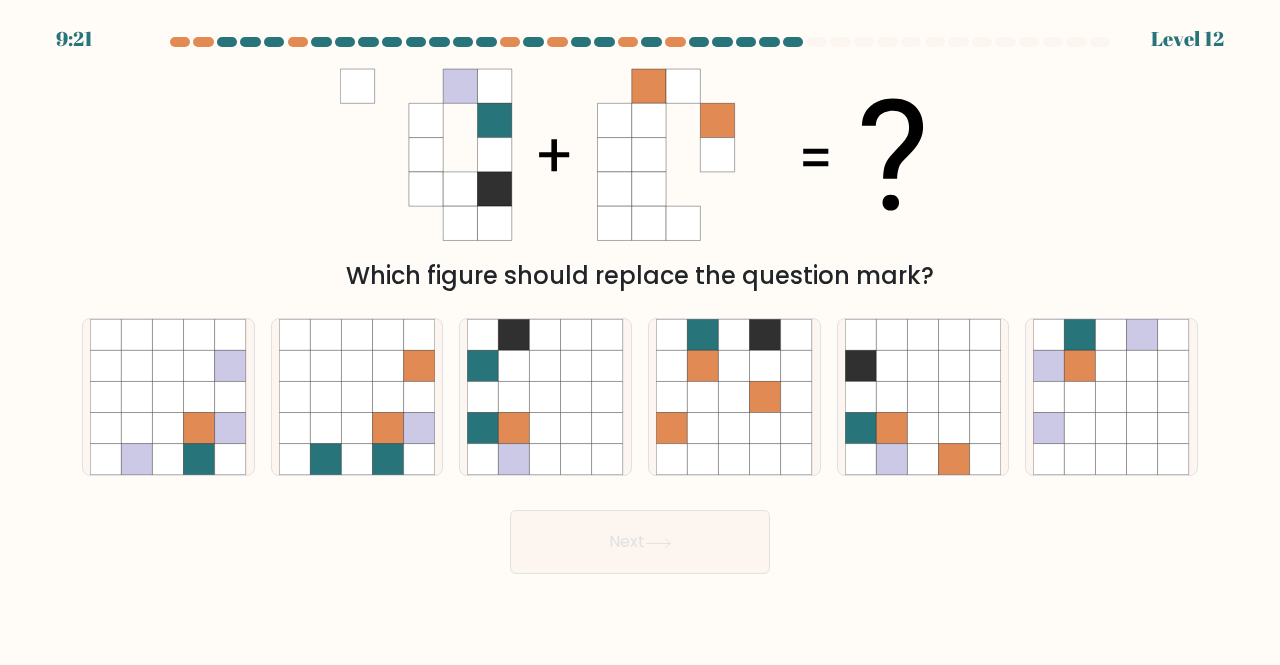 click at bounding box center [717, 120] 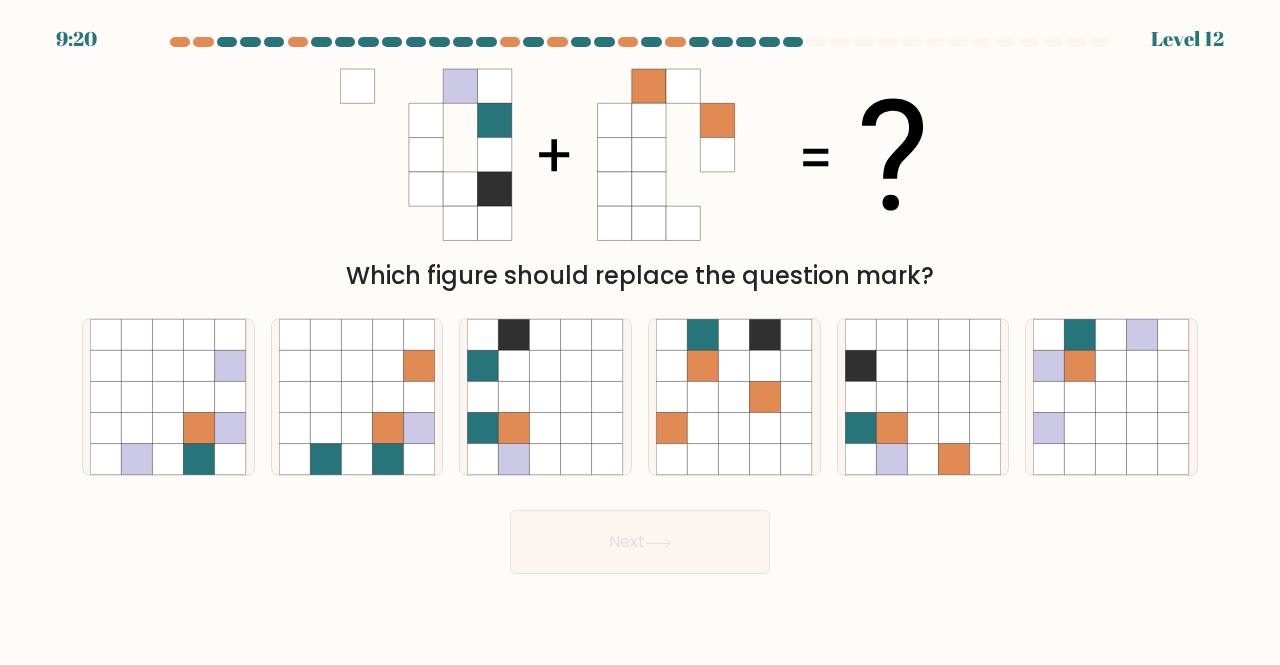 click at bounding box center [683, 86] 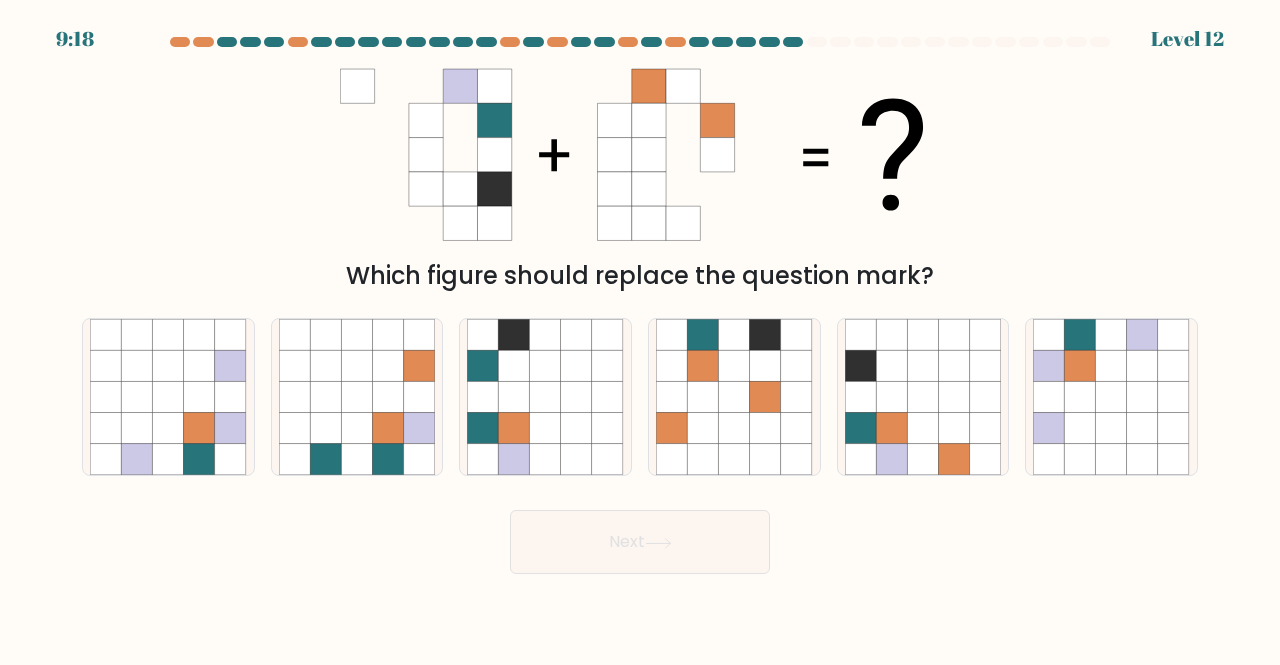 click at bounding box center [717, 120] 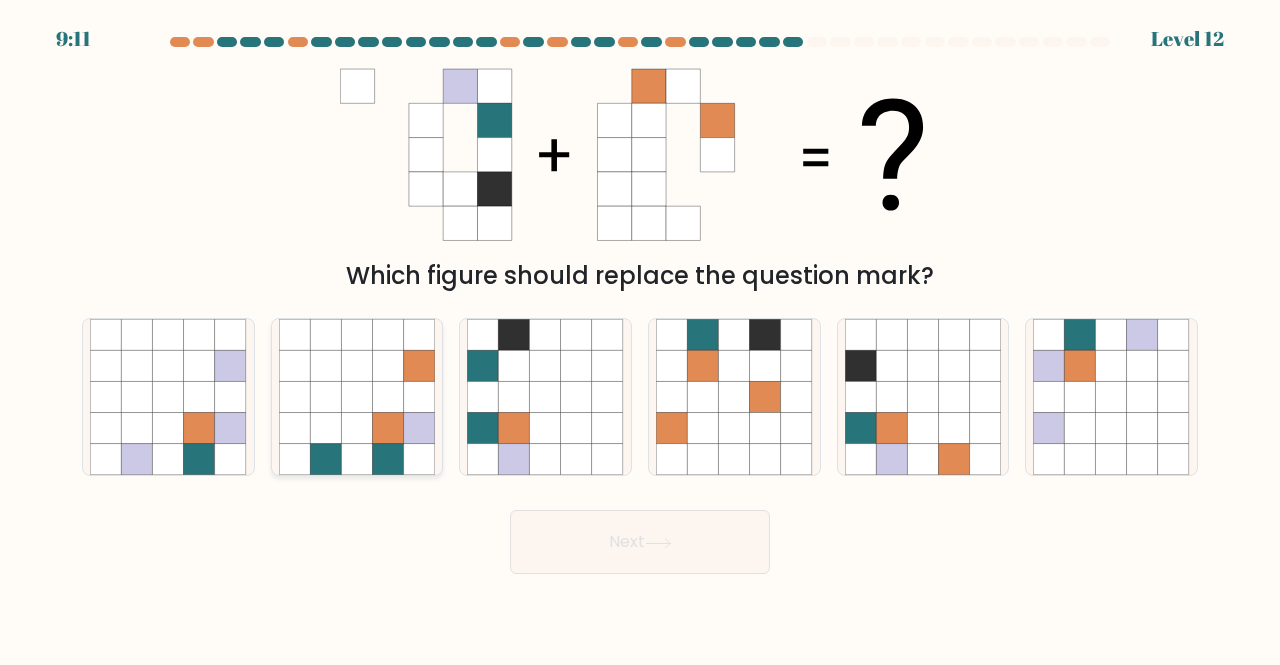 click at bounding box center [356, 428] 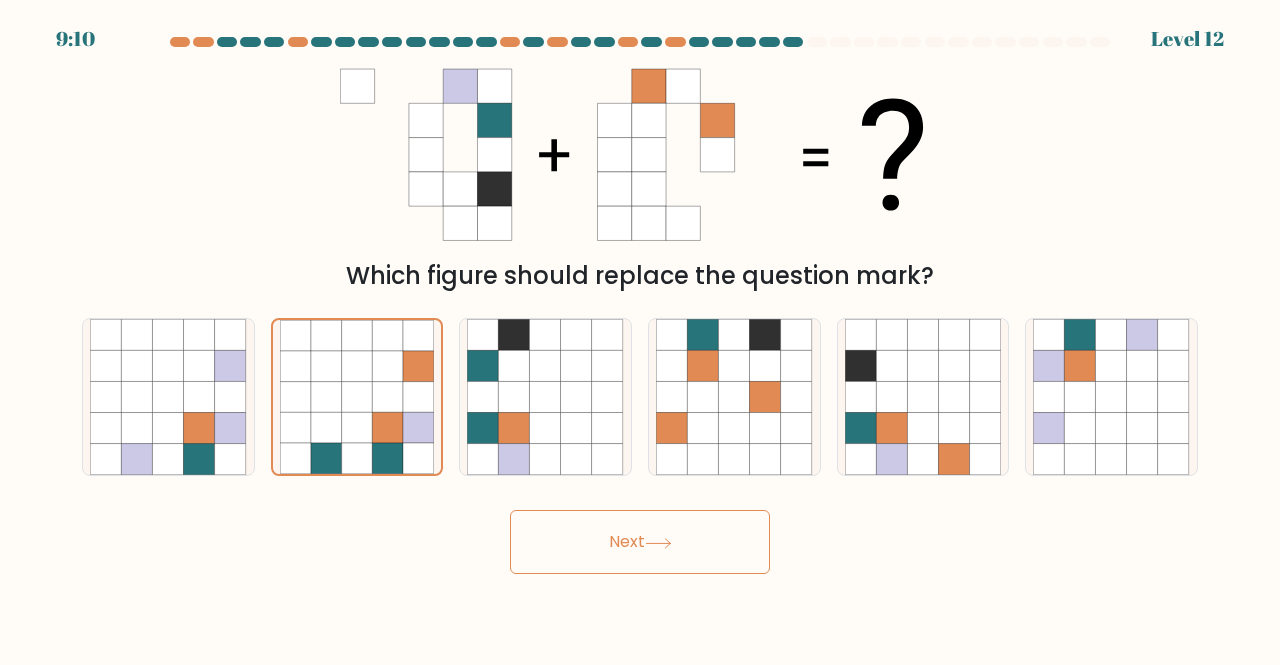 click on "b." at bounding box center [357, 397] 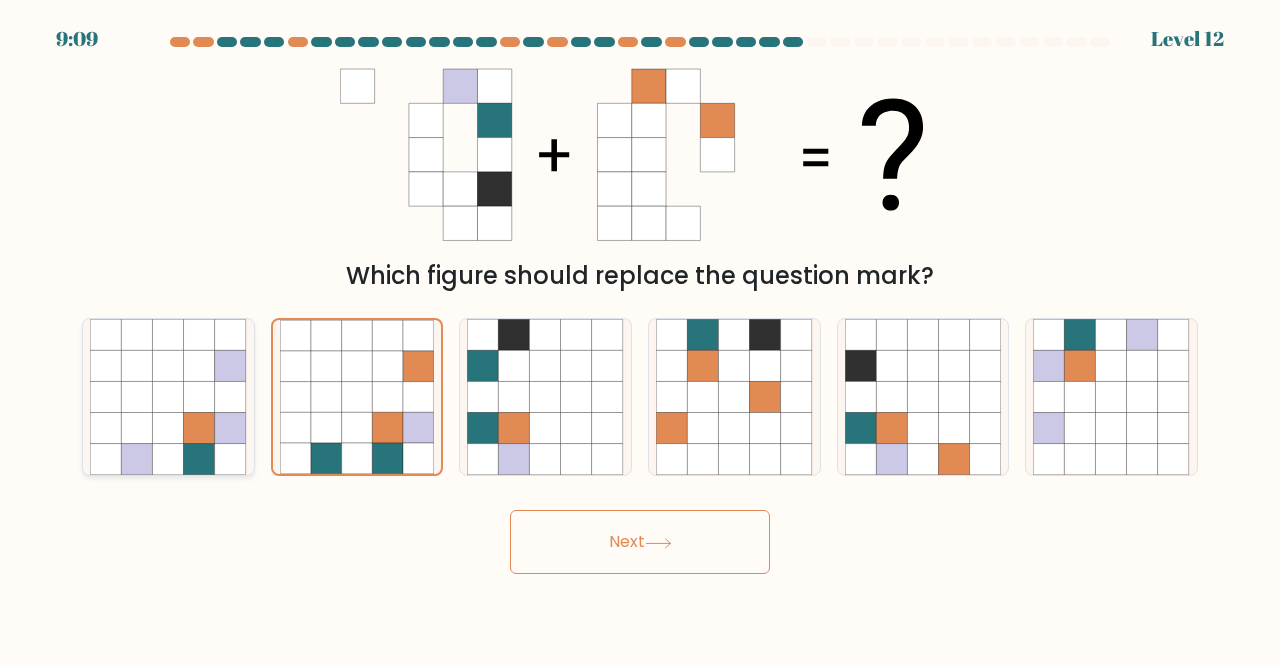 click at bounding box center [199, 396] 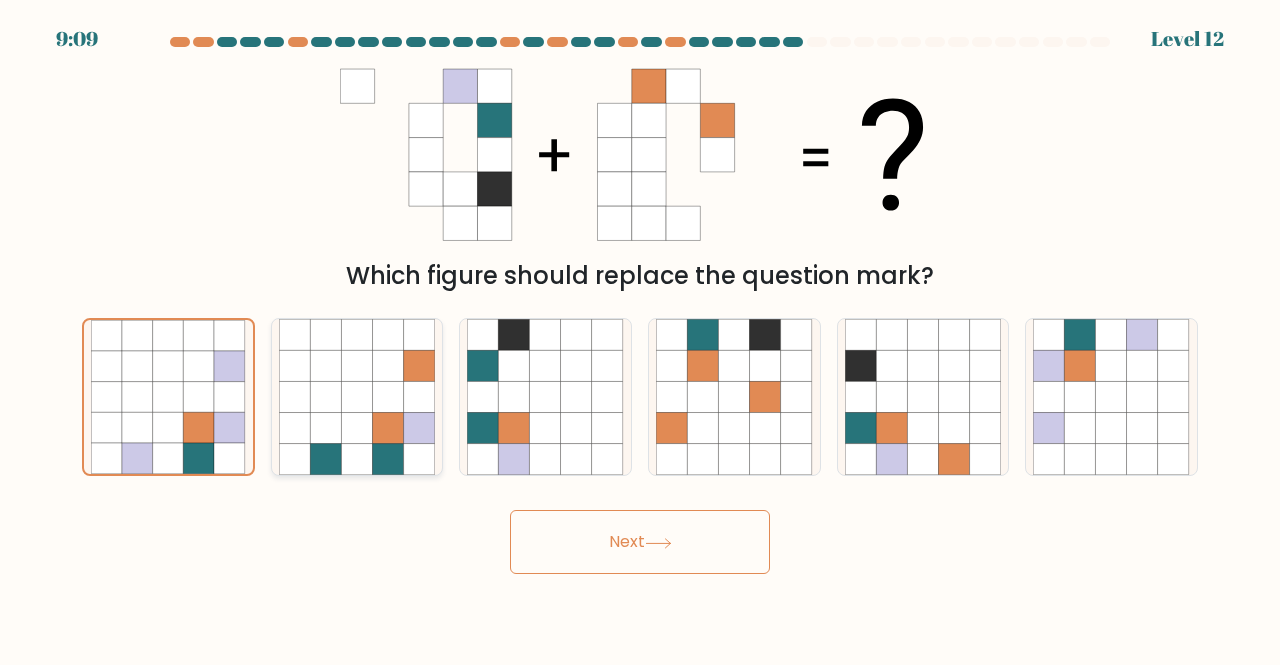 click at bounding box center (419, 396) 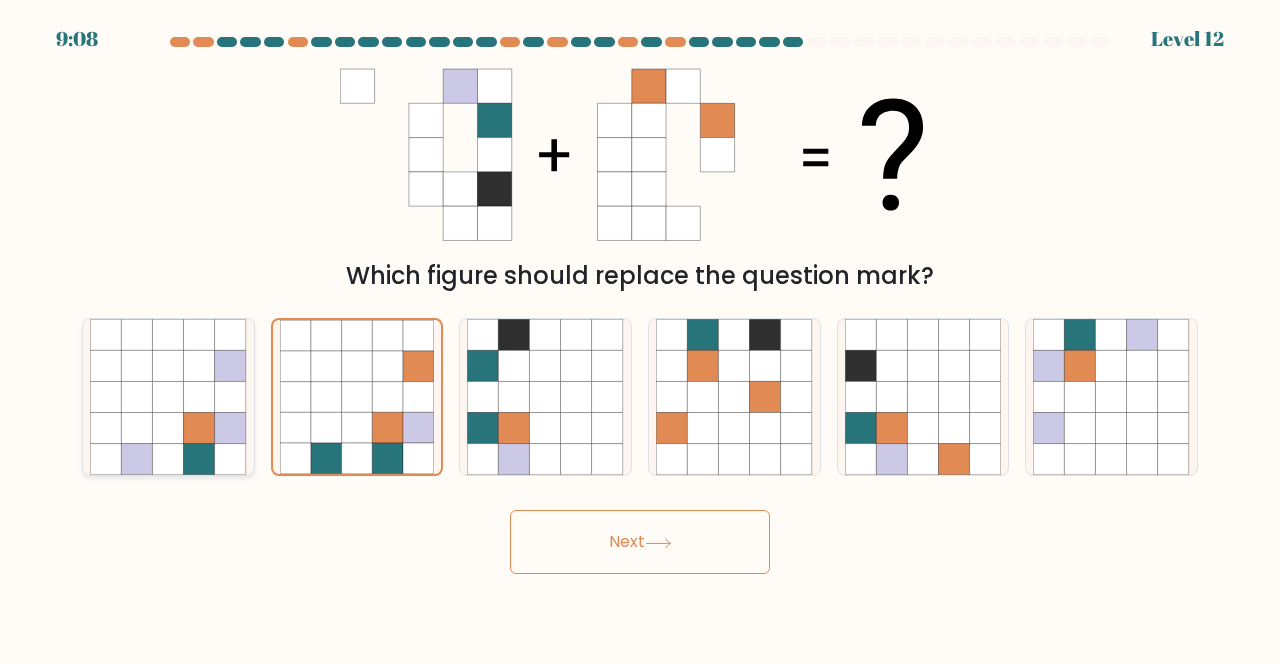 click at bounding box center (199, 396) 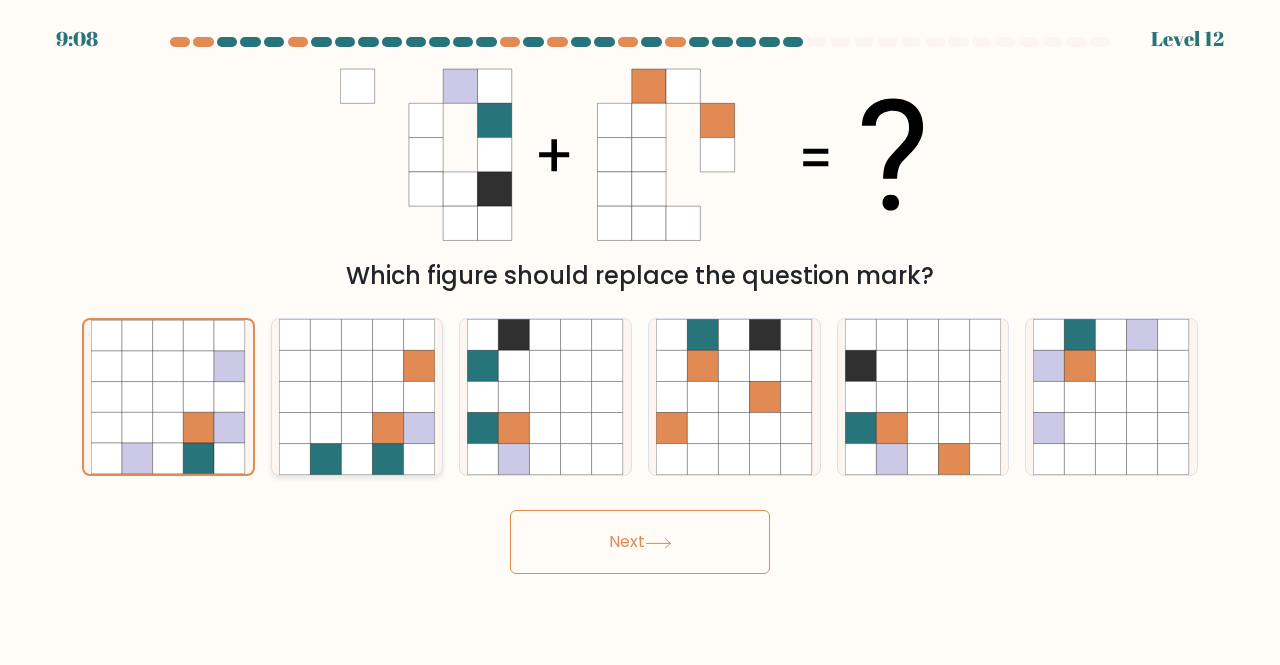 click at bounding box center (419, 396) 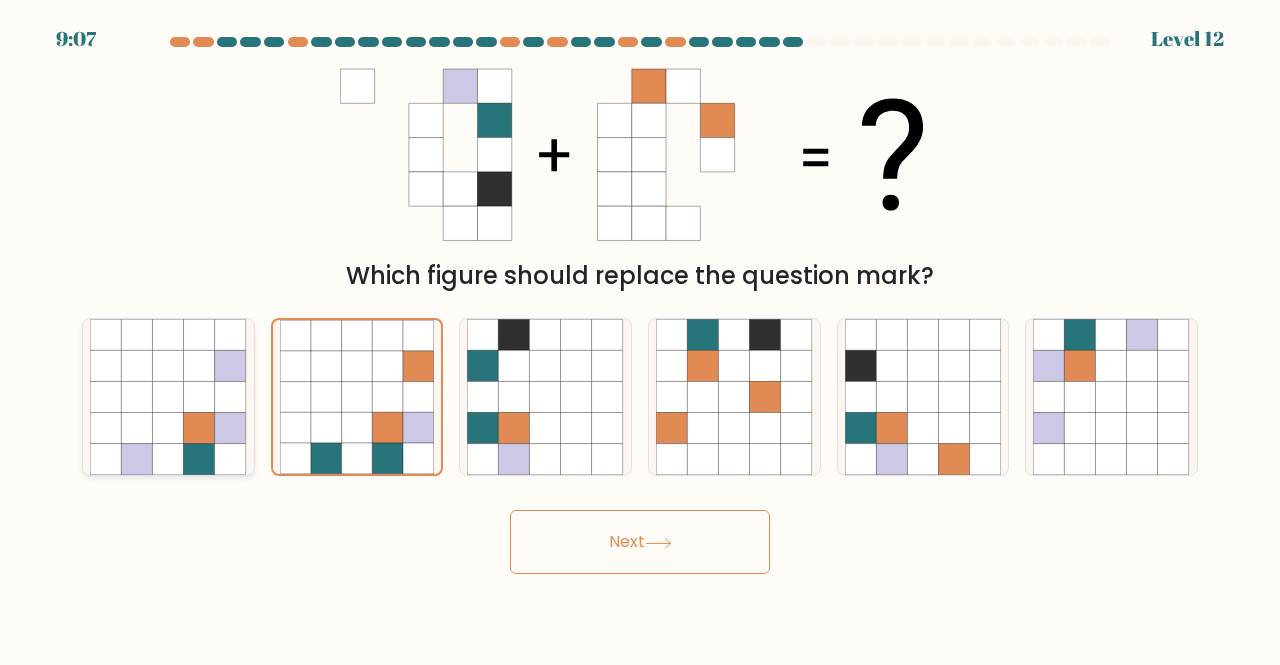 click at bounding box center (168, 396) 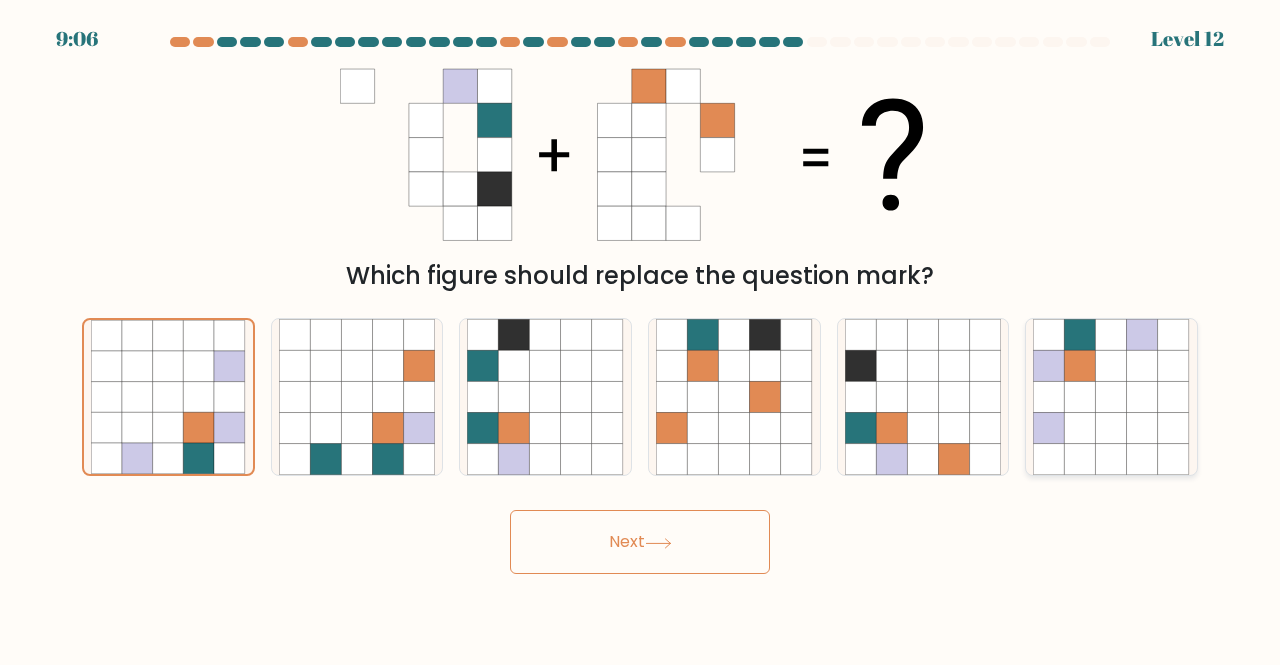 click at bounding box center [1142, 396] 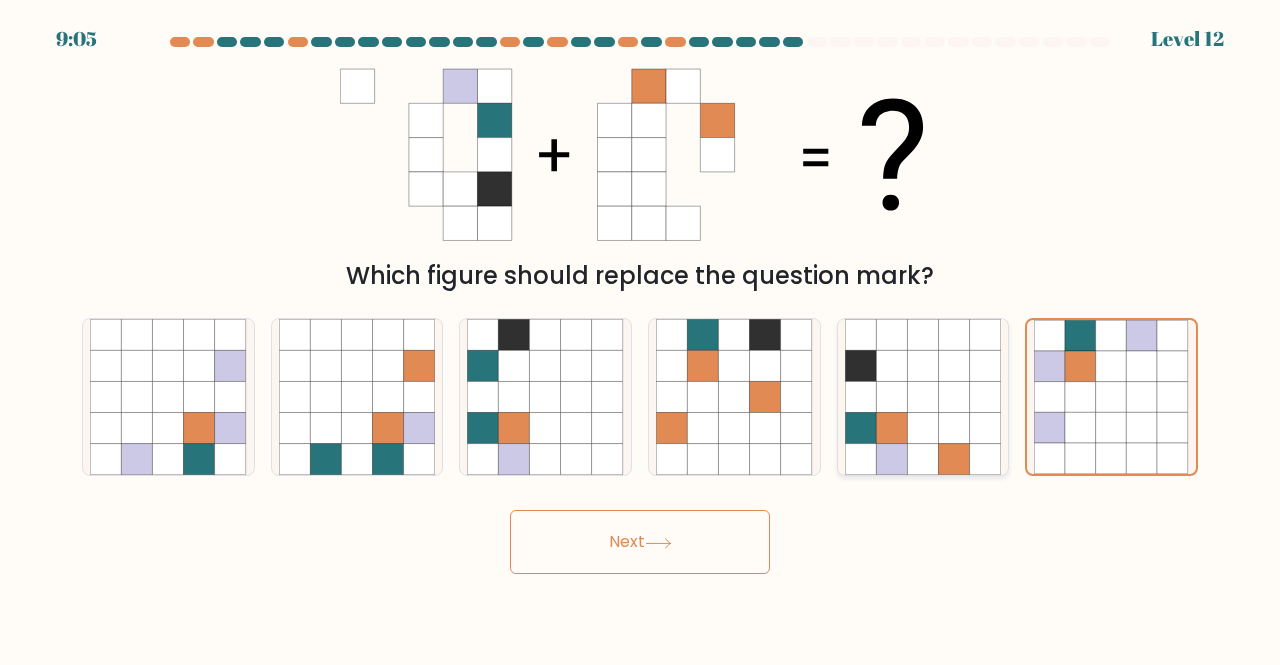 click at bounding box center [954, 396] 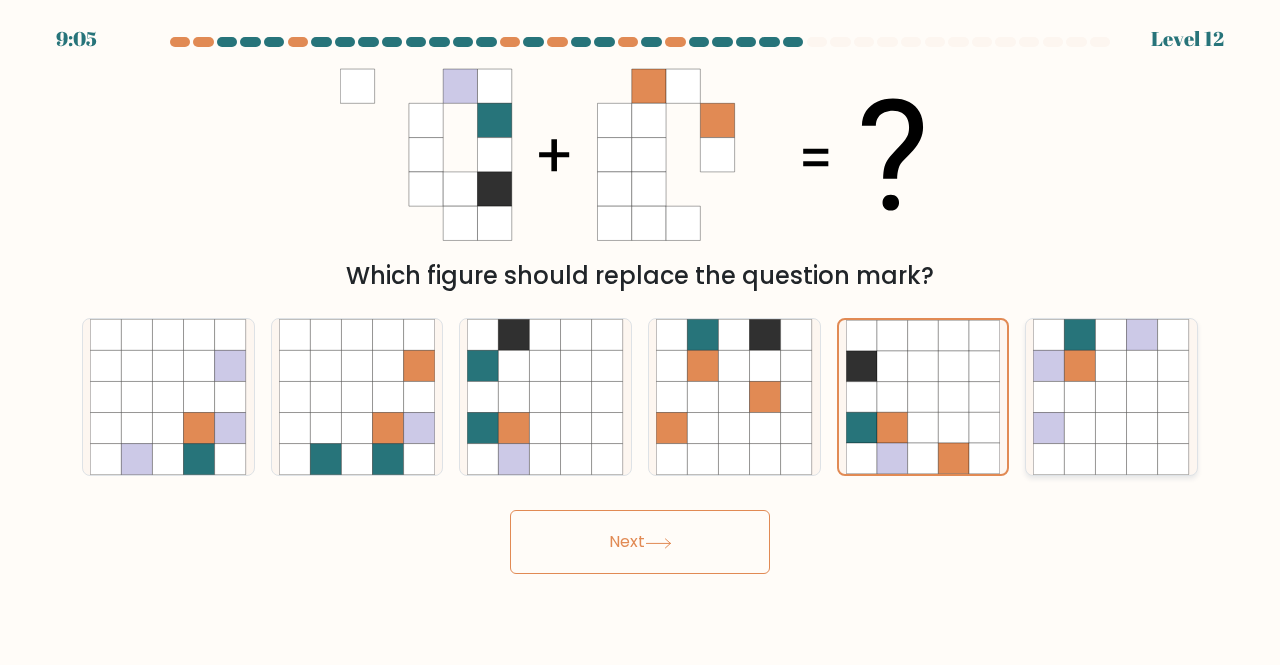 click at bounding box center [1080, 396] 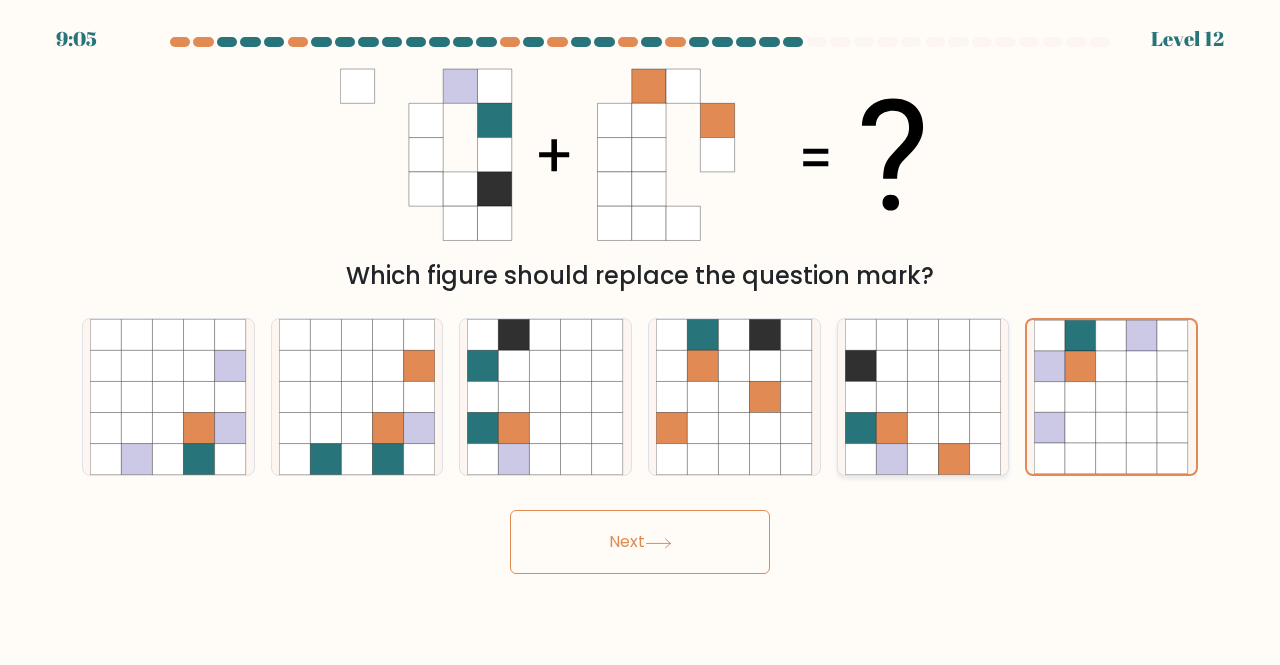 click at bounding box center (922, 365) 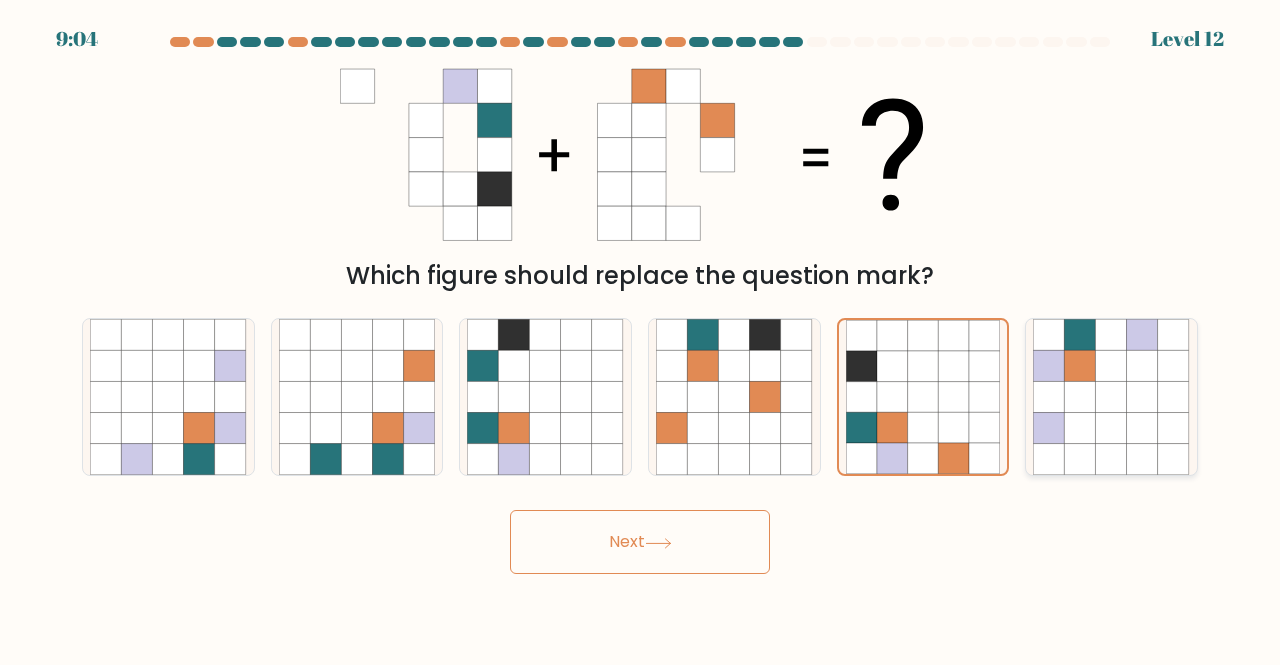 click at bounding box center (1142, 396) 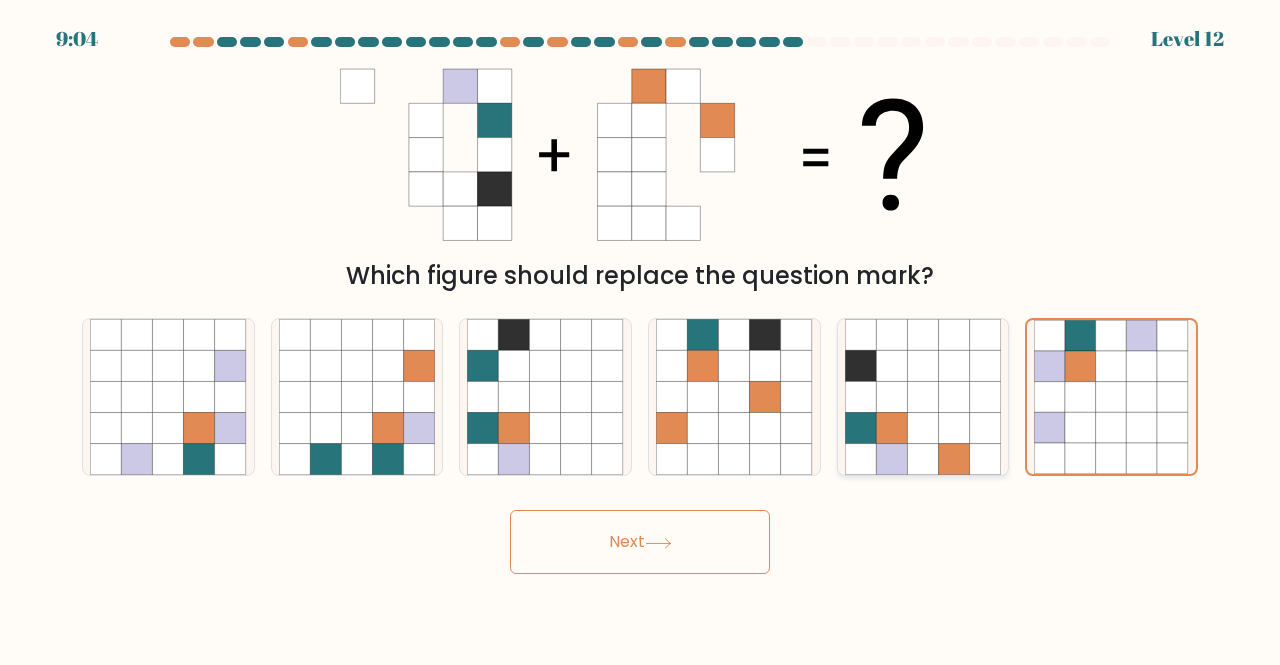 click at bounding box center [985, 396] 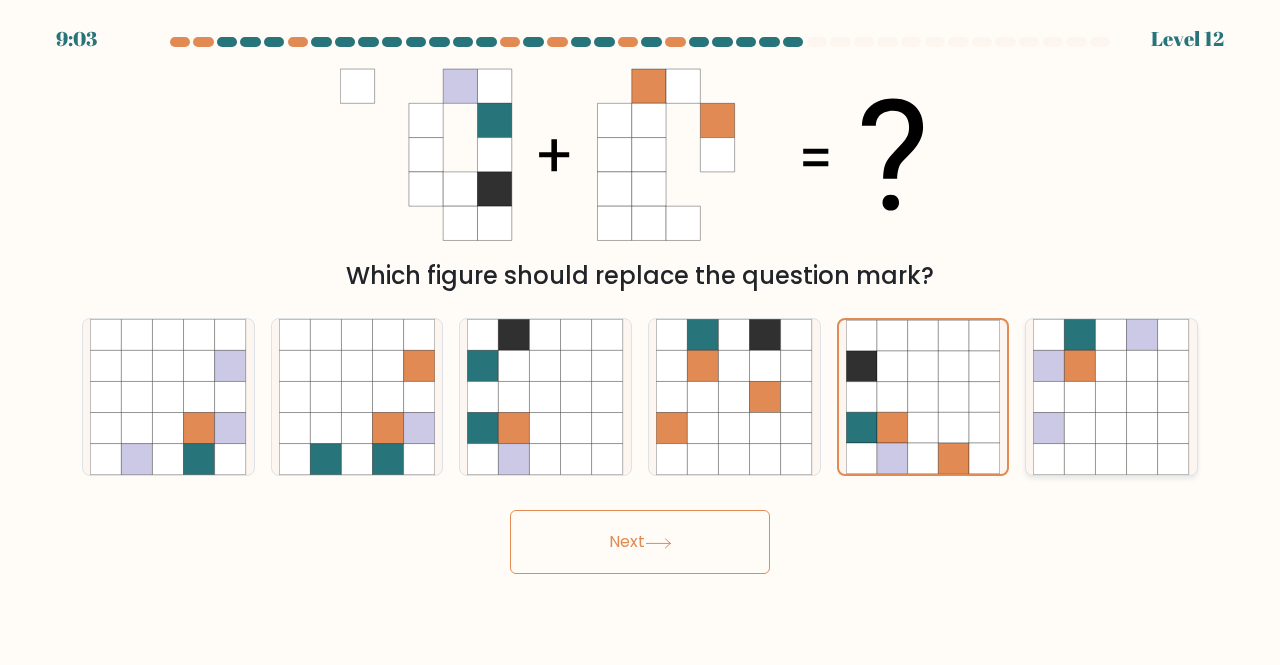 click at bounding box center [1080, 396] 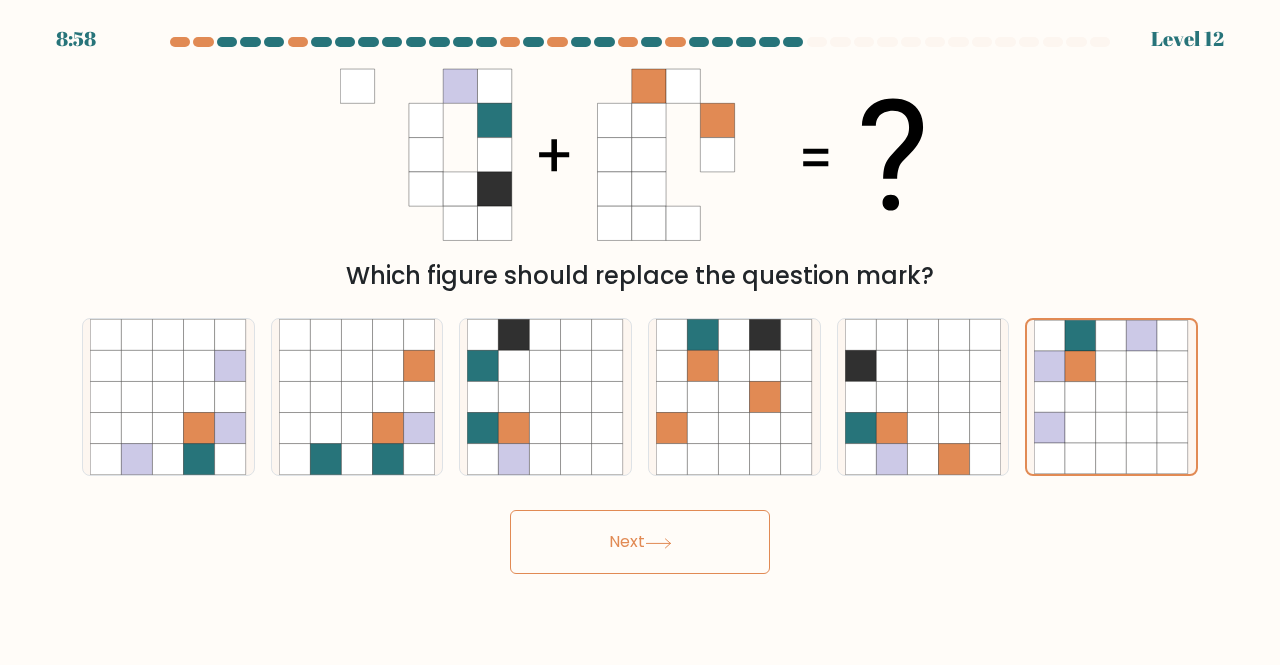 click at bounding box center [614, 86] 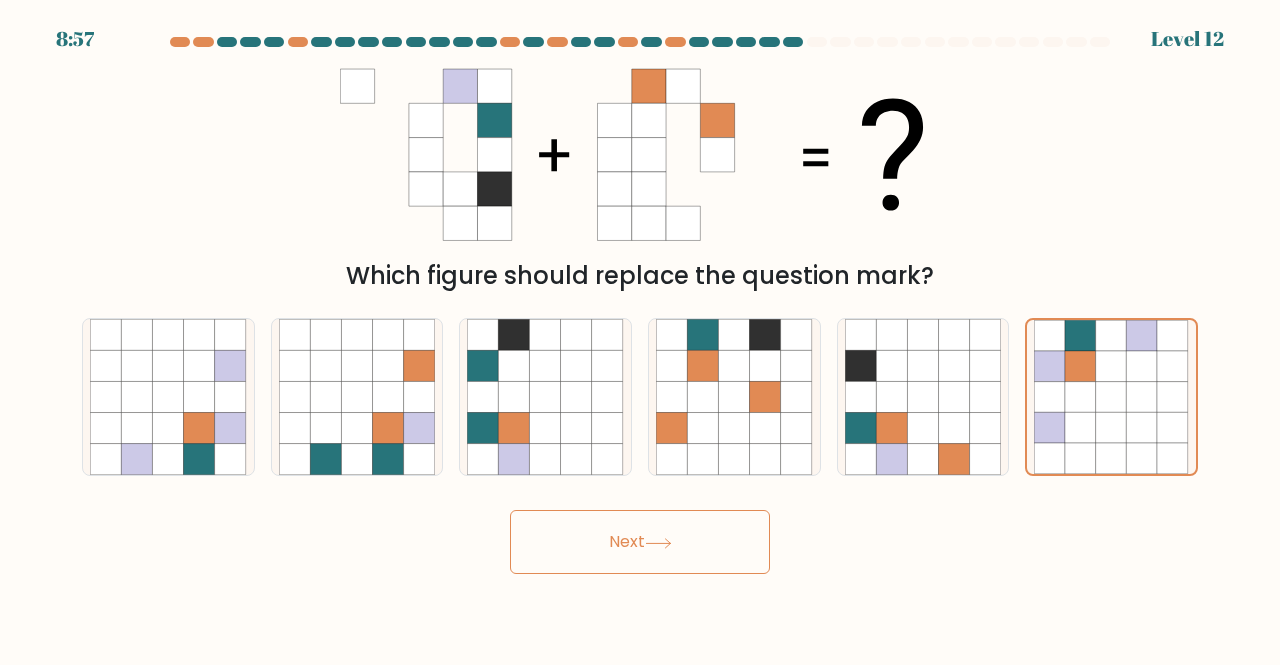 click on "Next" at bounding box center (640, 542) 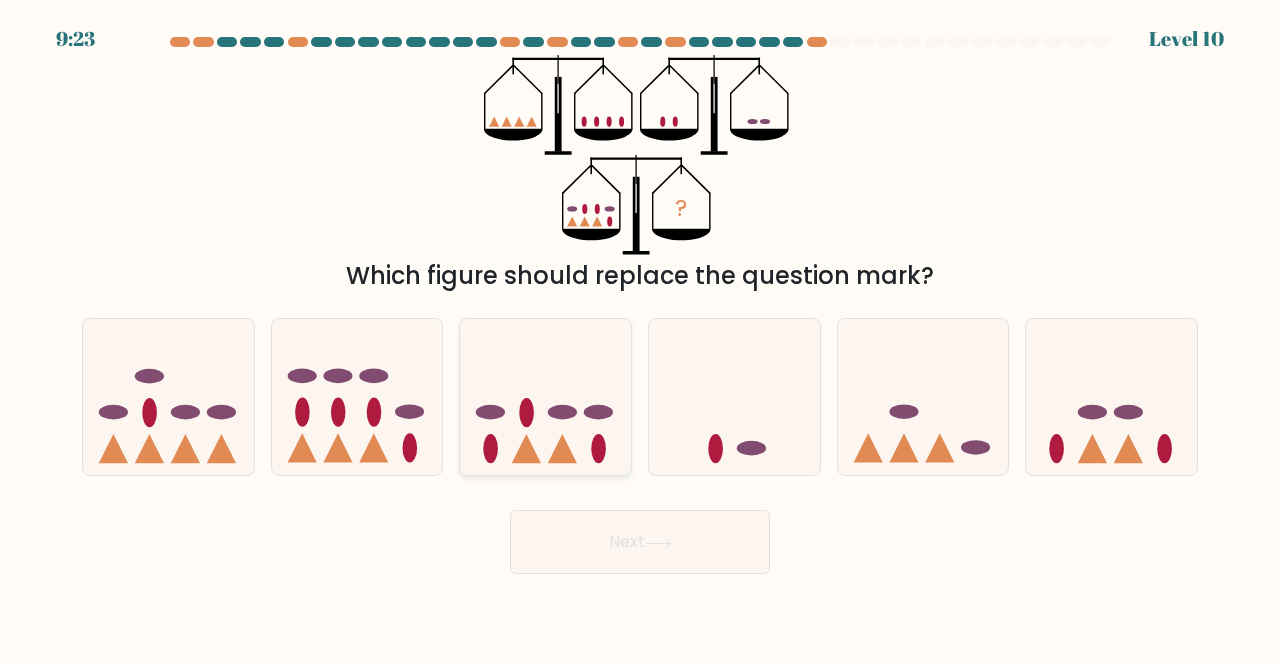 click at bounding box center (545, 396) 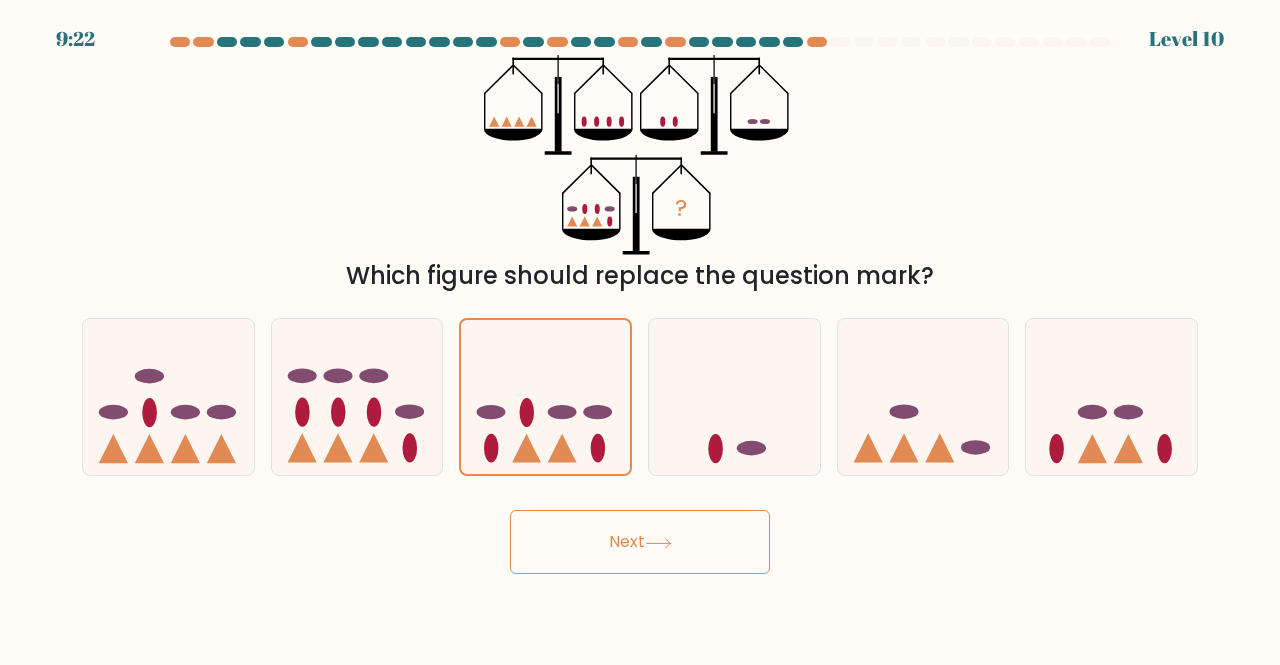 click on "Next" at bounding box center (640, 542) 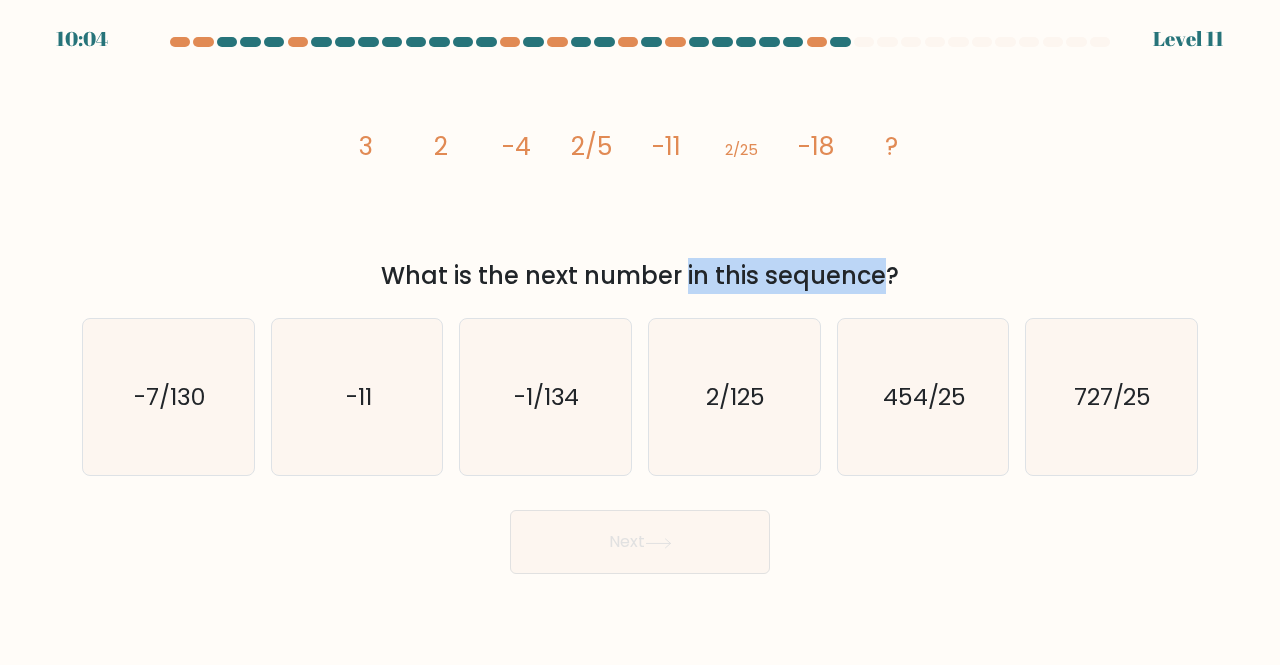 drag, startPoint x: 498, startPoint y: 265, endPoint x: 706, endPoint y: 269, distance: 208.03845 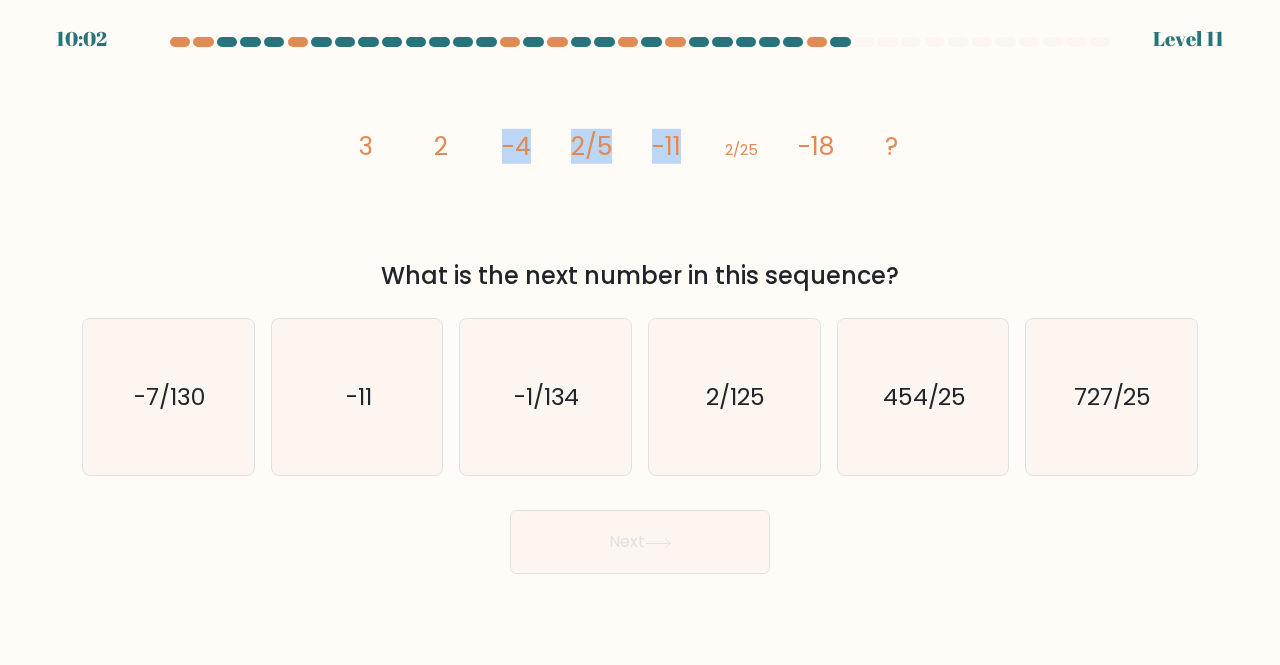 drag, startPoint x: 476, startPoint y: 151, endPoint x: 728, endPoint y: 163, distance: 252.28555 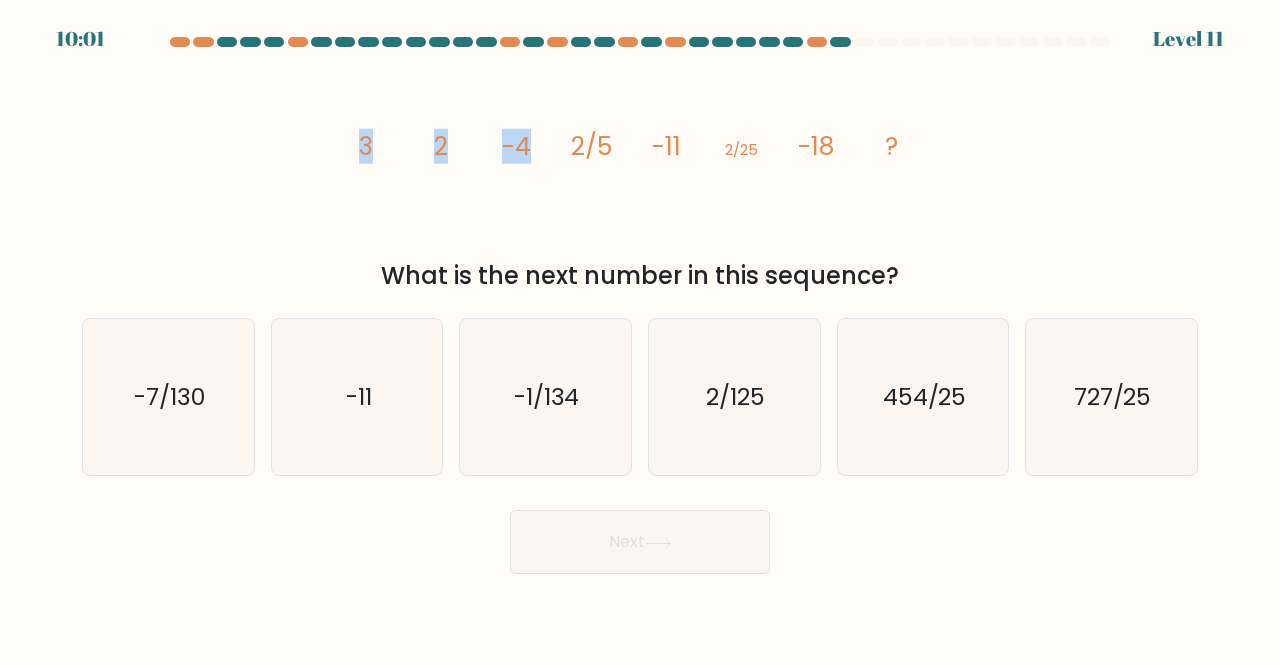 drag, startPoint x: 347, startPoint y: 200, endPoint x: 588, endPoint y: 198, distance: 241.0083 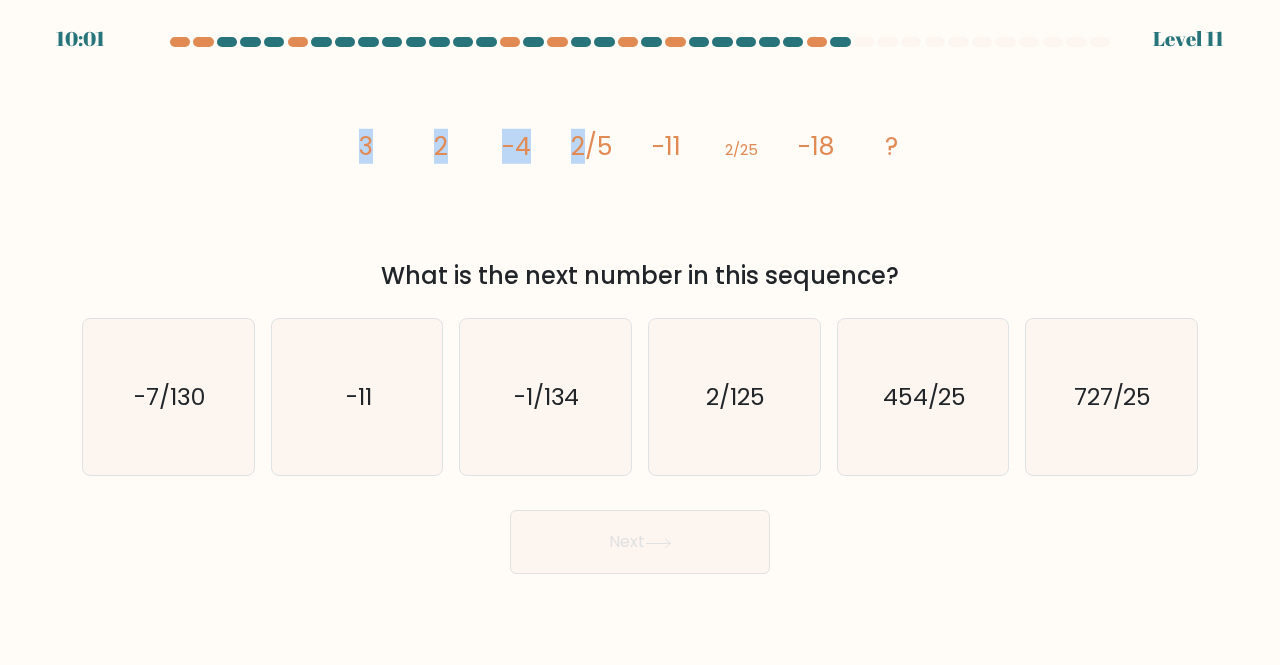 click on "image/svg+xml
3
2
-4
2/5
-11
2/25
-18
?" at bounding box center (640, 155) 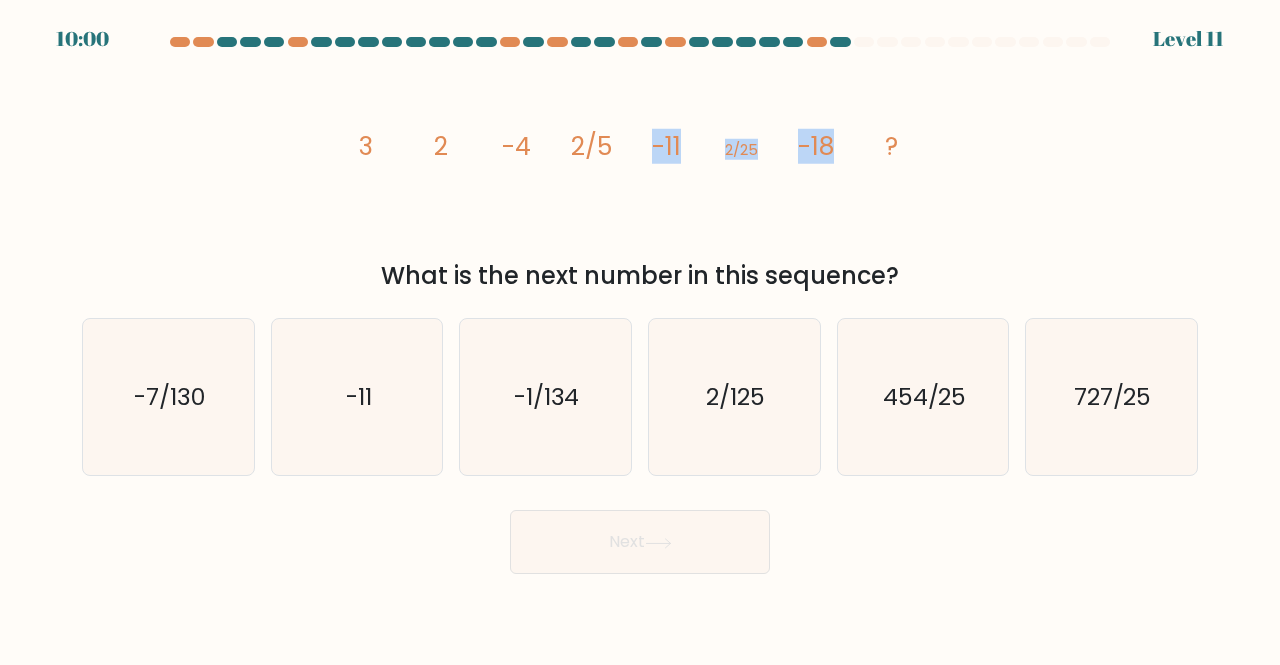 drag, startPoint x: 630, startPoint y: 125, endPoint x: 846, endPoint y: 141, distance: 216.59178 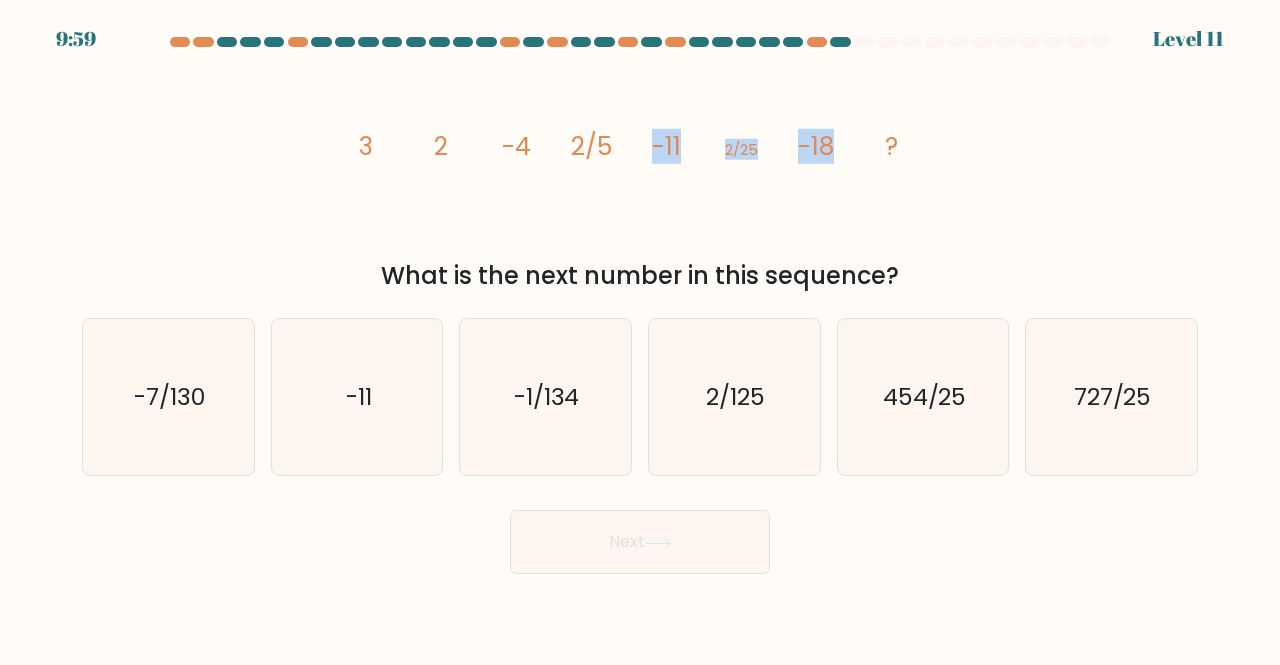 click on "image/svg+xml
3
2
-4
2/5
-11
2/25
-18
?" at bounding box center [640, 155] 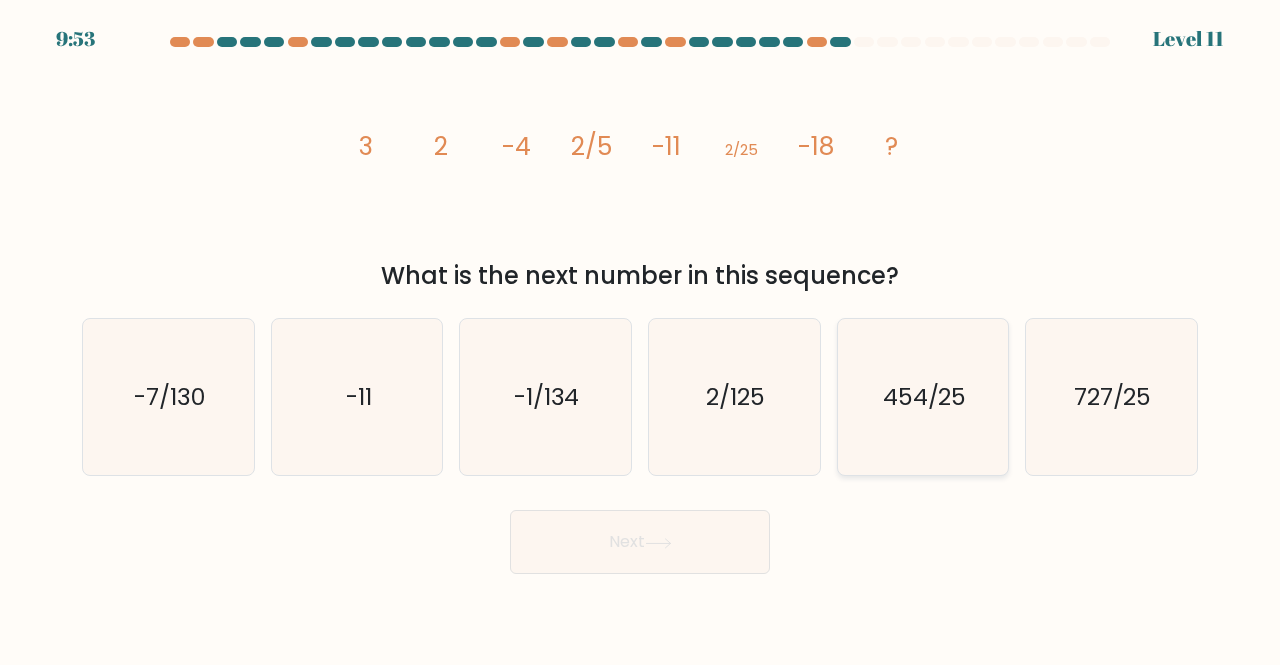 click on "454/25" at bounding box center (925, 396) 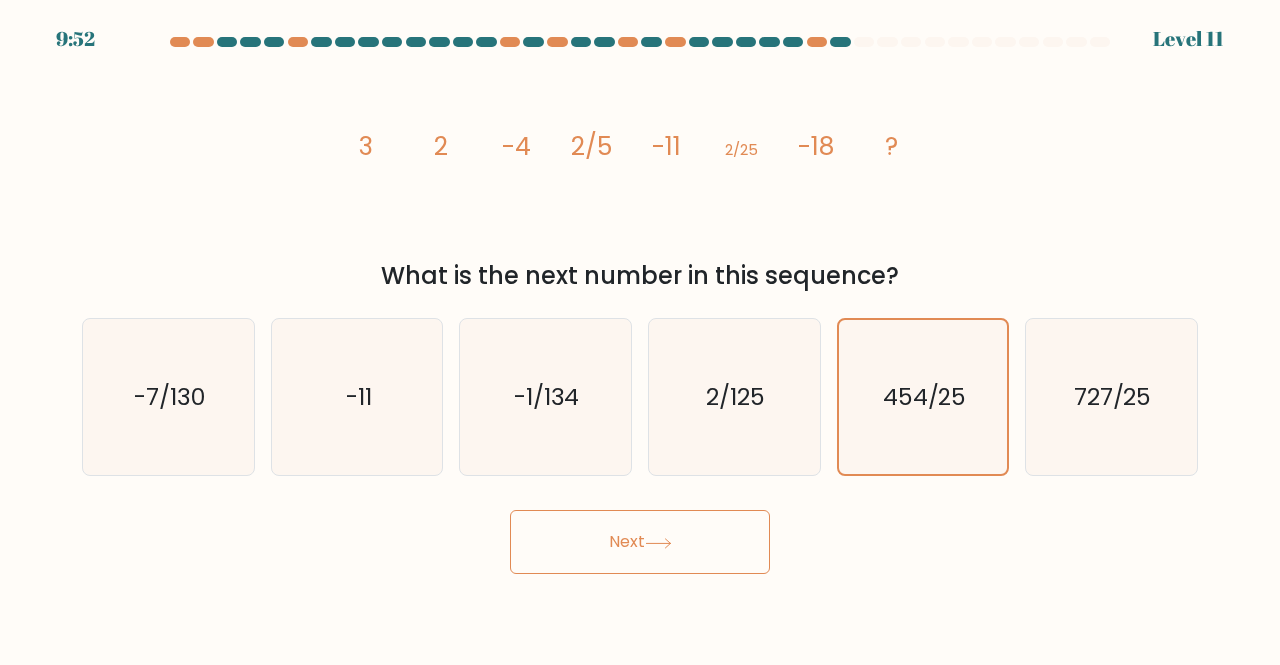 click on "Next" at bounding box center [640, 542] 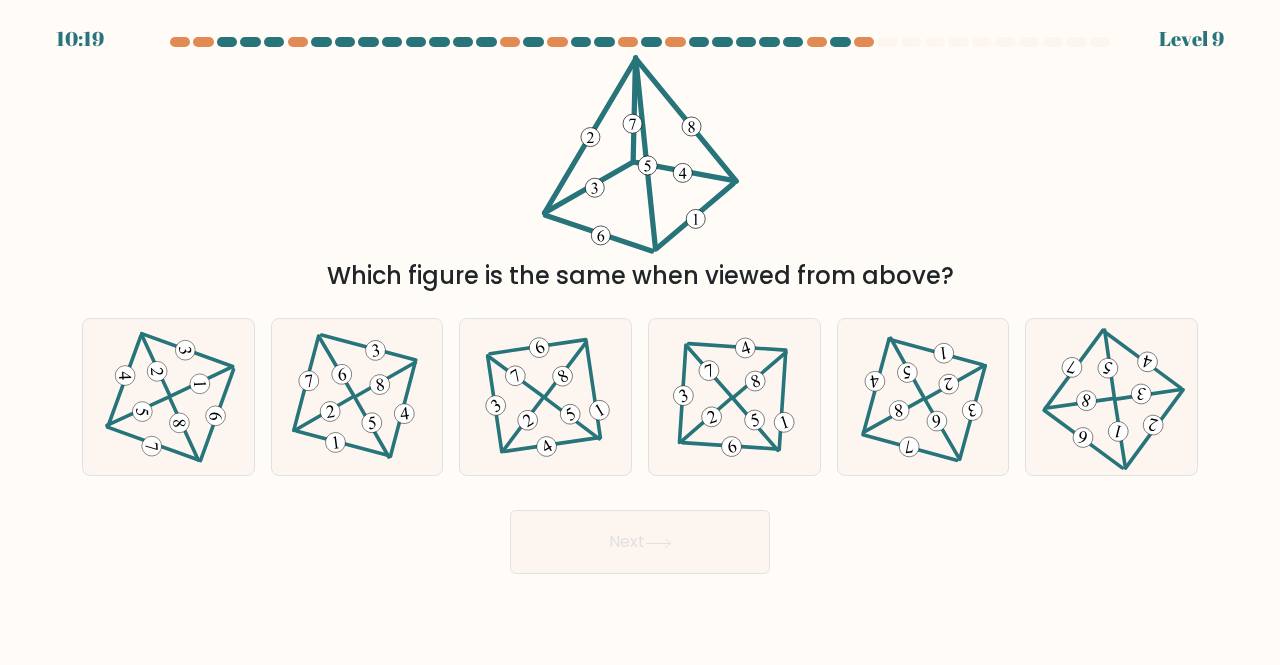 drag, startPoint x: 689, startPoint y: 261, endPoint x: 814, endPoint y: 261, distance: 125 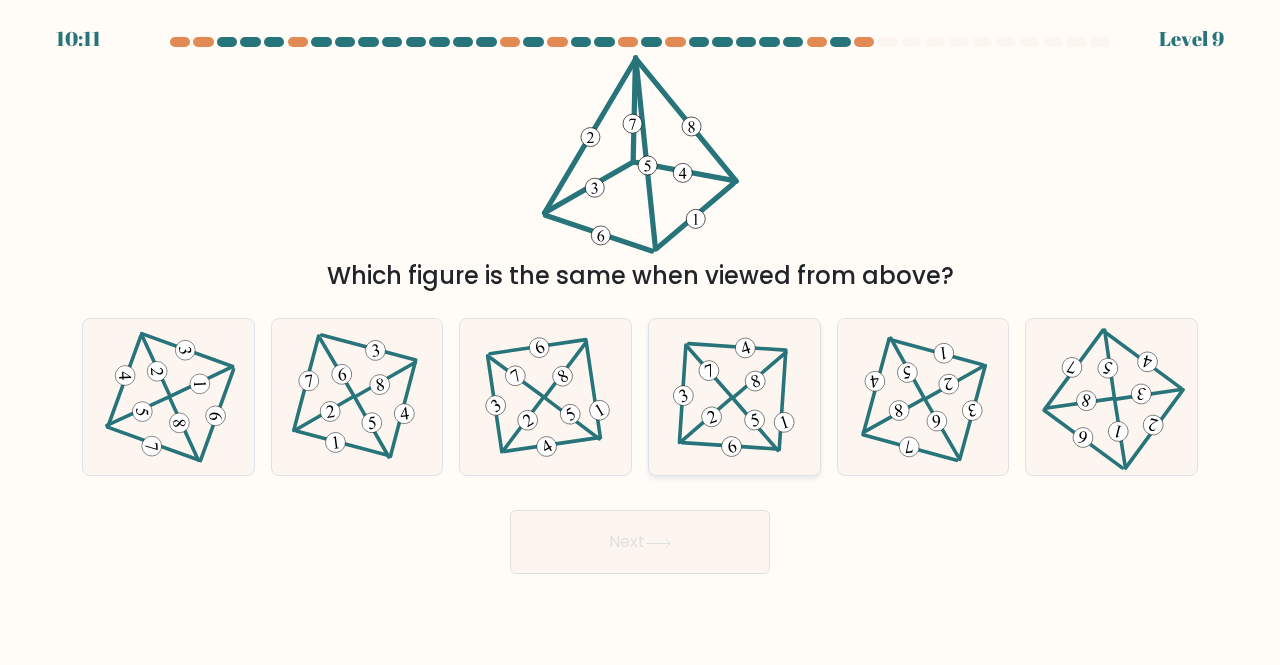 click at bounding box center (734, 396) 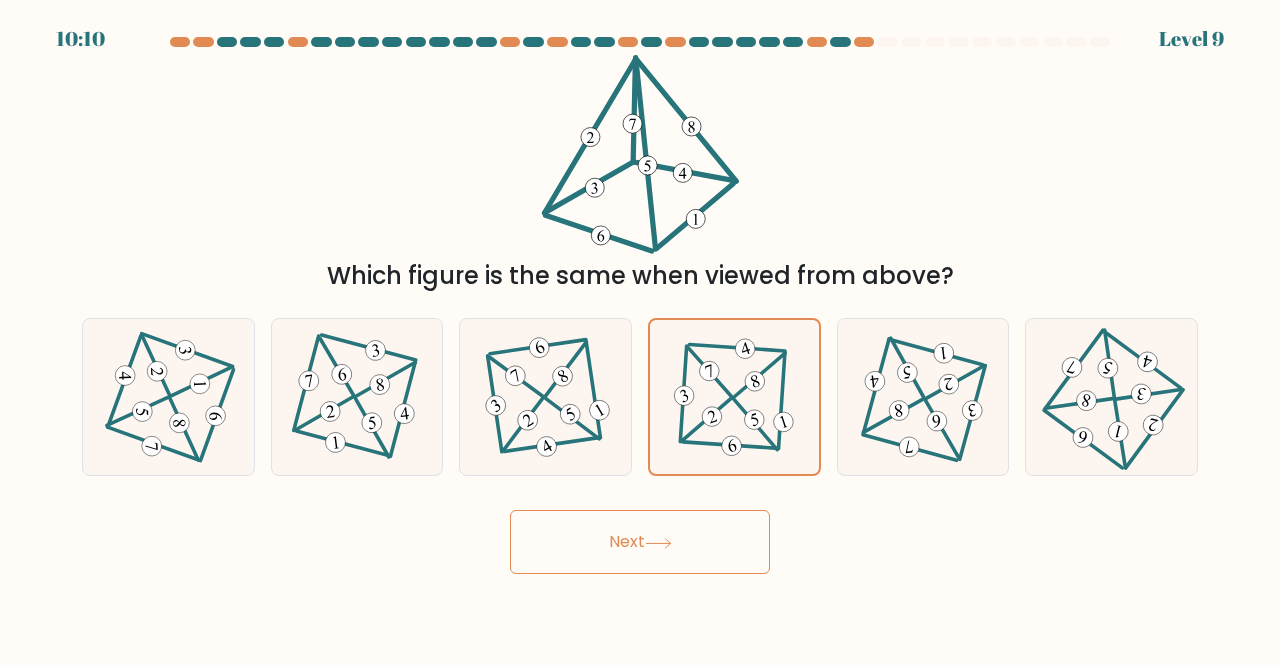 click on "Next" at bounding box center [640, 542] 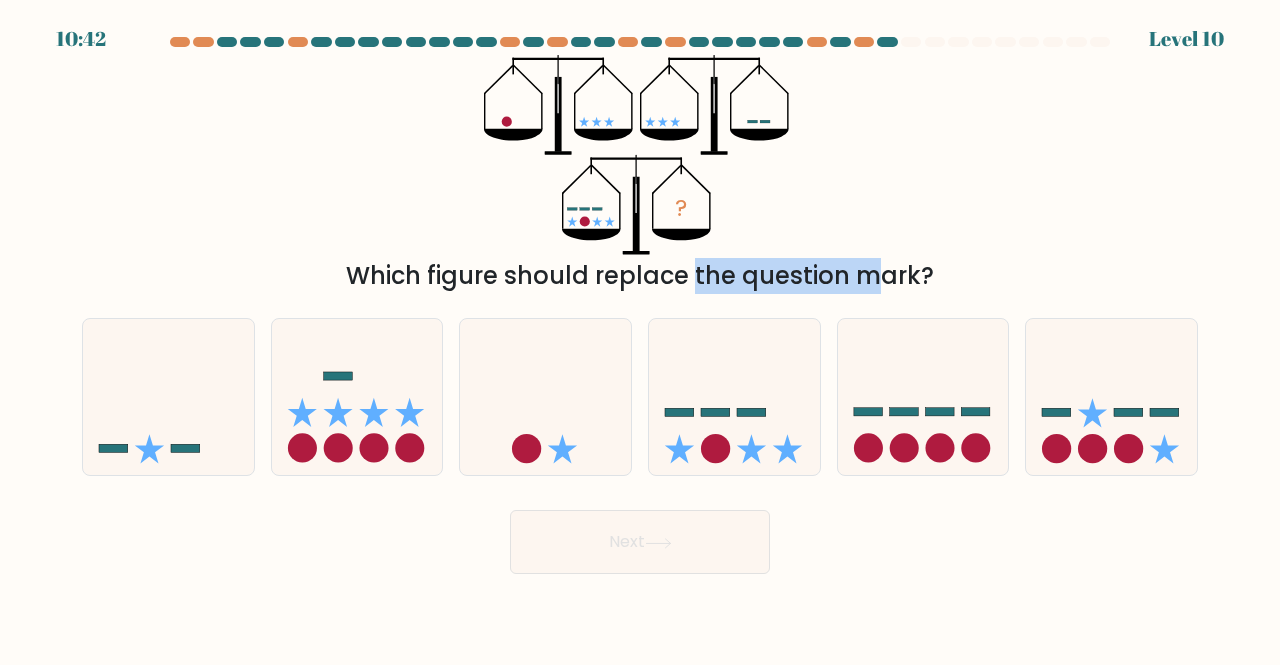 drag, startPoint x: 516, startPoint y: 273, endPoint x: 700, endPoint y: 268, distance: 184.06792 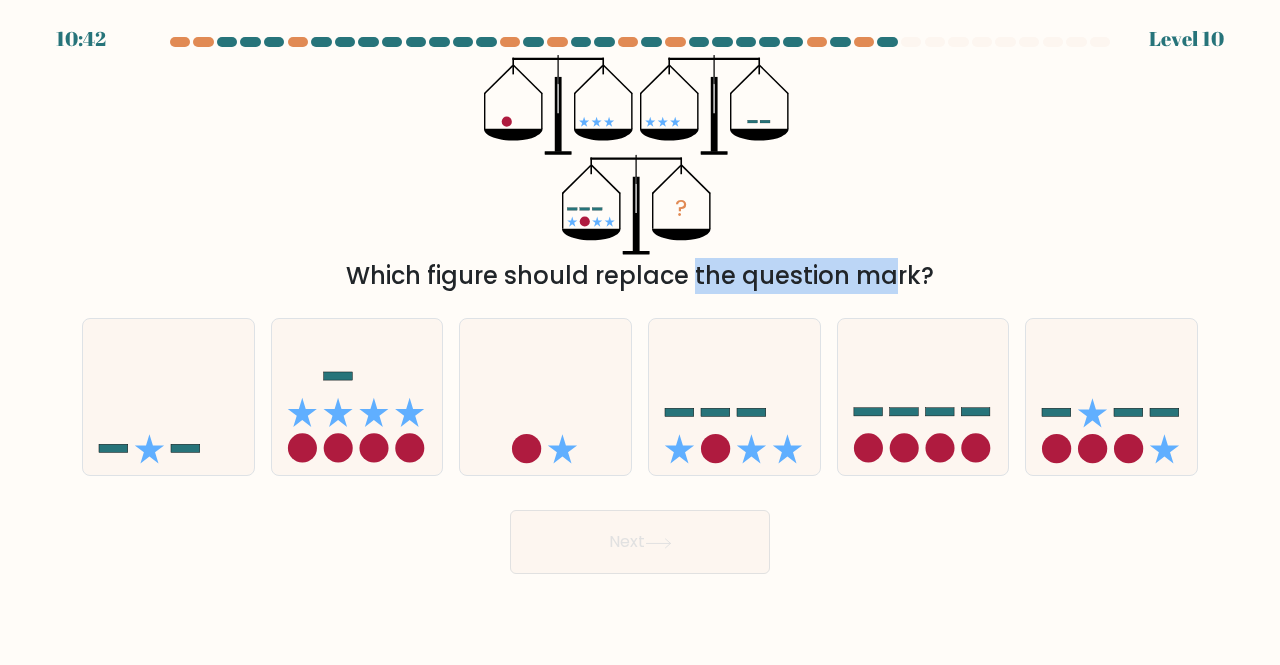 click on "Which figure should replace the question mark?" at bounding box center (640, 276) 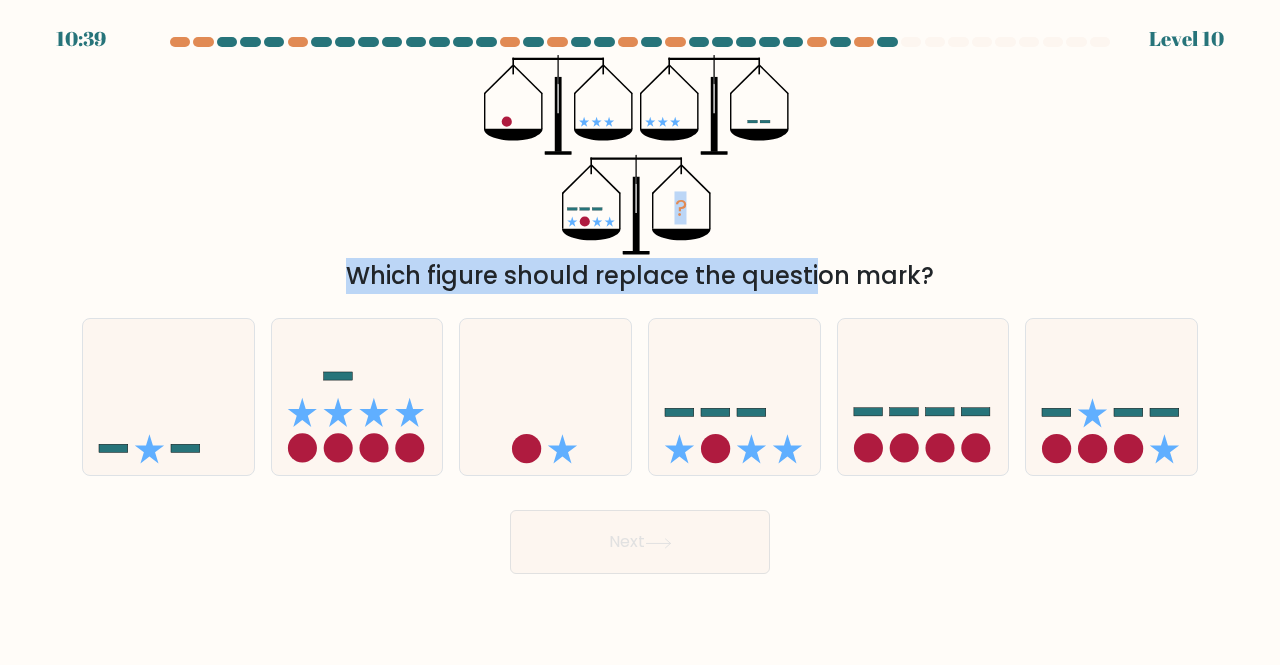 drag, startPoint x: 471, startPoint y: 251, endPoint x: 672, endPoint y: 285, distance: 203.85535 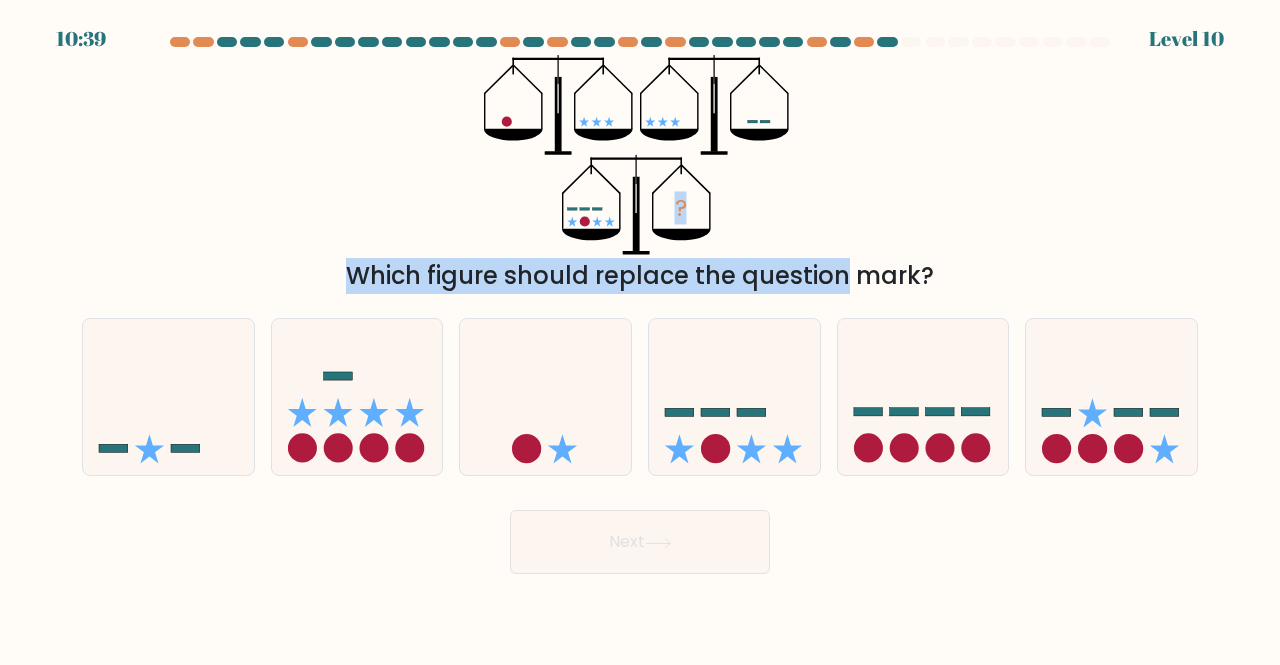 click on "Which figure should replace the question mark?" at bounding box center (640, 276) 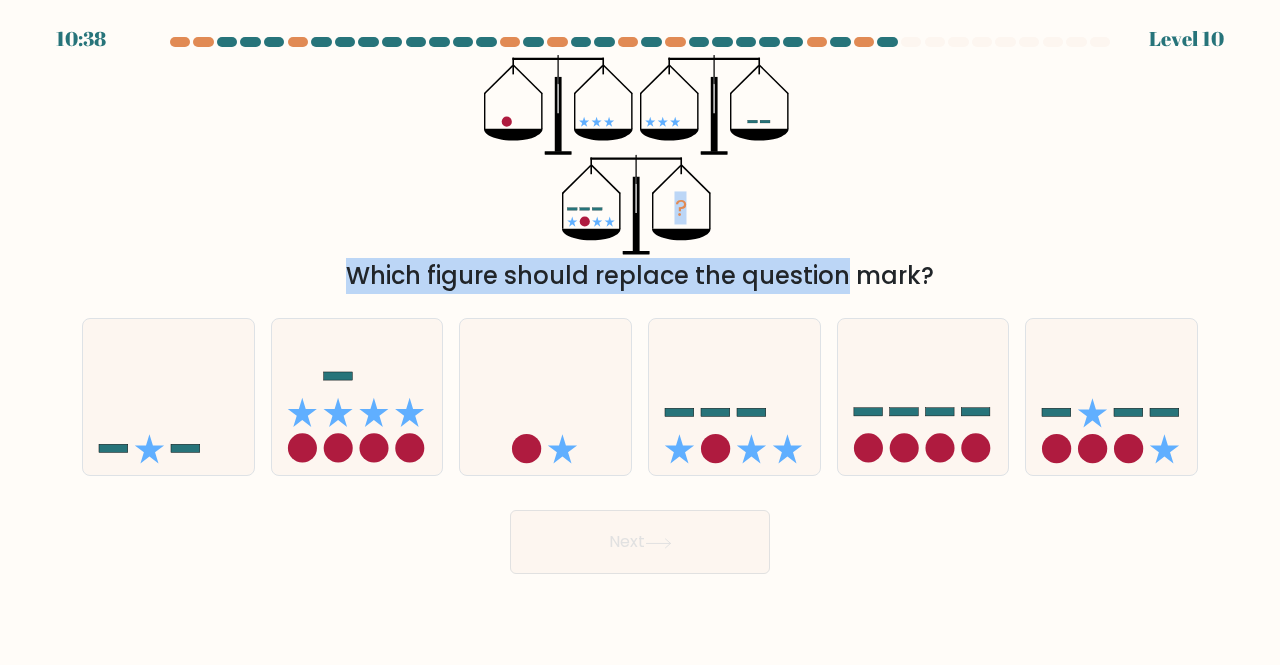 drag, startPoint x: 603, startPoint y: 286, endPoint x: 756, endPoint y: 281, distance: 153.08168 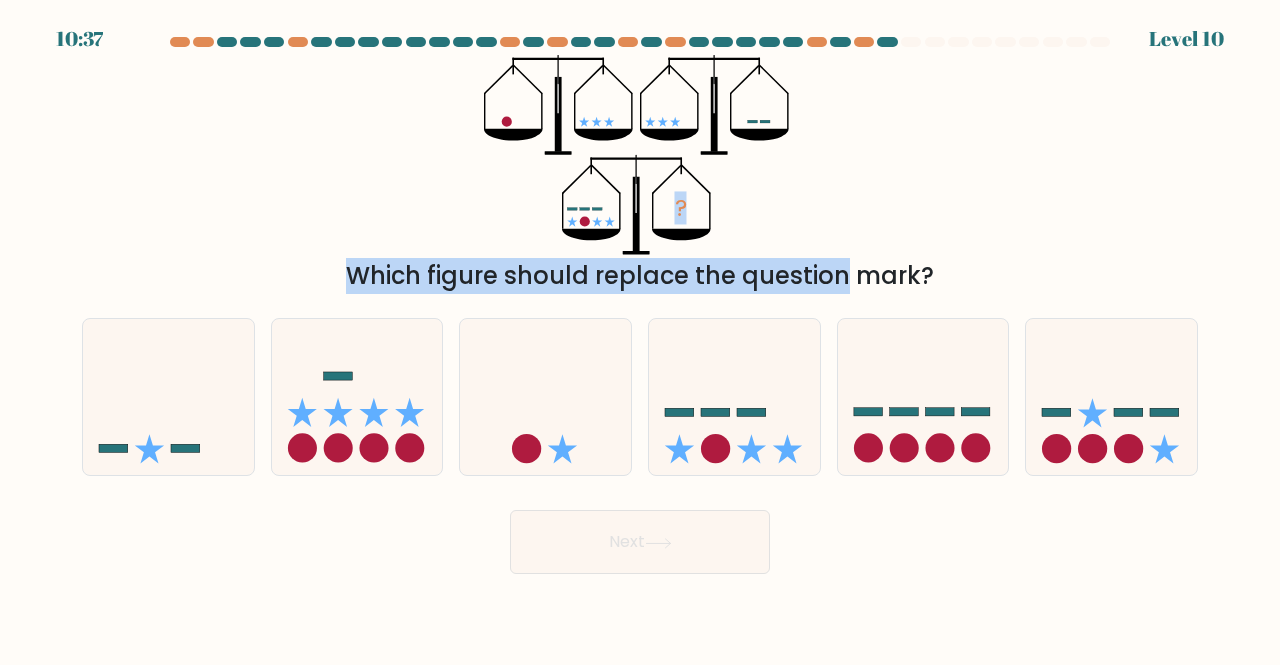 drag, startPoint x: 639, startPoint y: 285, endPoint x: 762, endPoint y: 283, distance: 123.01626 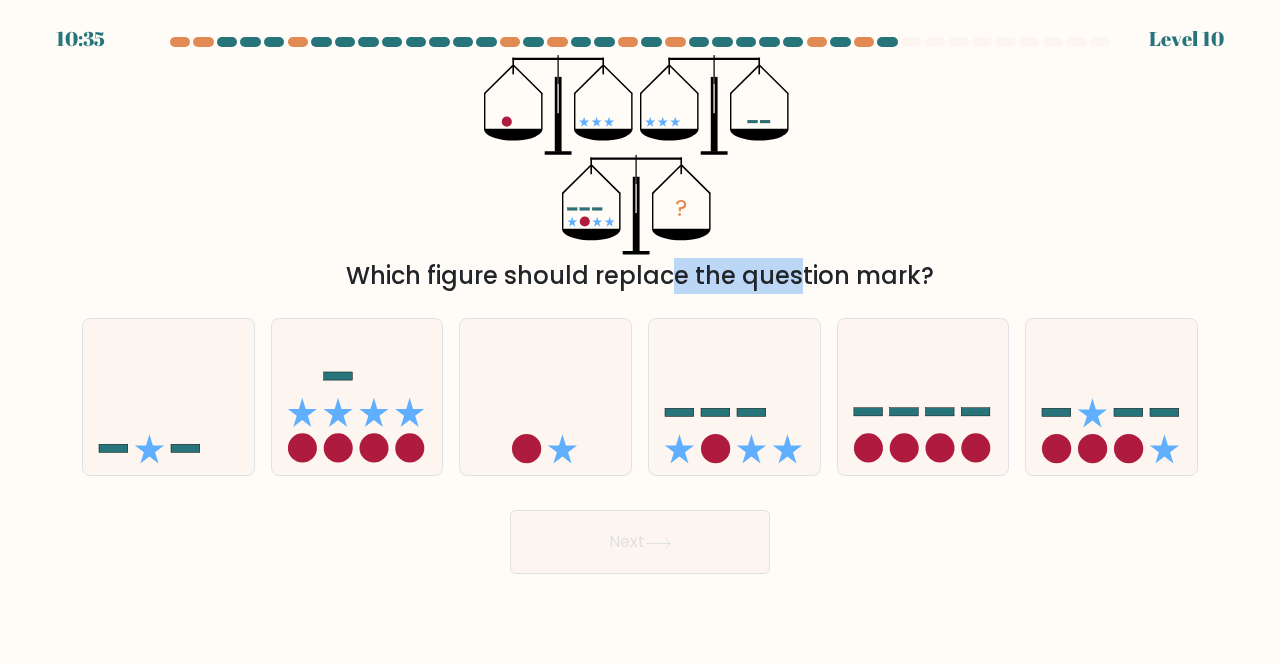 drag, startPoint x: 502, startPoint y: 277, endPoint x: 632, endPoint y: 267, distance: 130.38405 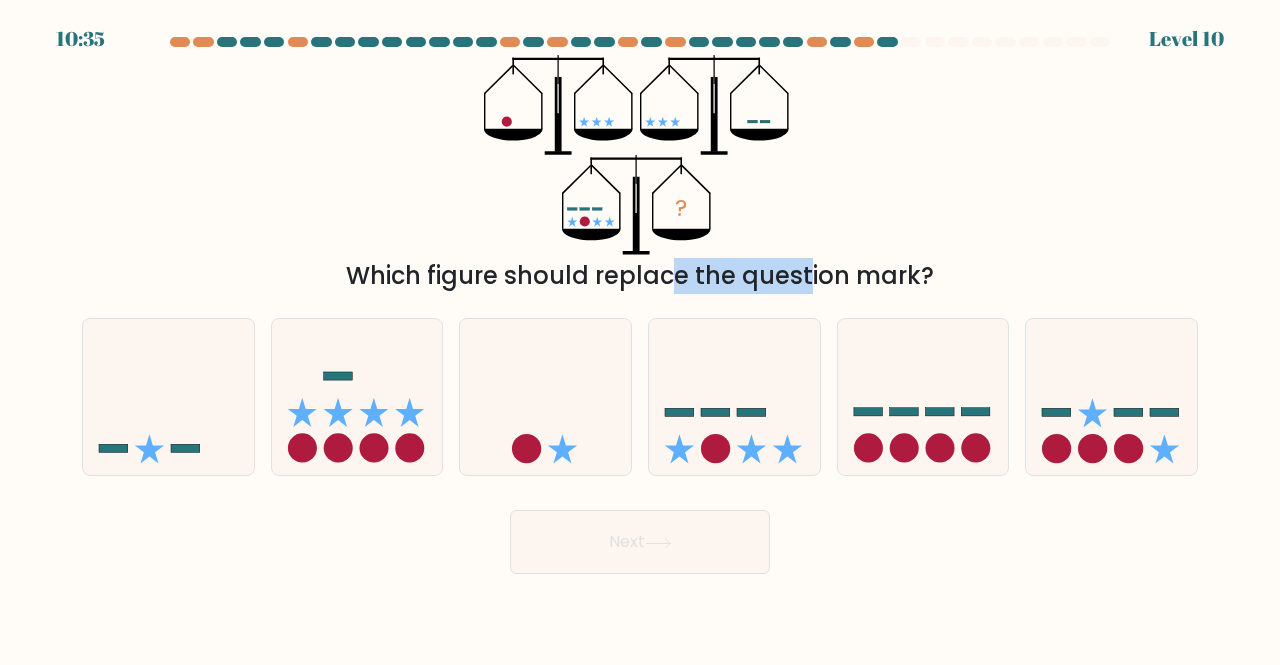 click on "Which figure should replace the question mark?" at bounding box center (640, 276) 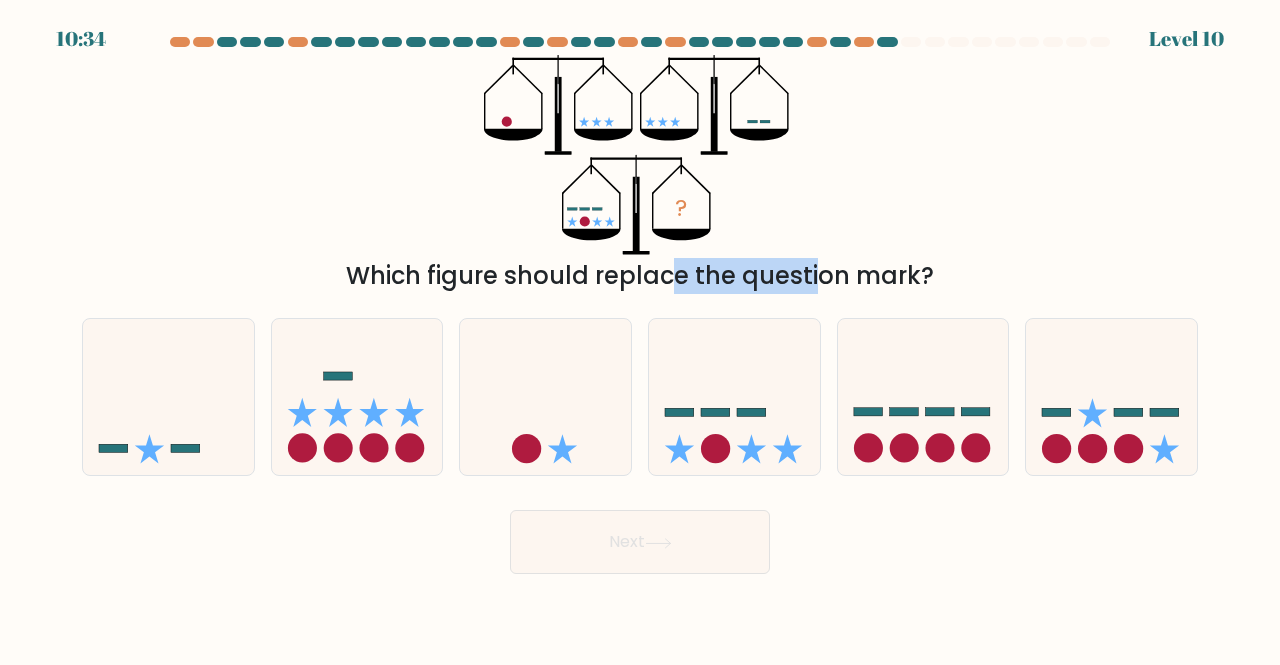 drag, startPoint x: 505, startPoint y: 259, endPoint x: 644, endPoint y: 269, distance: 139.35925 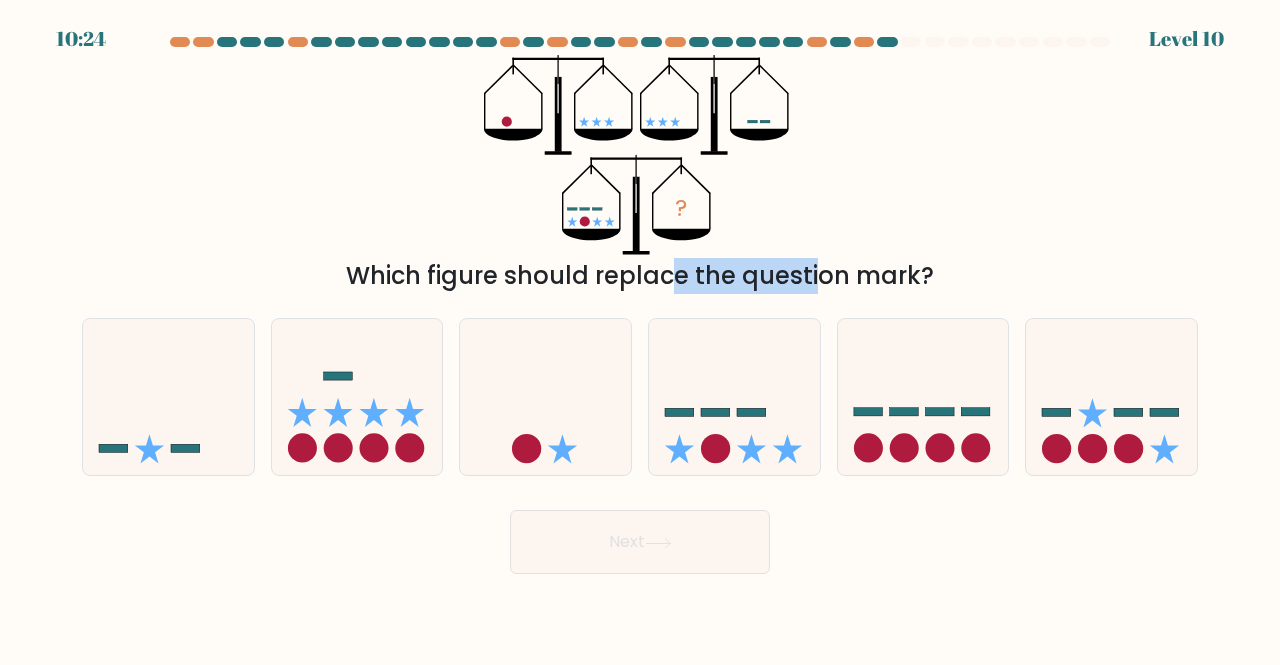 drag, startPoint x: 657, startPoint y: 285, endPoint x: 815, endPoint y: 277, distance: 158.20241 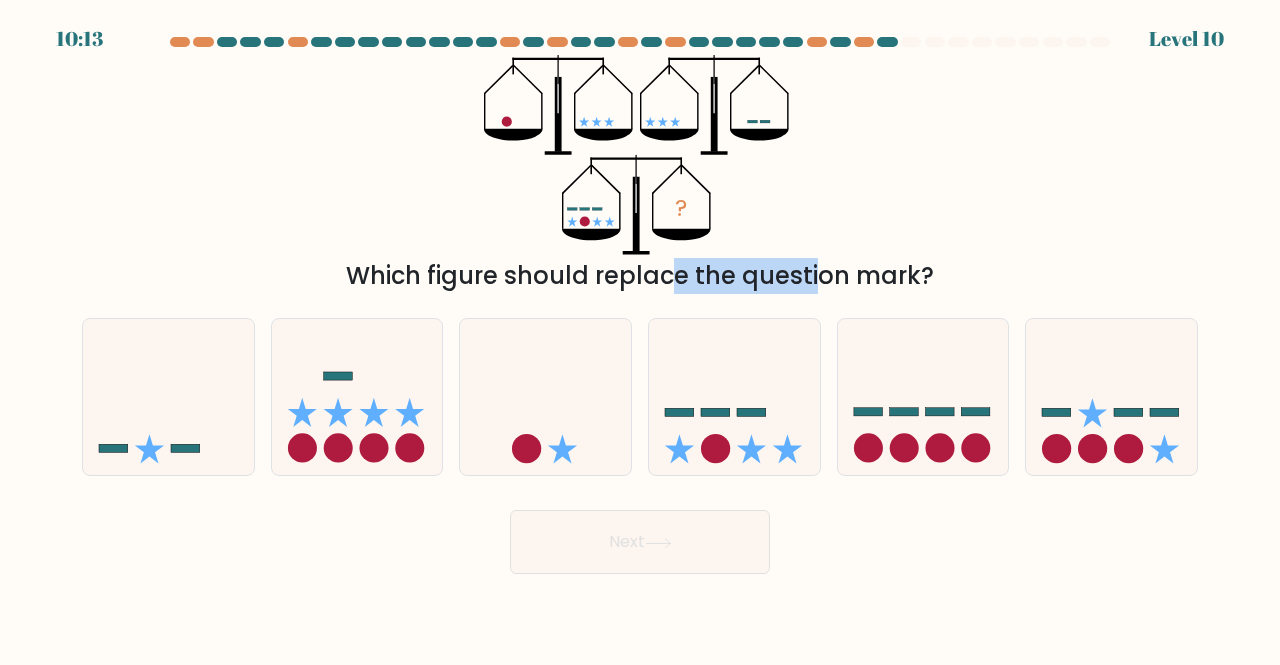 drag, startPoint x: 618, startPoint y: 263, endPoint x: 798, endPoint y: 279, distance: 180.70972 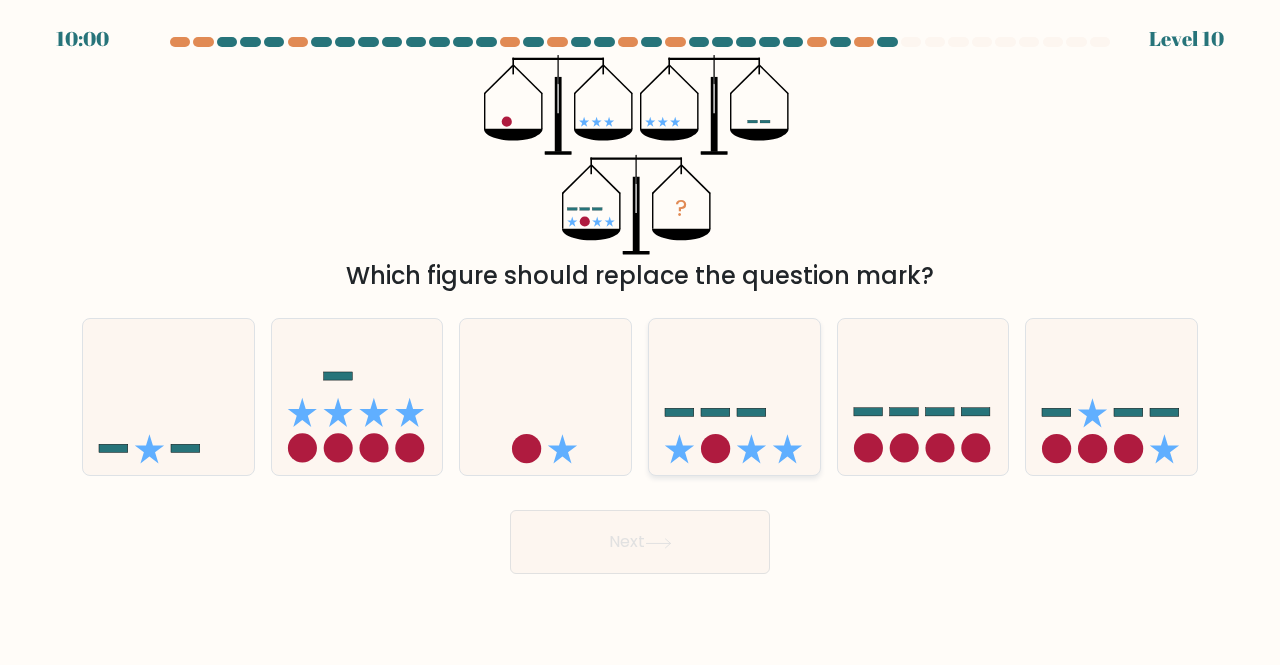 click at bounding box center (715, 412) 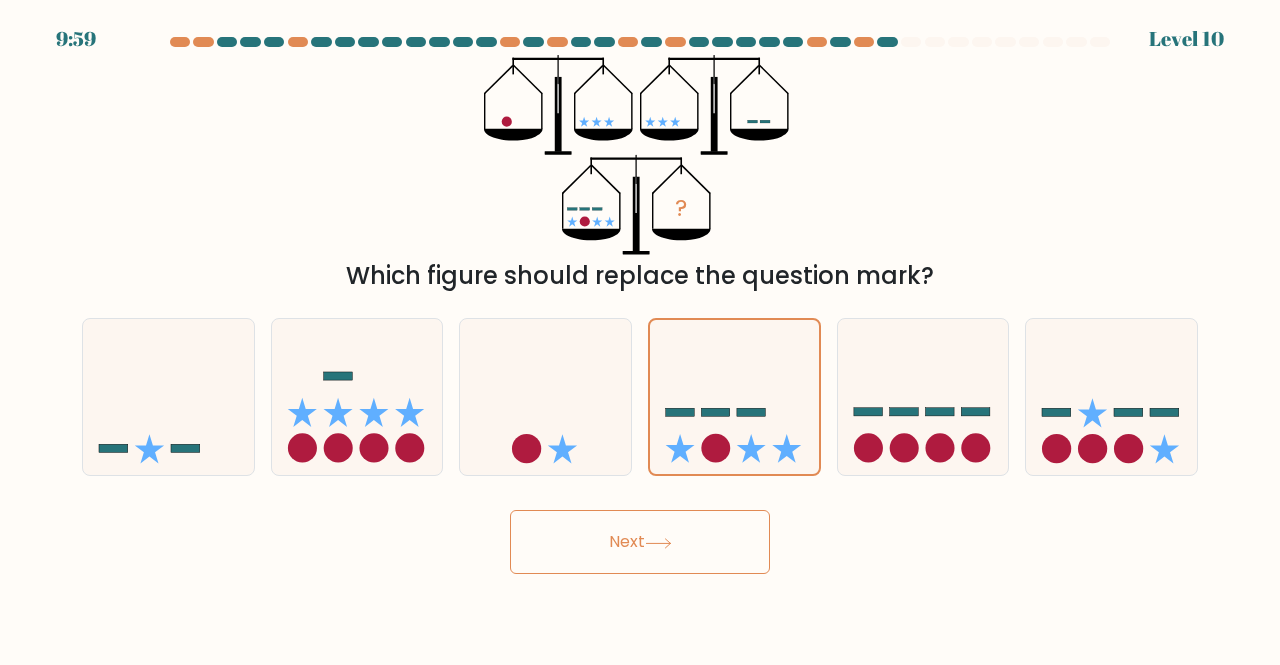 click on "Next" at bounding box center (640, 542) 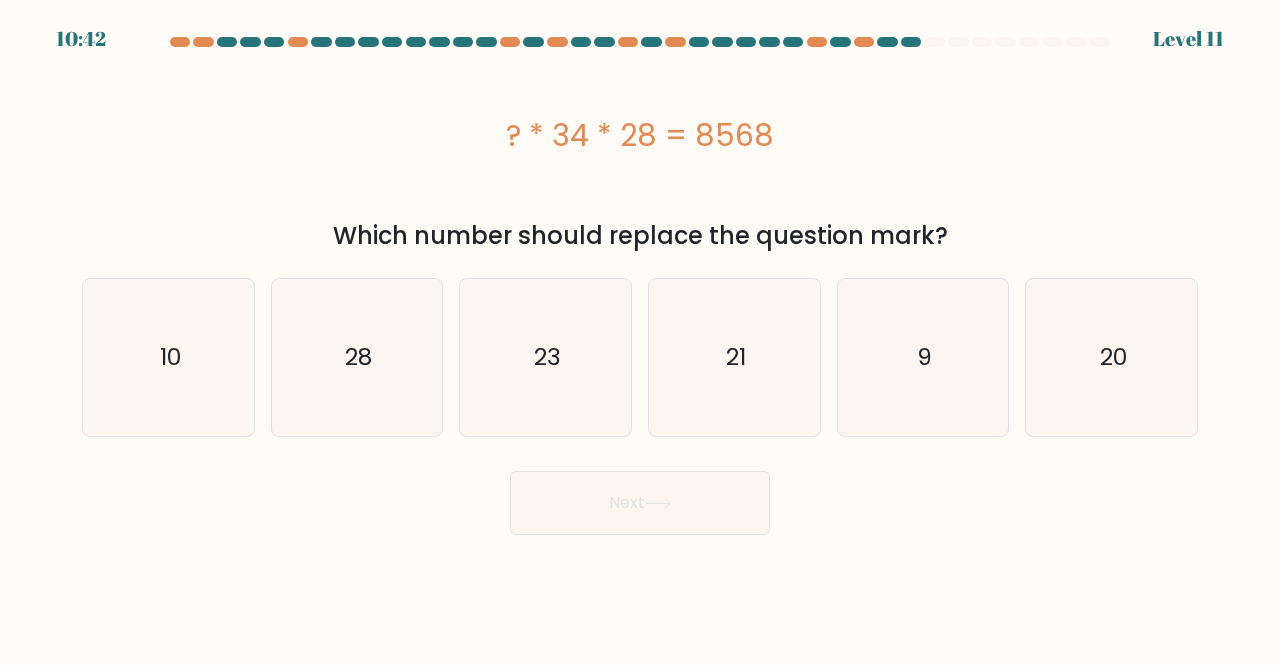 drag, startPoint x: 481, startPoint y: 137, endPoint x: 776, endPoint y: 129, distance: 295.10846 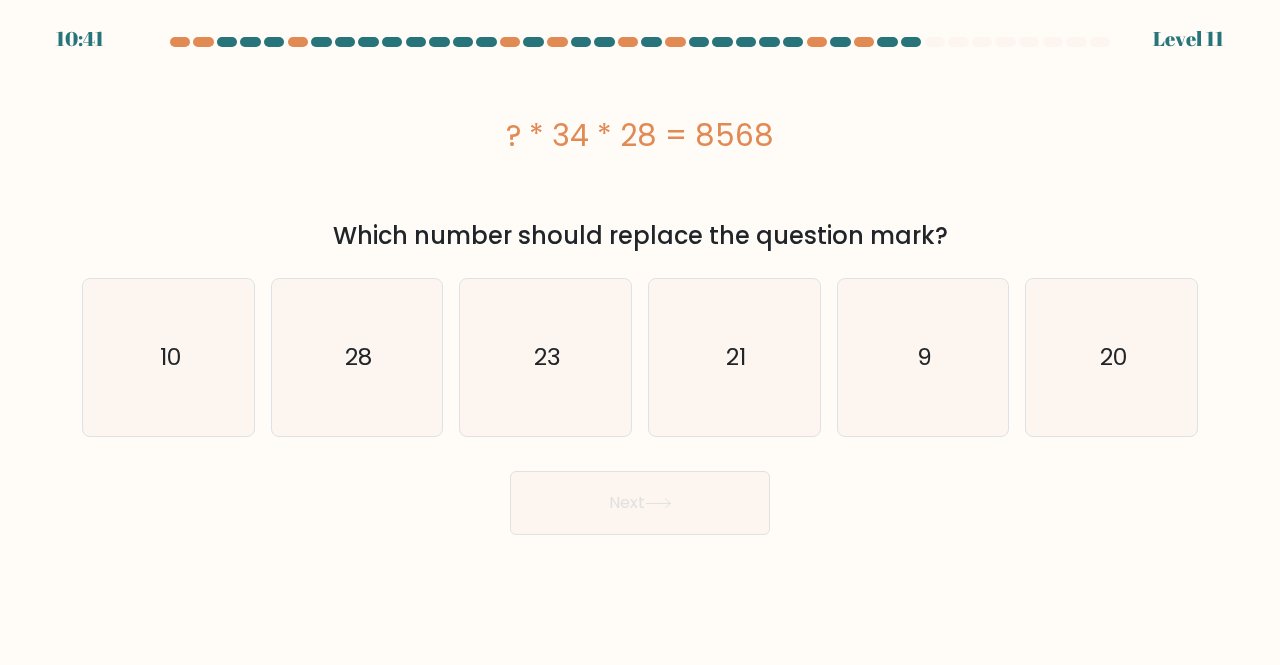 drag, startPoint x: 662, startPoint y: 141, endPoint x: 751, endPoint y: 141, distance: 89 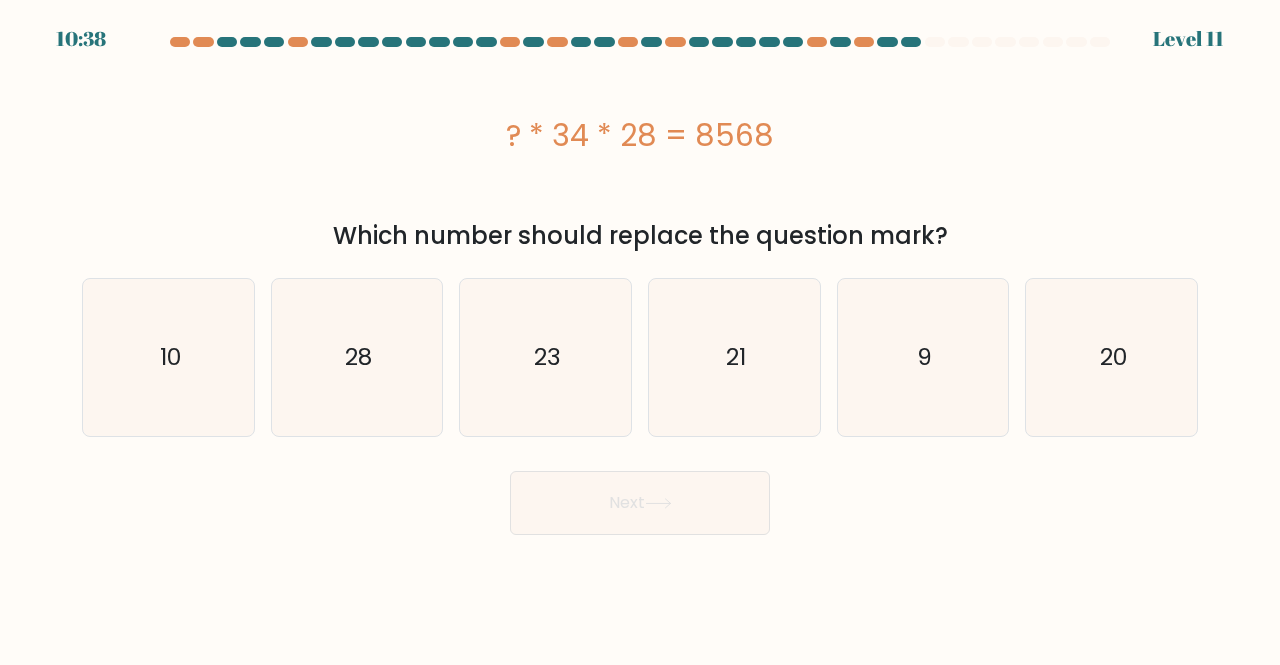 drag, startPoint x: 572, startPoint y: 125, endPoint x: 684, endPoint y: 125, distance: 112 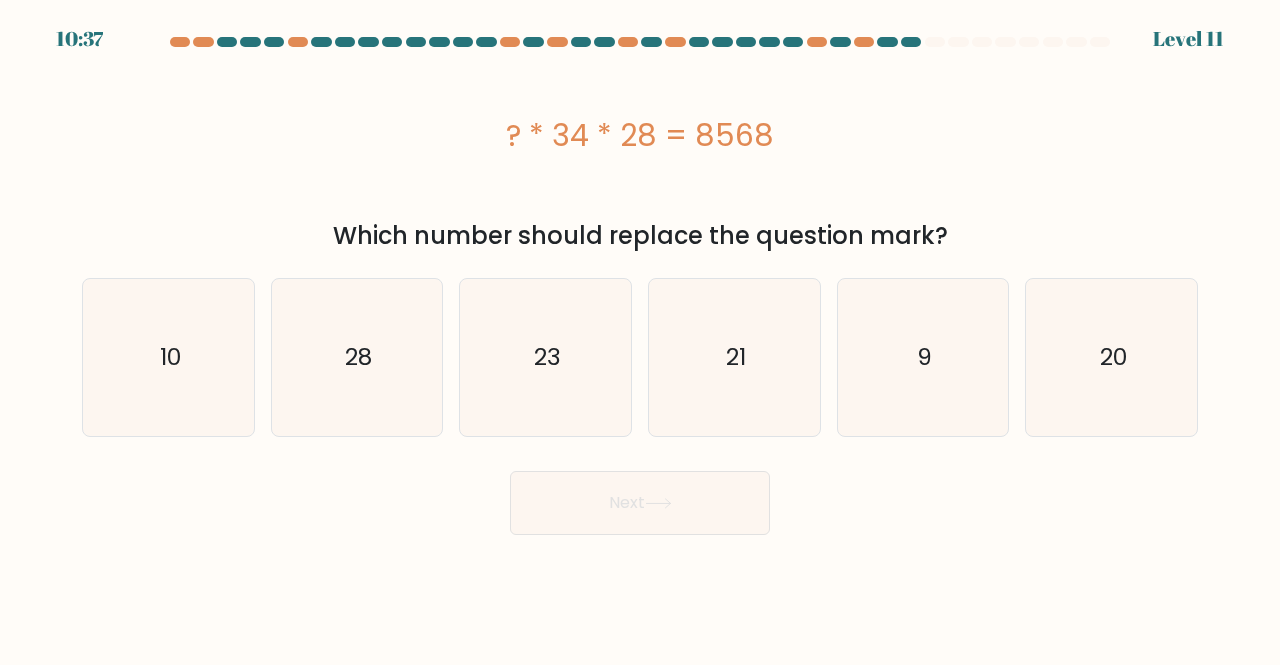 drag, startPoint x: 492, startPoint y: 127, endPoint x: 679, endPoint y: 182, distance: 194.9205 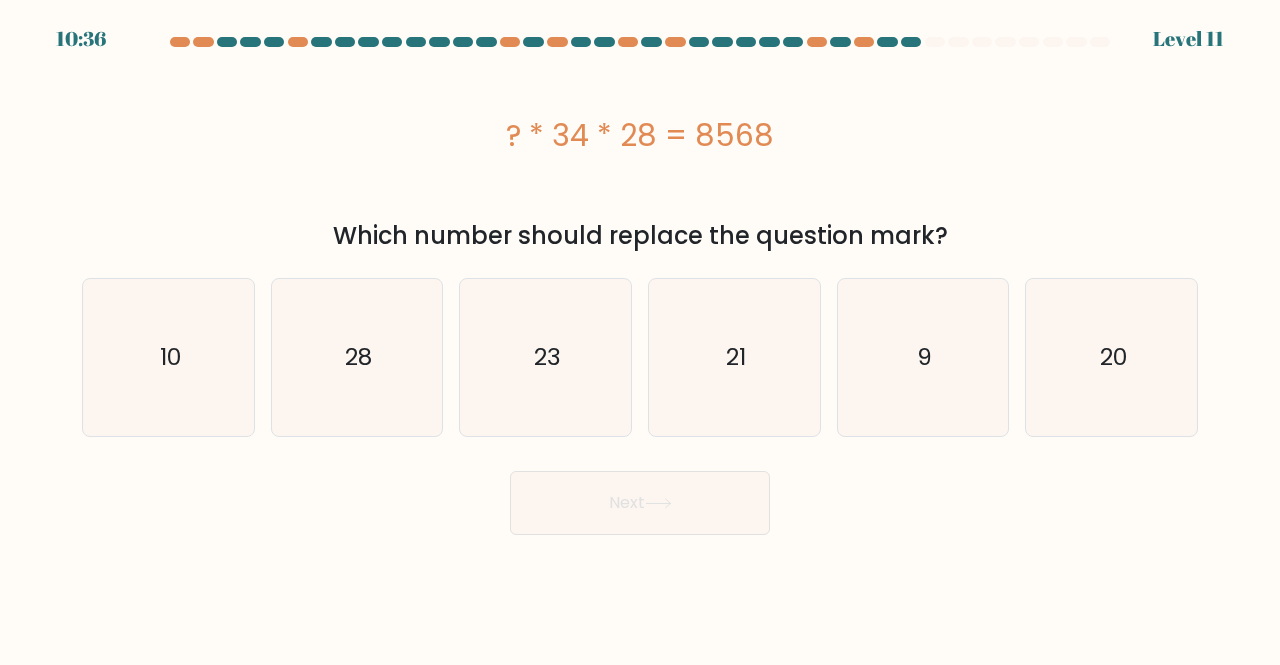 drag, startPoint x: 523, startPoint y: 124, endPoint x: 700, endPoint y: 148, distance: 178.6197 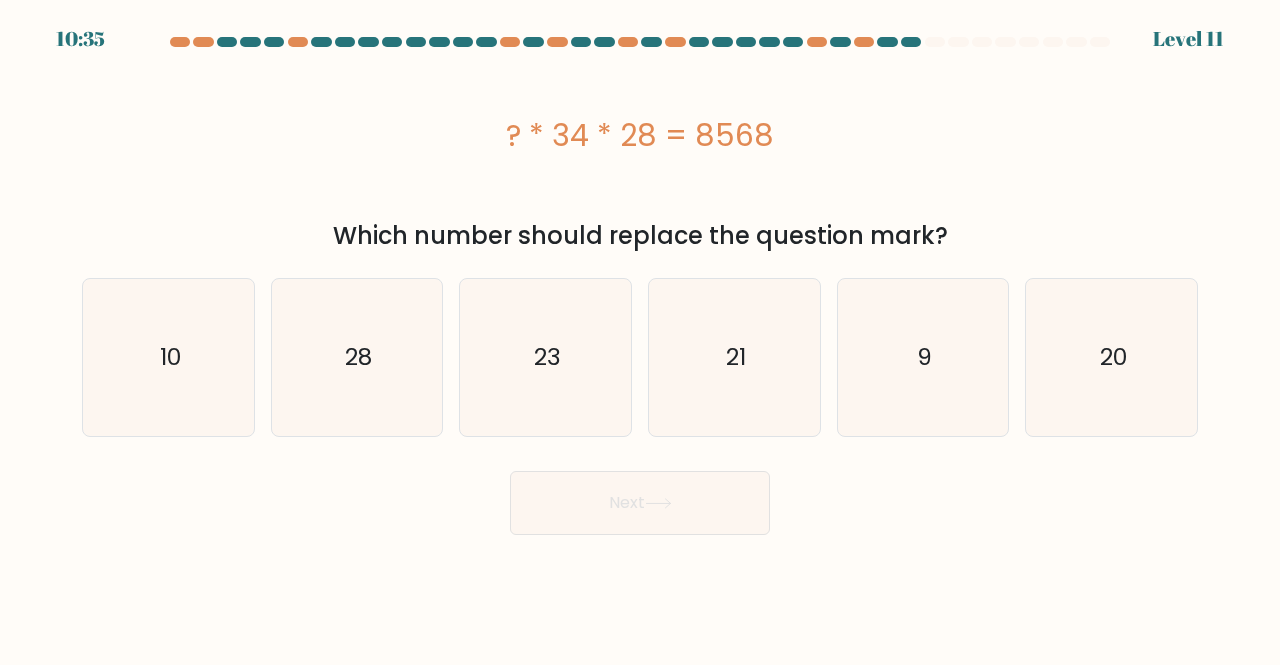 drag, startPoint x: 540, startPoint y: 115, endPoint x: 800, endPoint y: 162, distance: 264.21393 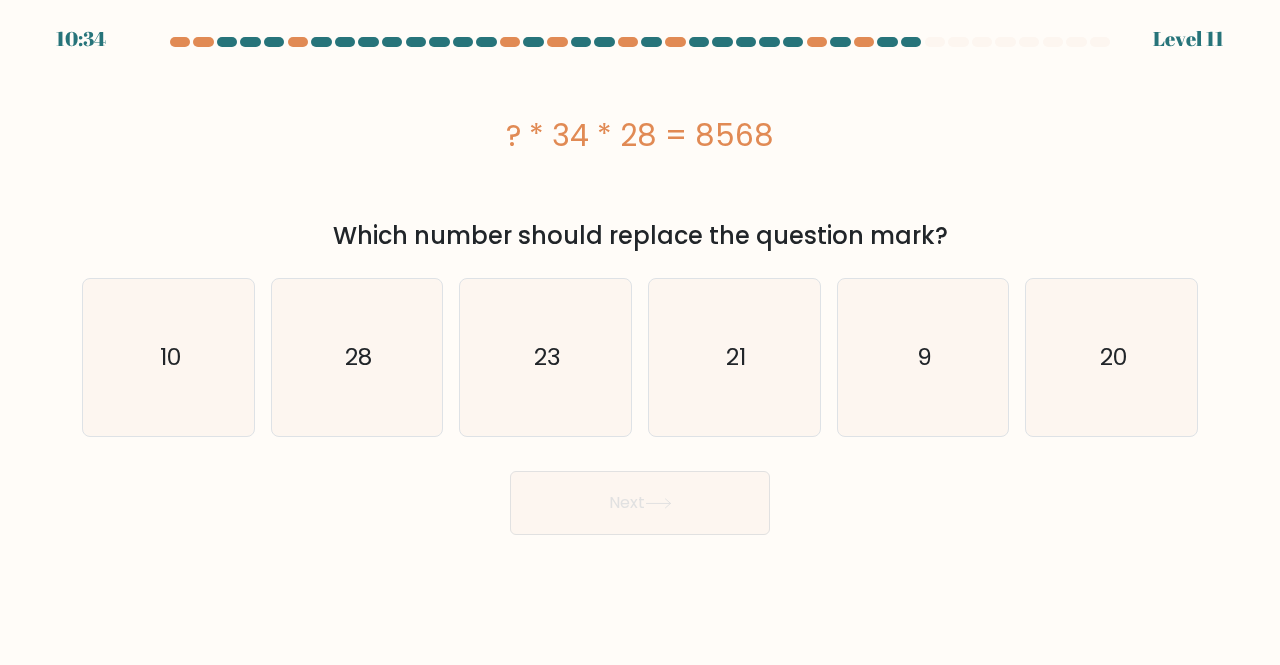 drag, startPoint x: 530, startPoint y: 149, endPoint x: 781, endPoint y: 150, distance: 251.002 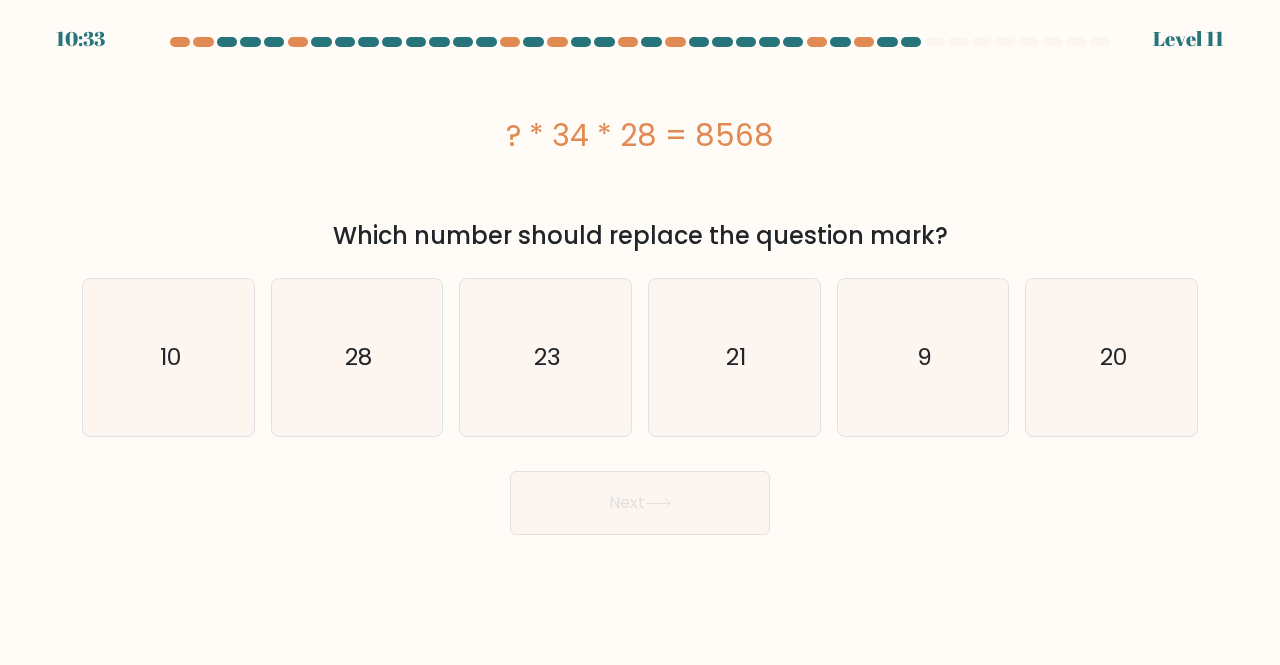 drag, startPoint x: 470, startPoint y: 141, endPoint x: 770, endPoint y: 114, distance: 301.21255 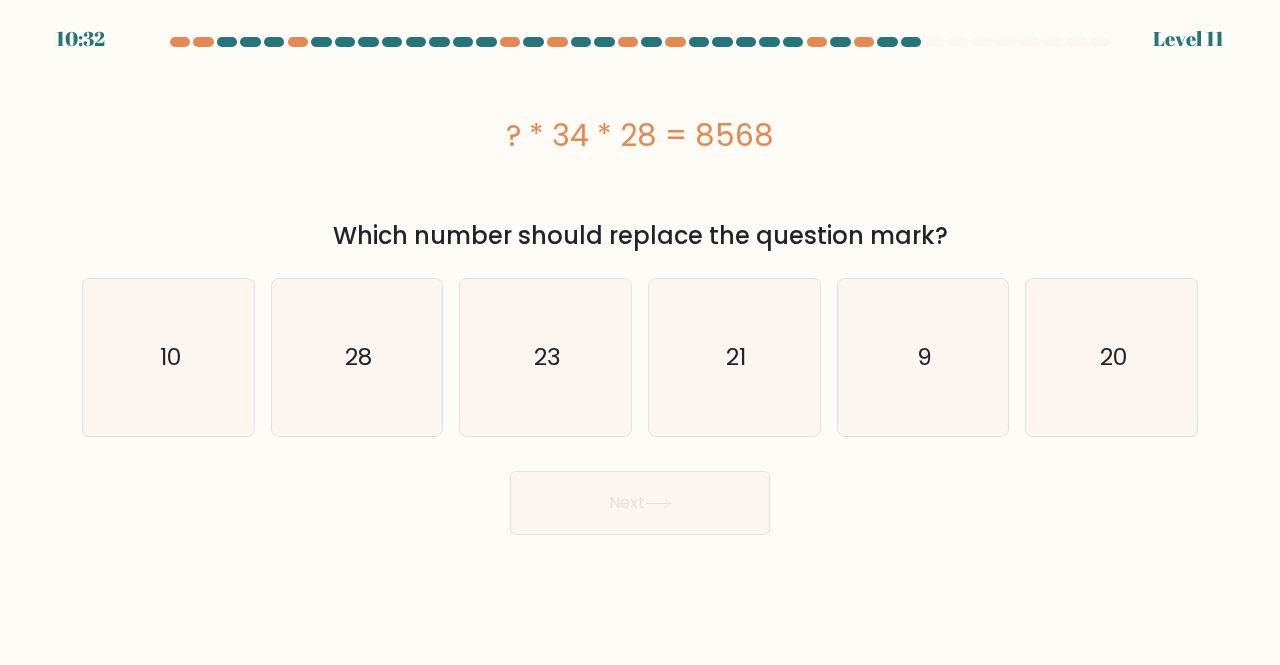 drag, startPoint x: 516, startPoint y: 117, endPoint x: 788, endPoint y: 142, distance: 273.14648 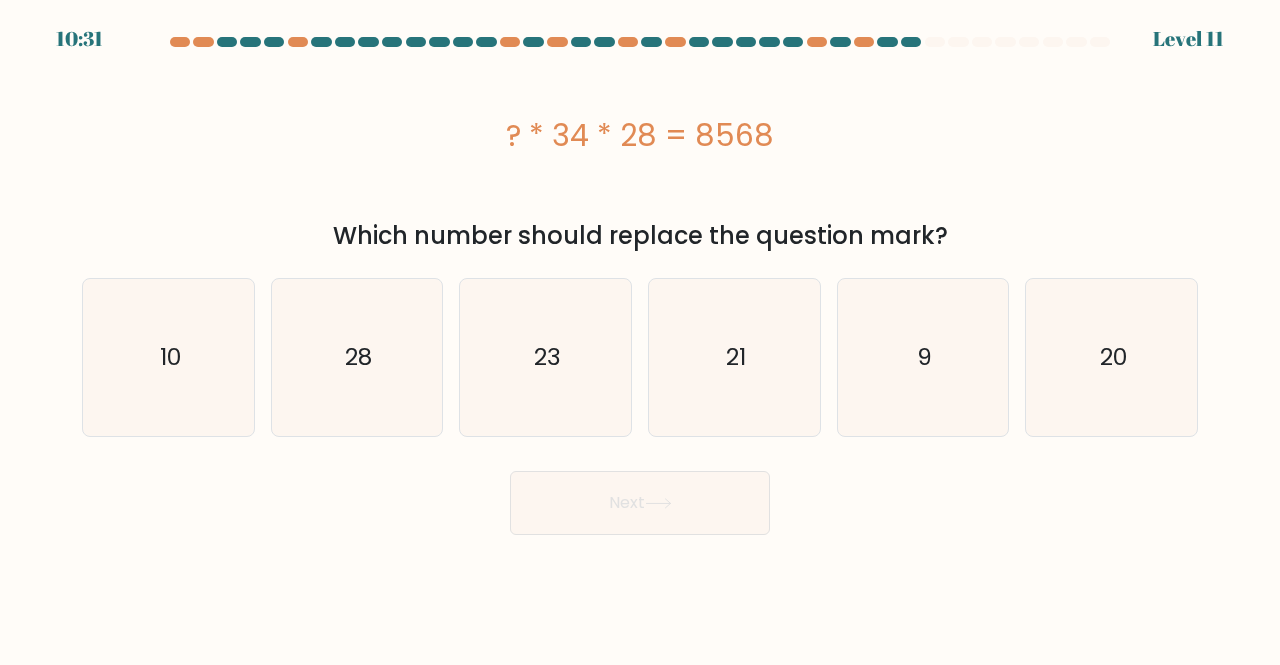 drag, startPoint x: 599, startPoint y: 126, endPoint x: 784, endPoint y: 153, distance: 186.95988 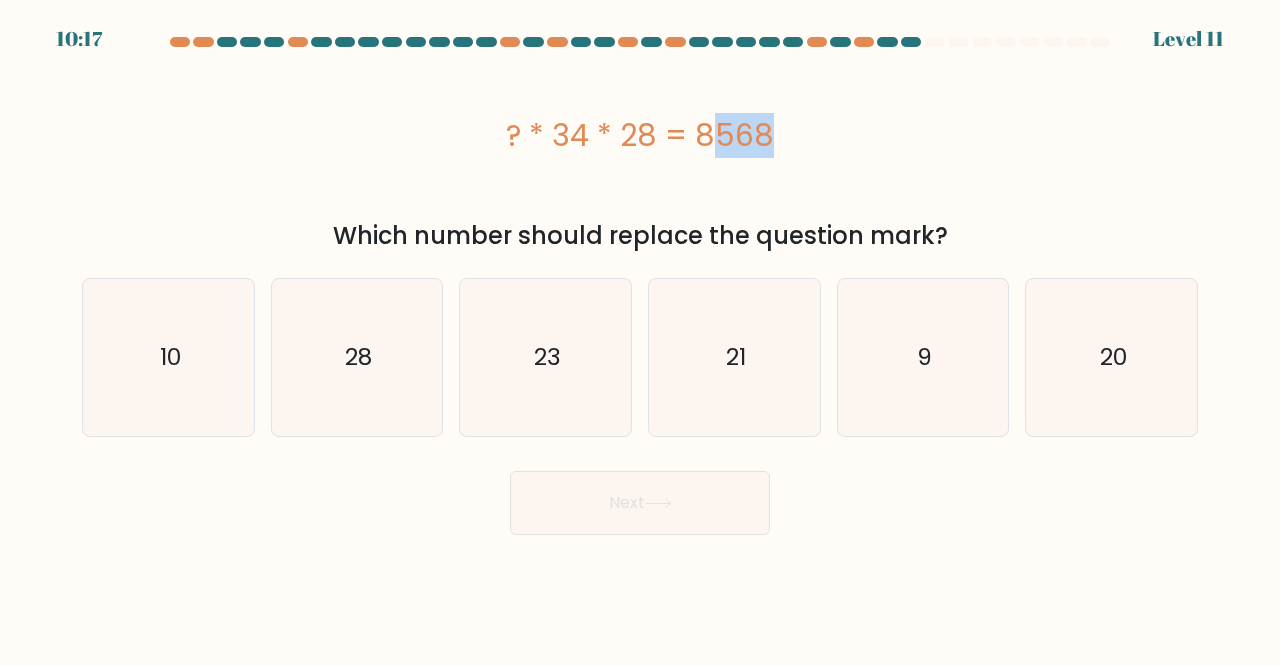 drag, startPoint x: 582, startPoint y: 139, endPoint x: 638, endPoint y: 142, distance: 56.0803 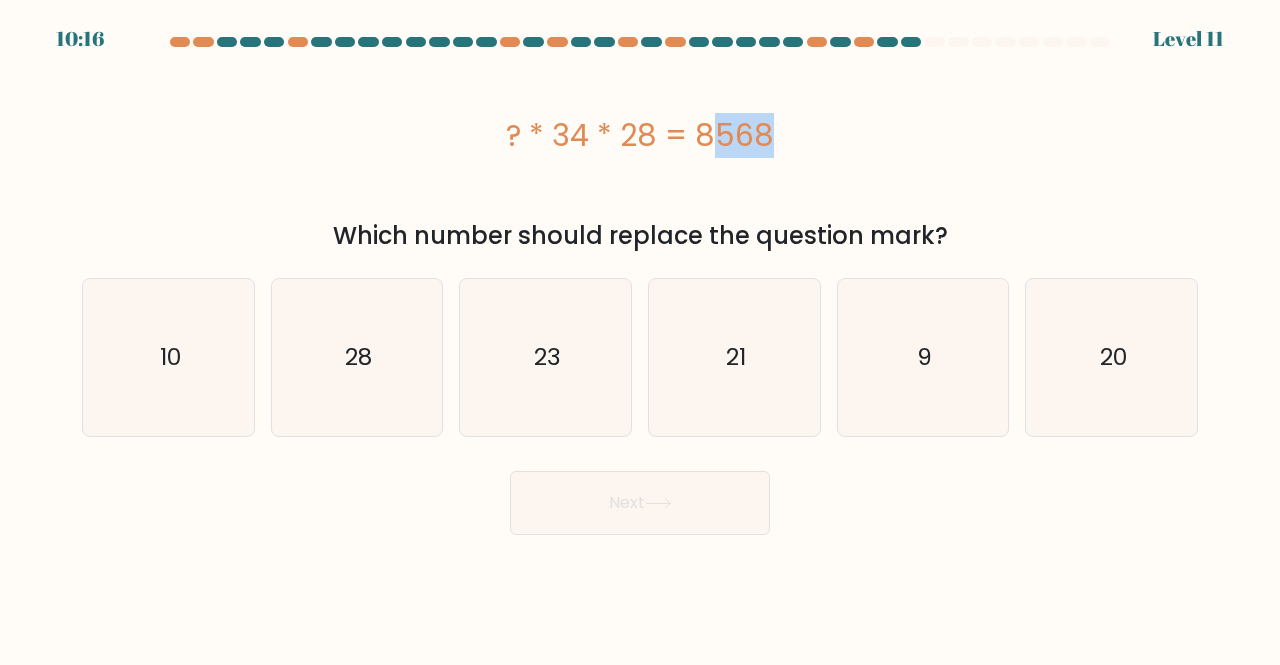 drag, startPoint x: 586, startPoint y: 135, endPoint x: 682, endPoint y: 144, distance: 96.42095 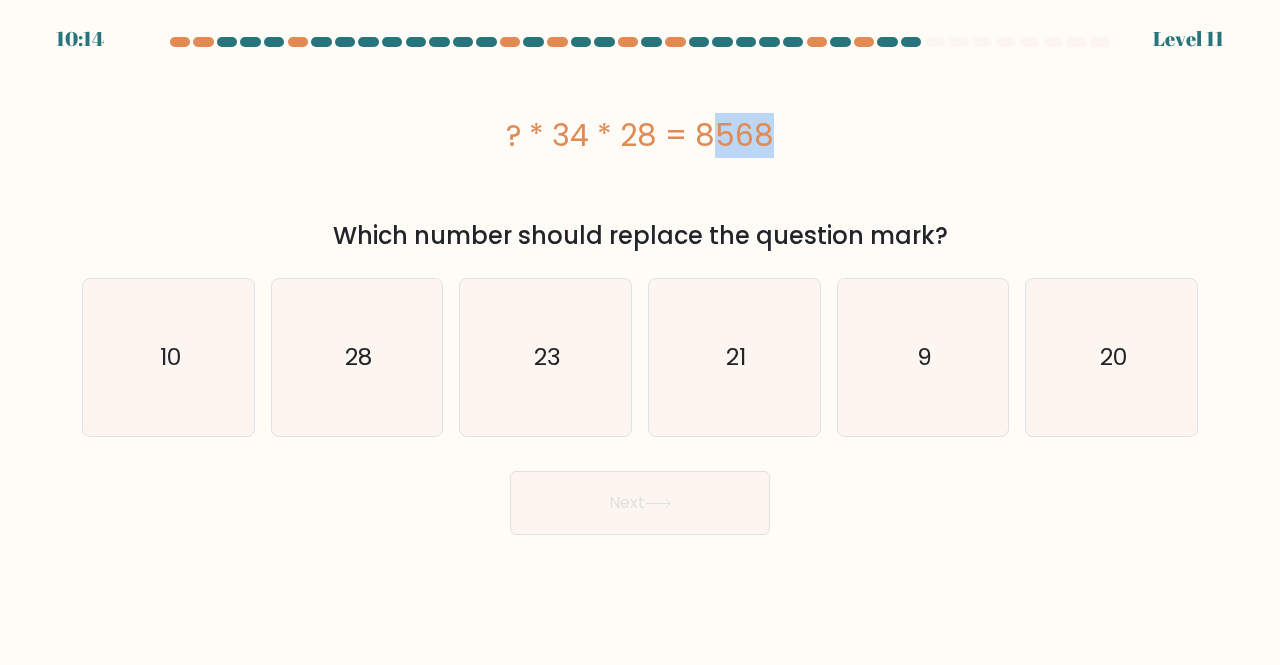 drag, startPoint x: 677, startPoint y: 128, endPoint x: 789, endPoint y: 155, distance: 115.2085 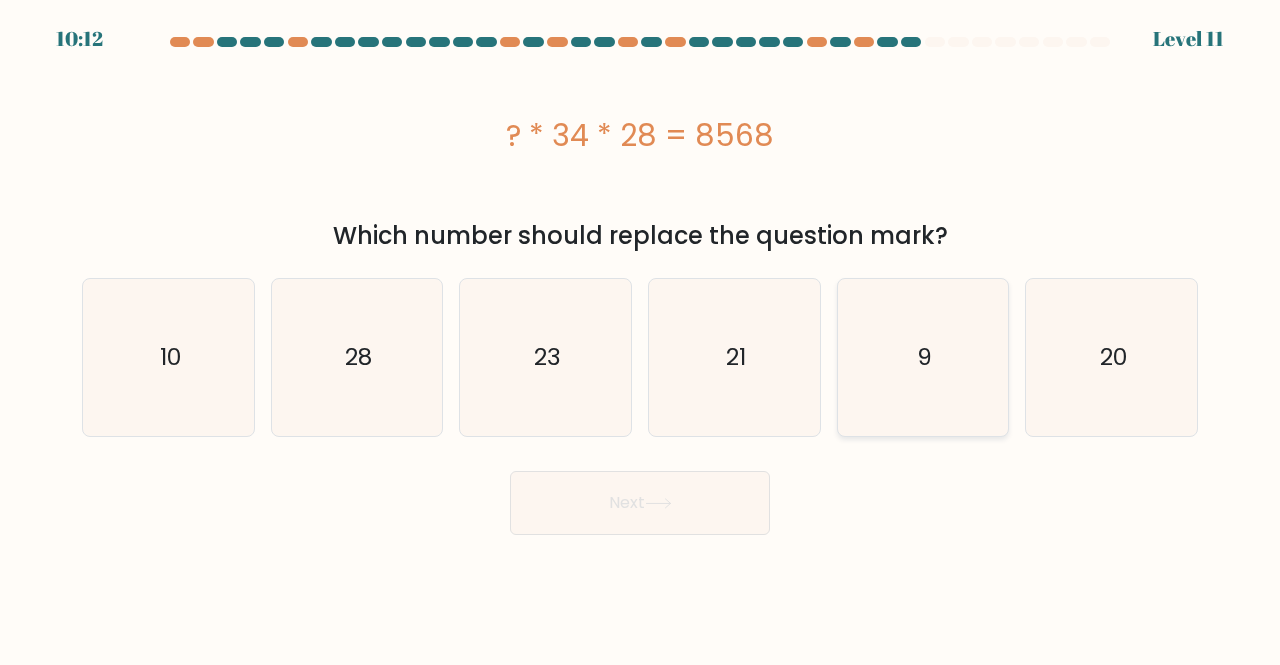 click on "9" at bounding box center (923, 357) 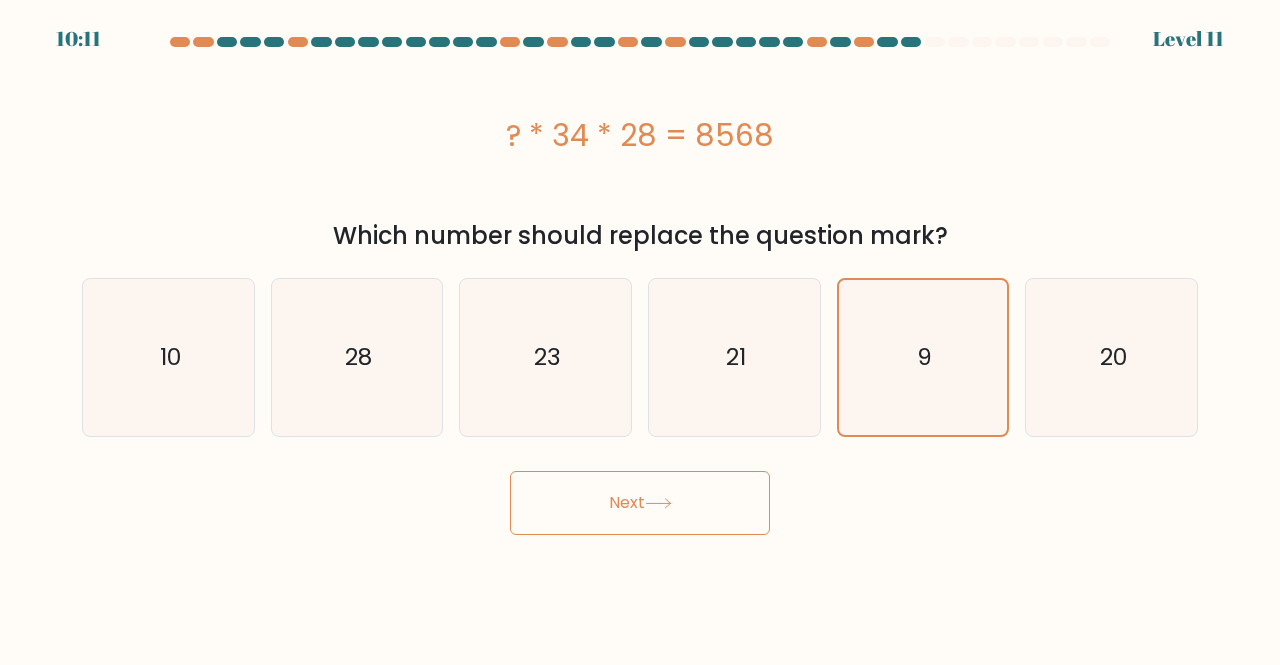 click on "Next" at bounding box center [640, 503] 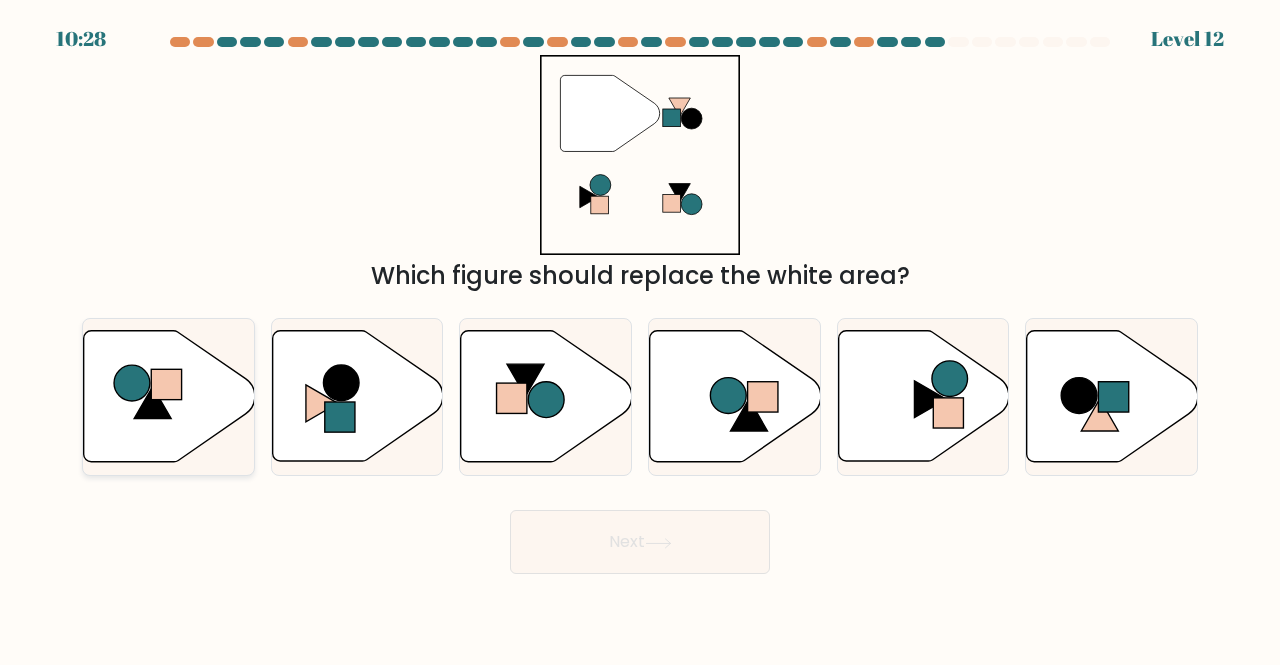 click at bounding box center (168, 396) 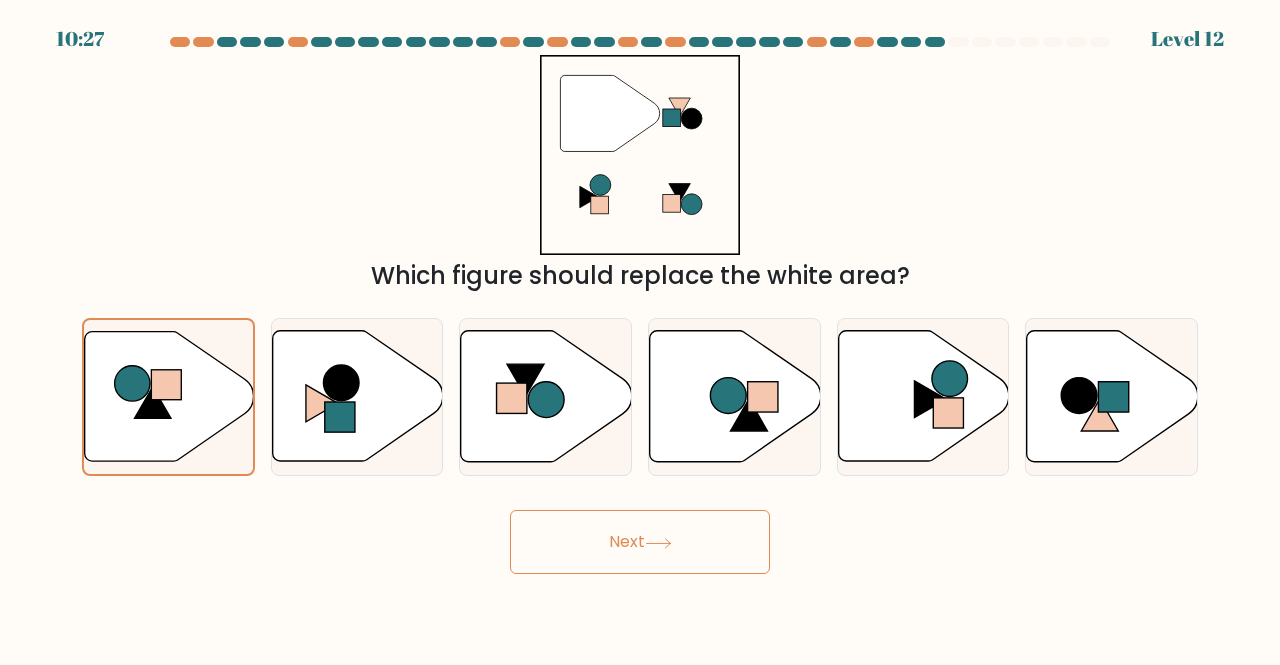 click on "10:27
Level 12" at bounding box center (640, 332) 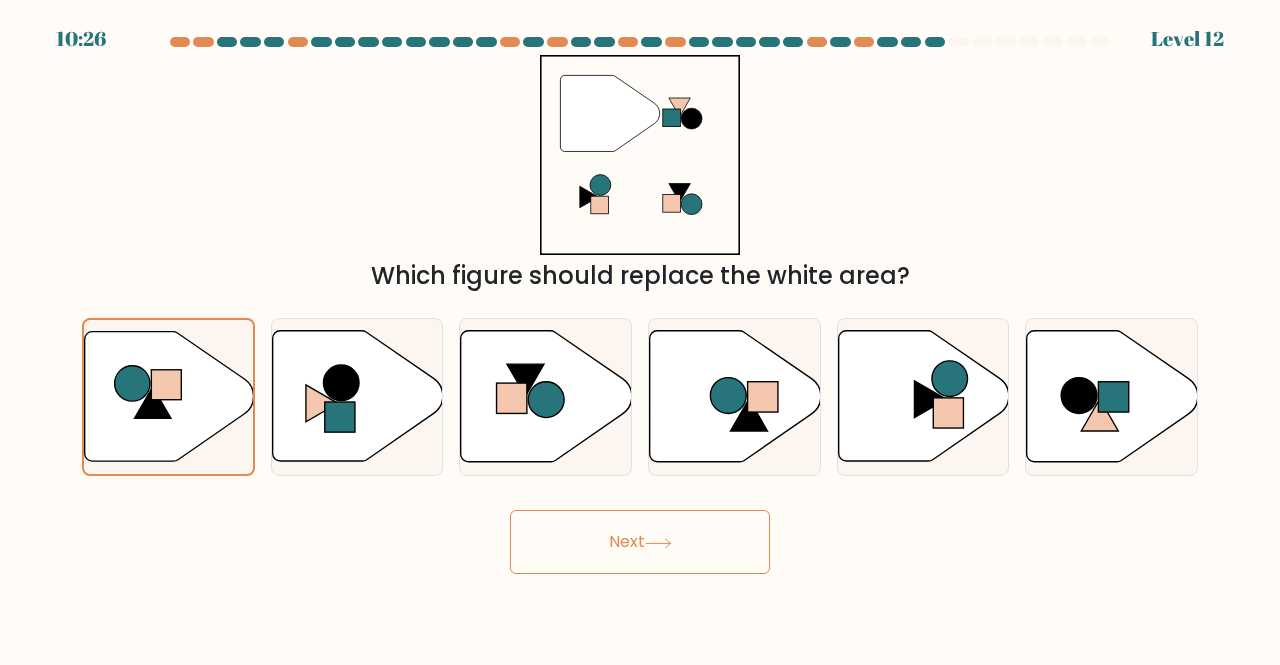 click on "Next" at bounding box center (640, 542) 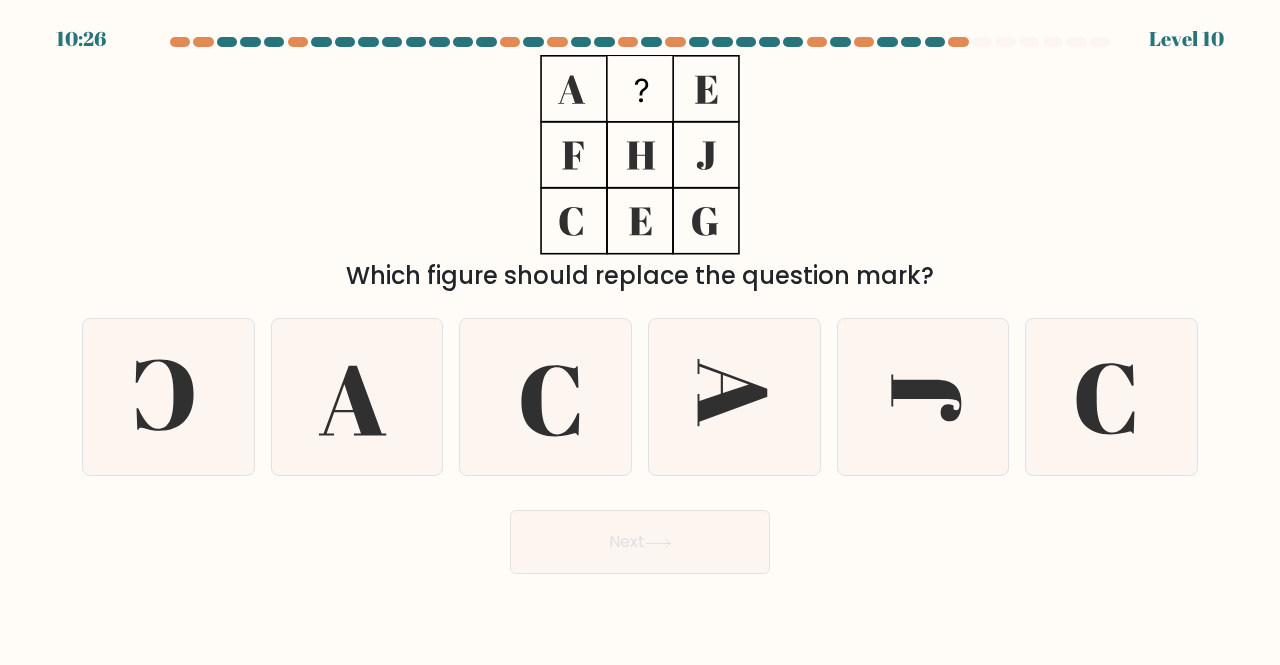 click on "Next" at bounding box center (640, 542) 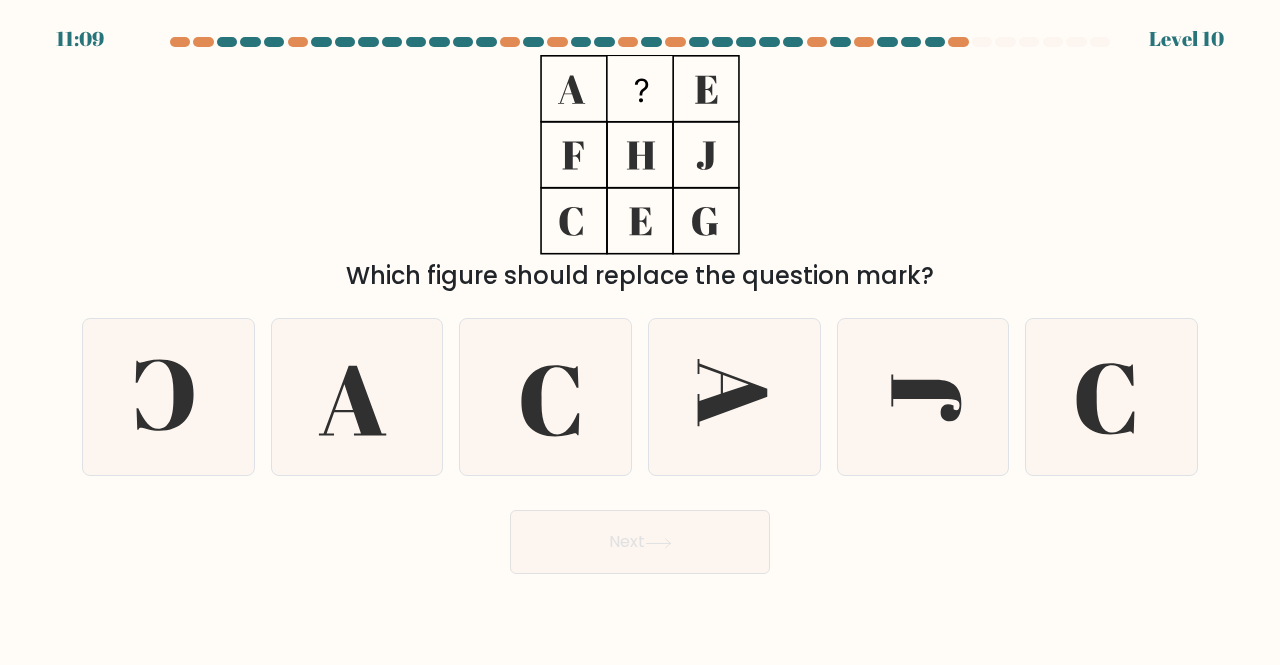 click on "Which figure should replace the question mark?" at bounding box center [640, 174] 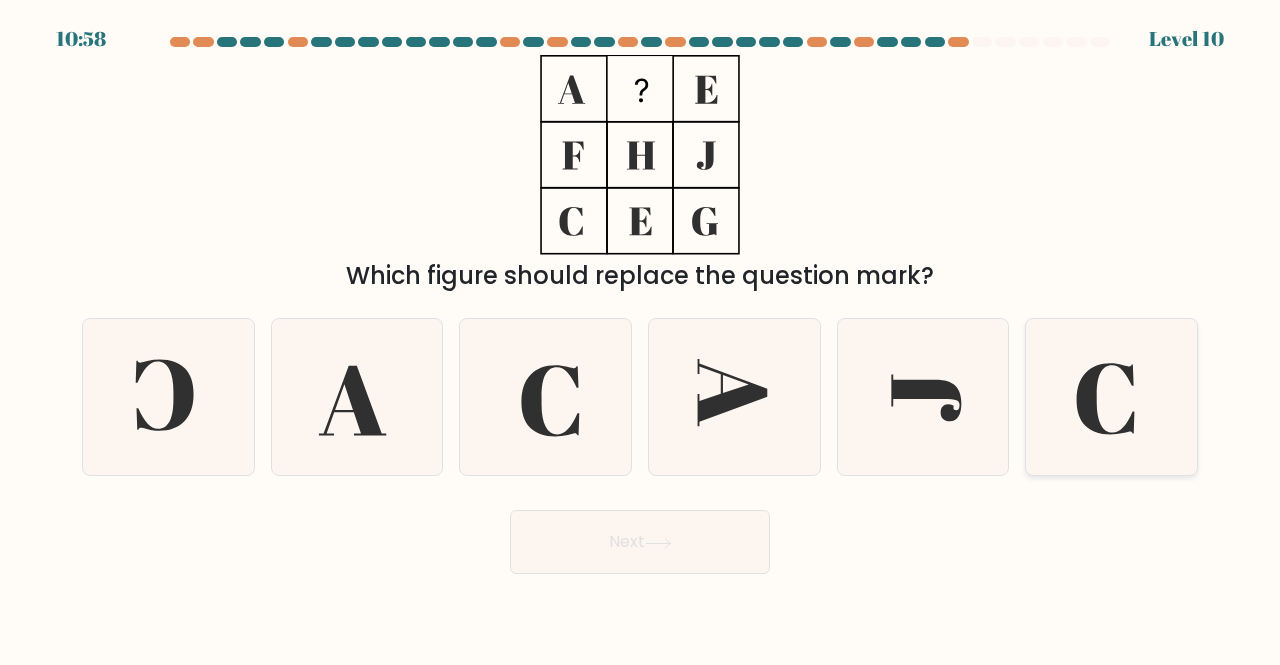 click at bounding box center (1111, 397) 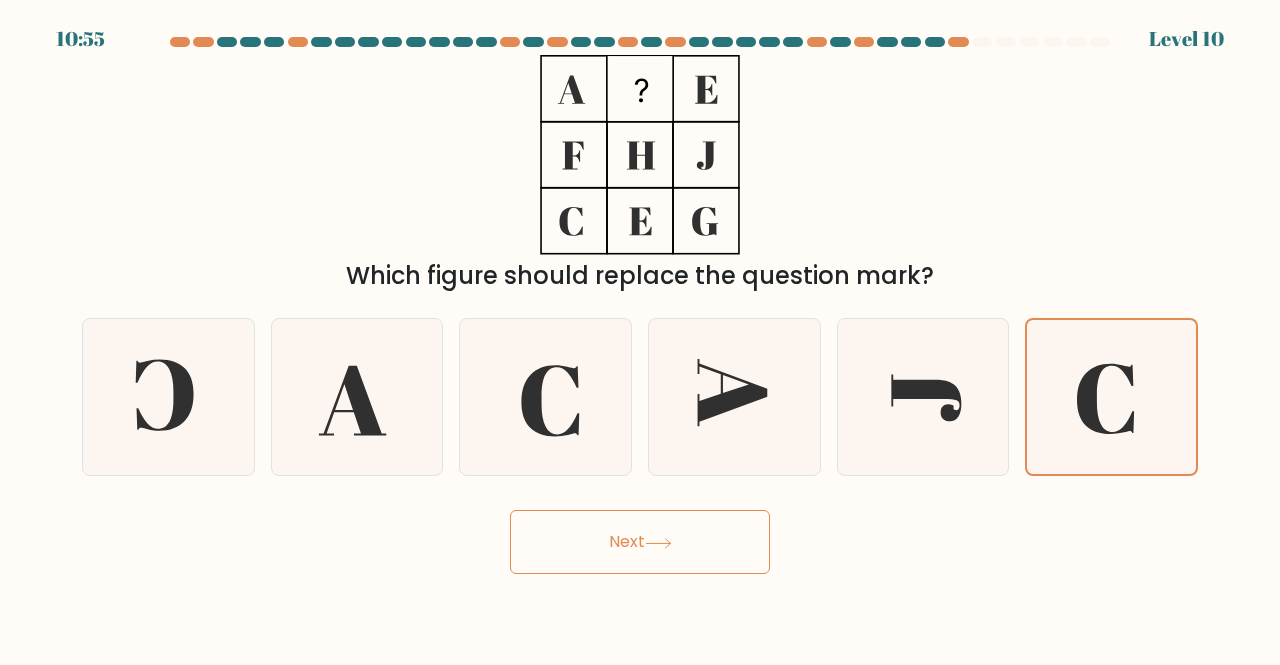 click on "Next" at bounding box center (640, 542) 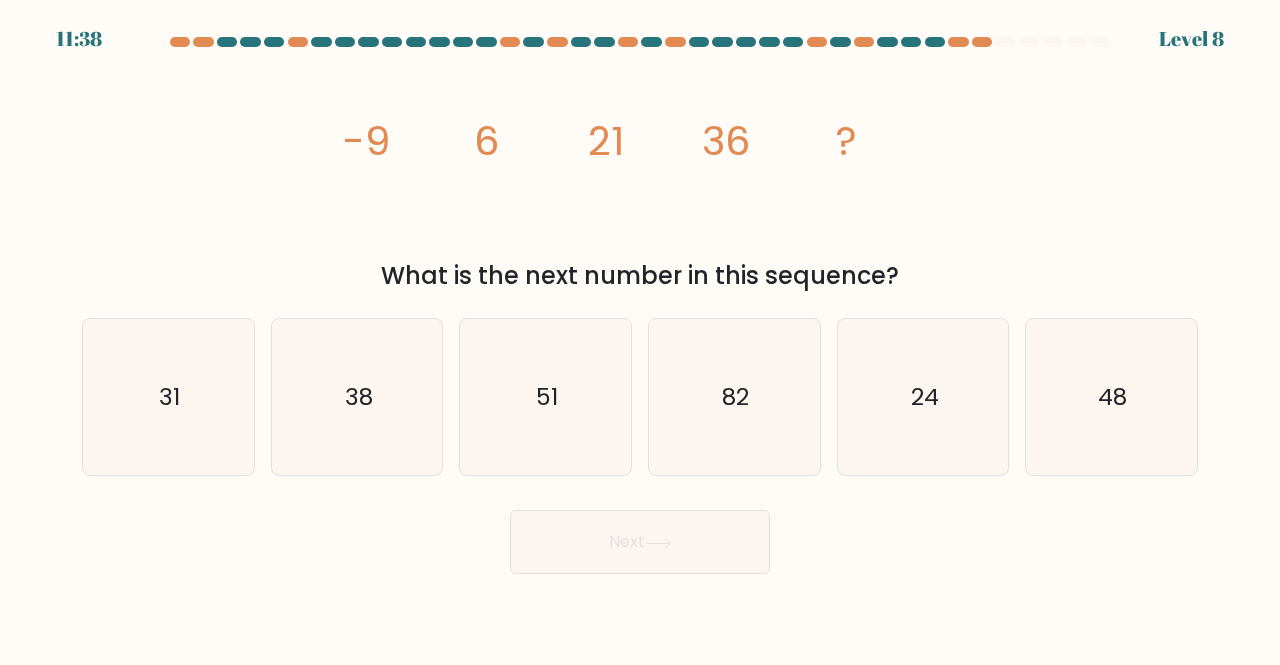 drag, startPoint x: 580, startPoint y: 127, endPoint x: 816, endPoint y: 151, distance: 237.2172 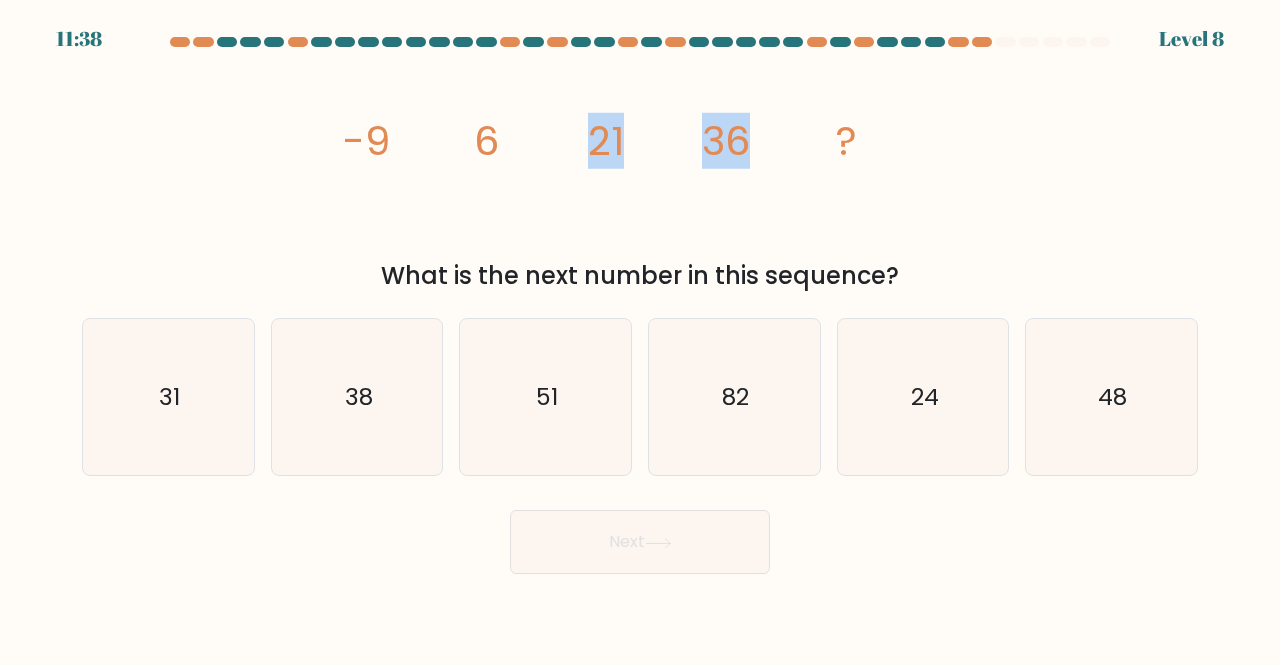 click on "image/svg+xml
-9
6
21
36
?" at bounding box center (640, 155) 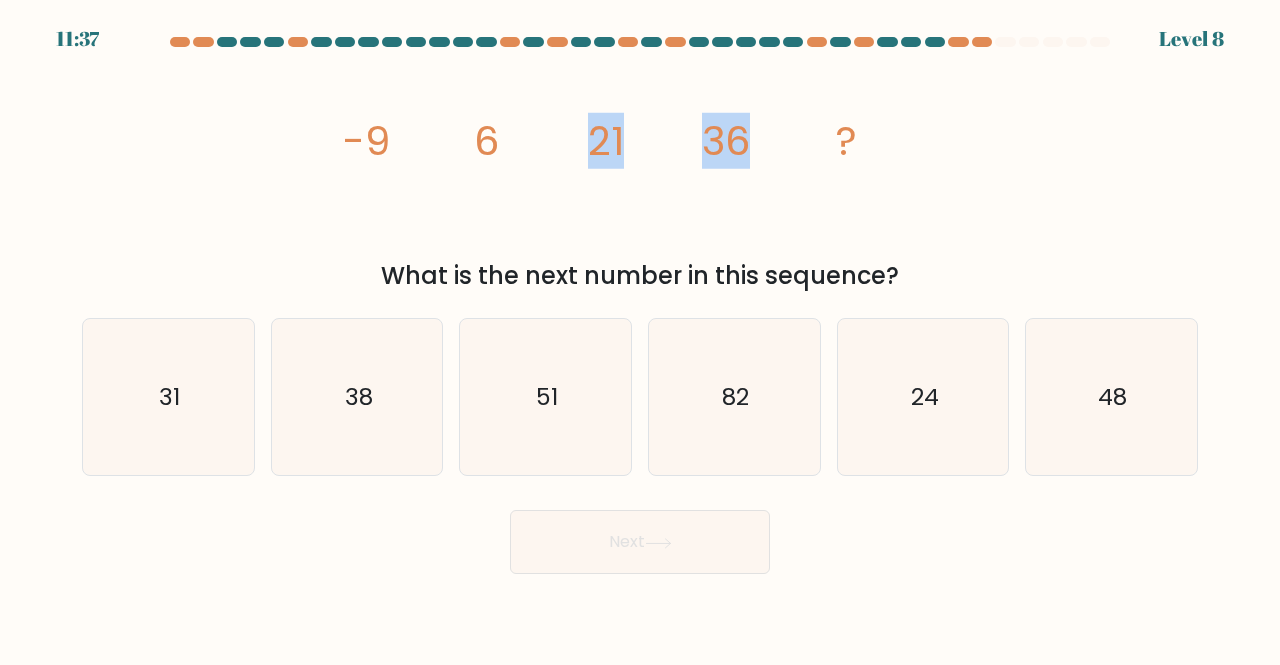drag, startPoint x: 508, startPoint y: 135, endPoint x: 828, endPoint y: 165, distance: 321.40317 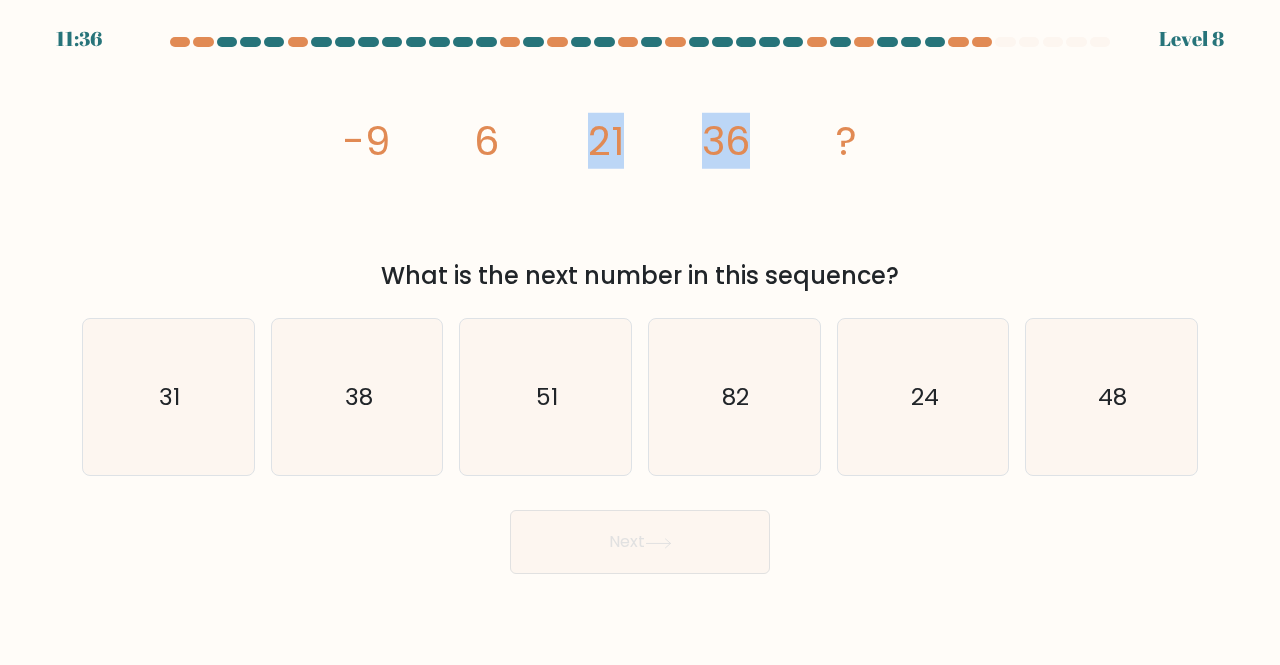 click on "image/svg+xml
-9
6
21
36
?" at bounding box center (640, 155) 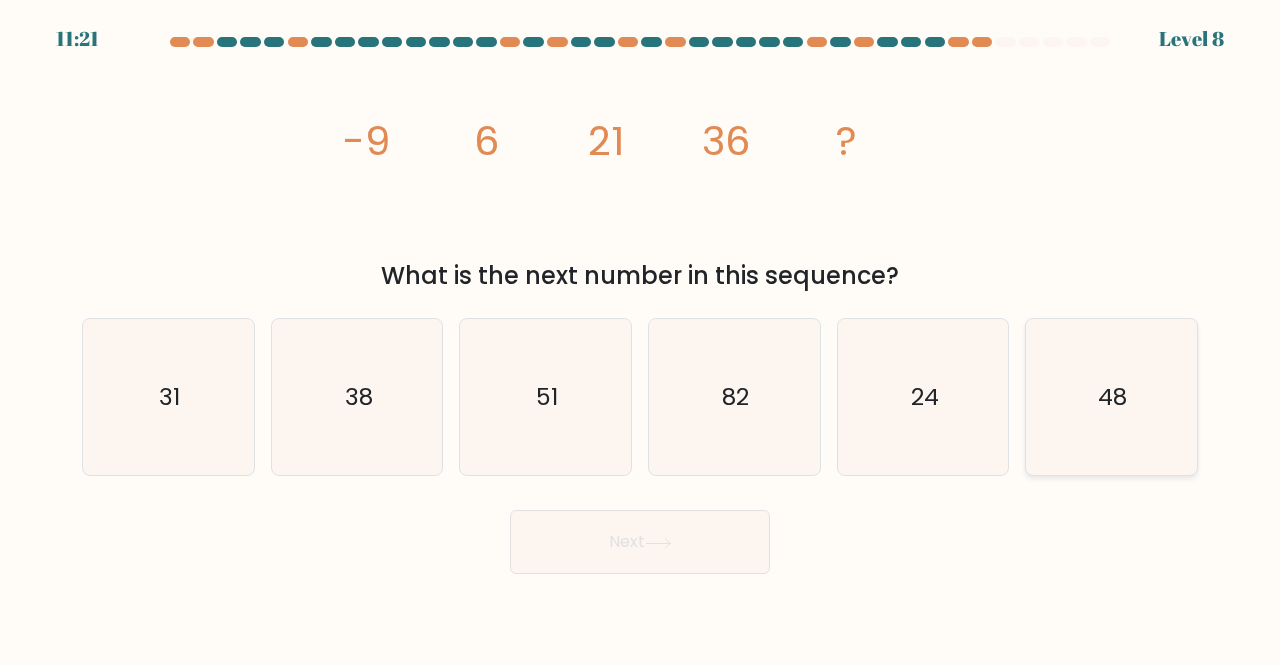 click on "48" at bounding box center (1111, 397) 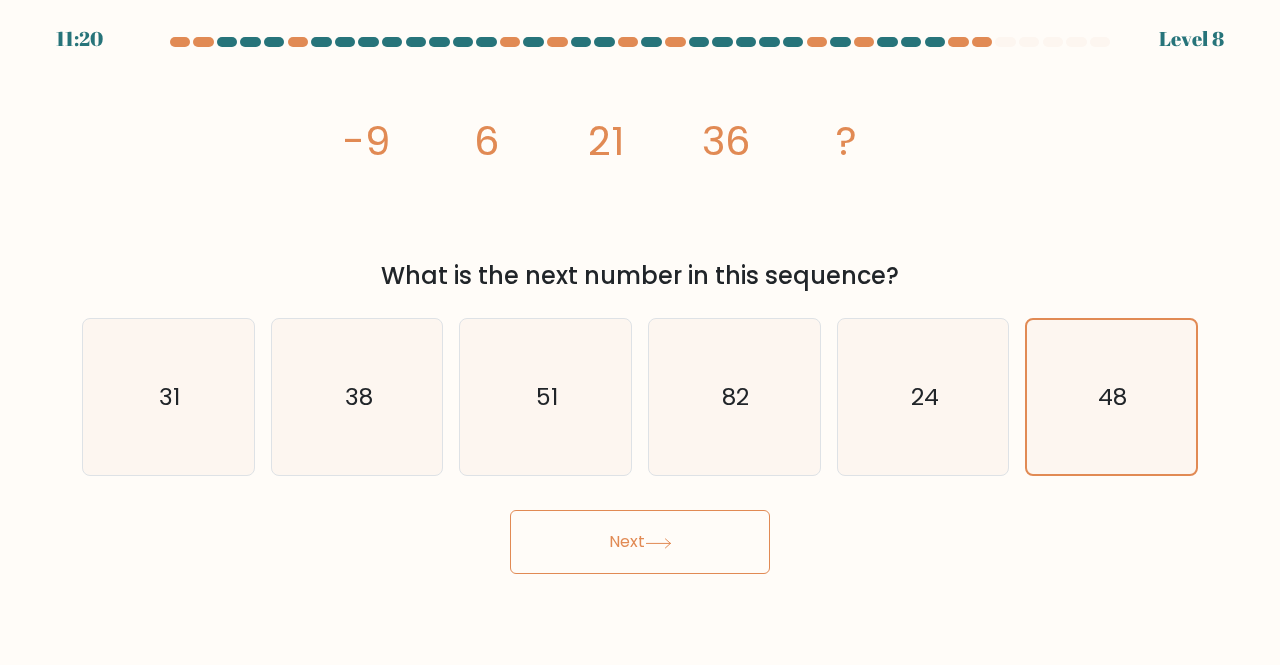 click on "Next" at bounding box center [640, 542] 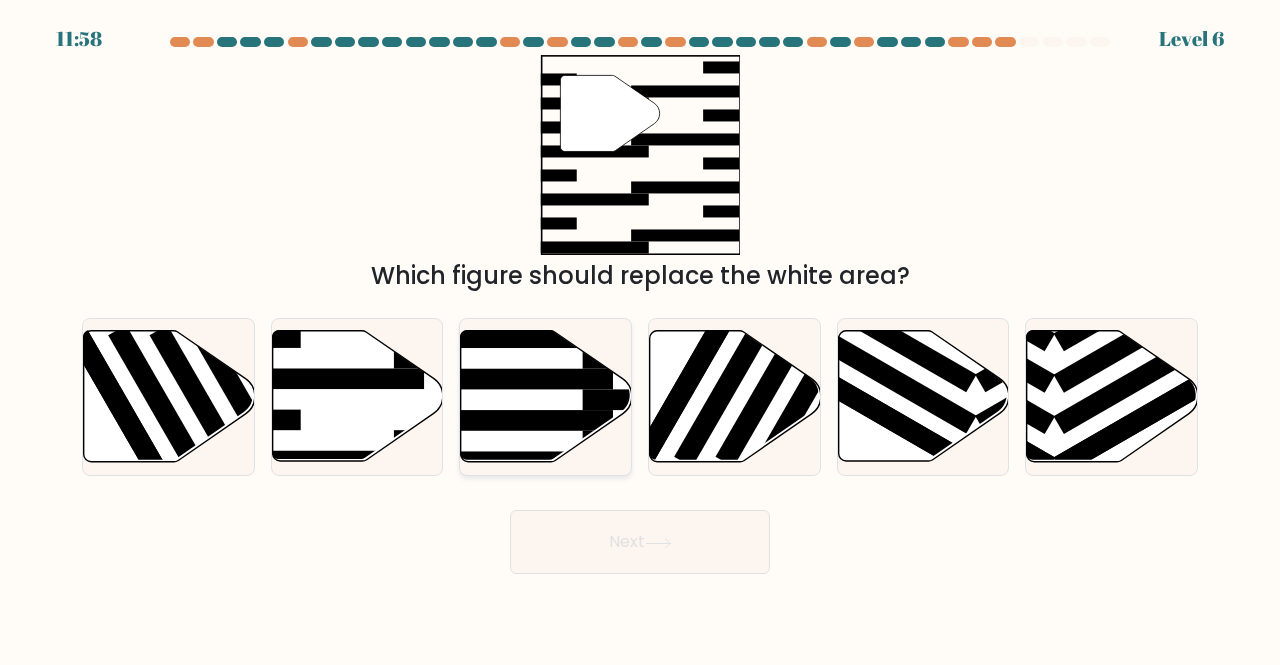 click at bounding box center (520, 379) 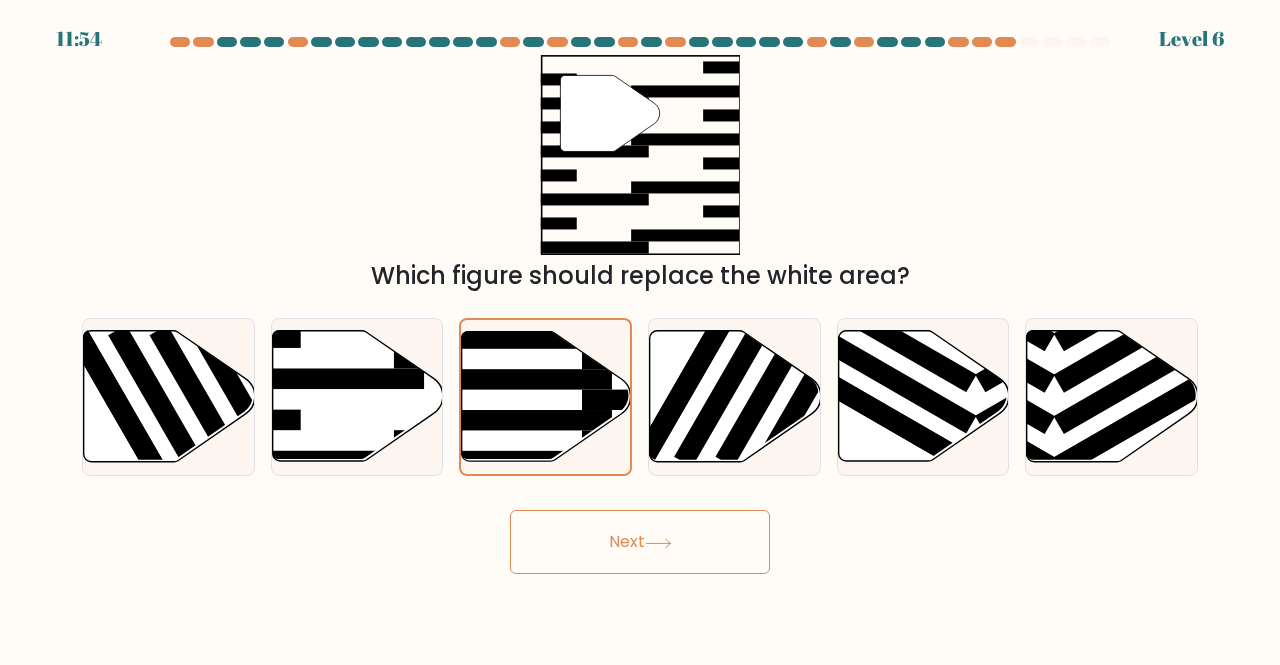 click on "Next" at bounding box center (640, 542) 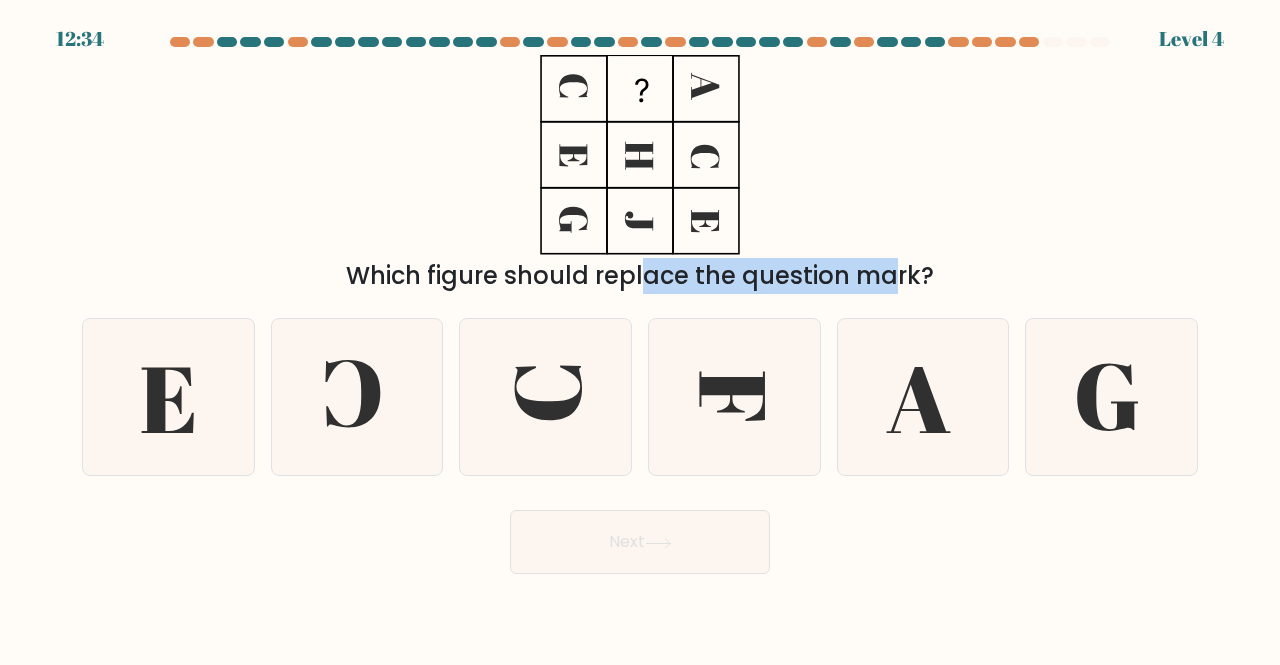 drag, startPoint x: 498, startPoint y: 279, endPoint x: 712, endPoint y: 259, distance: 214.93254 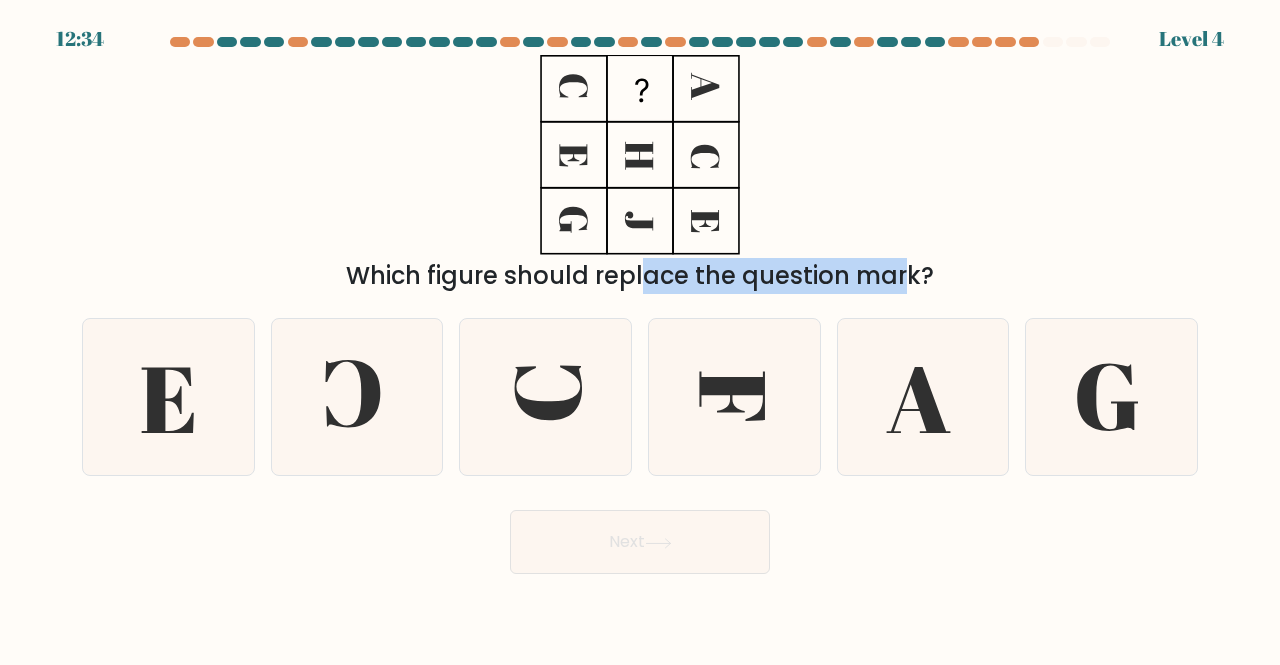 click on "Which figure should replace the question mark?" at bounding box center [640, 276] 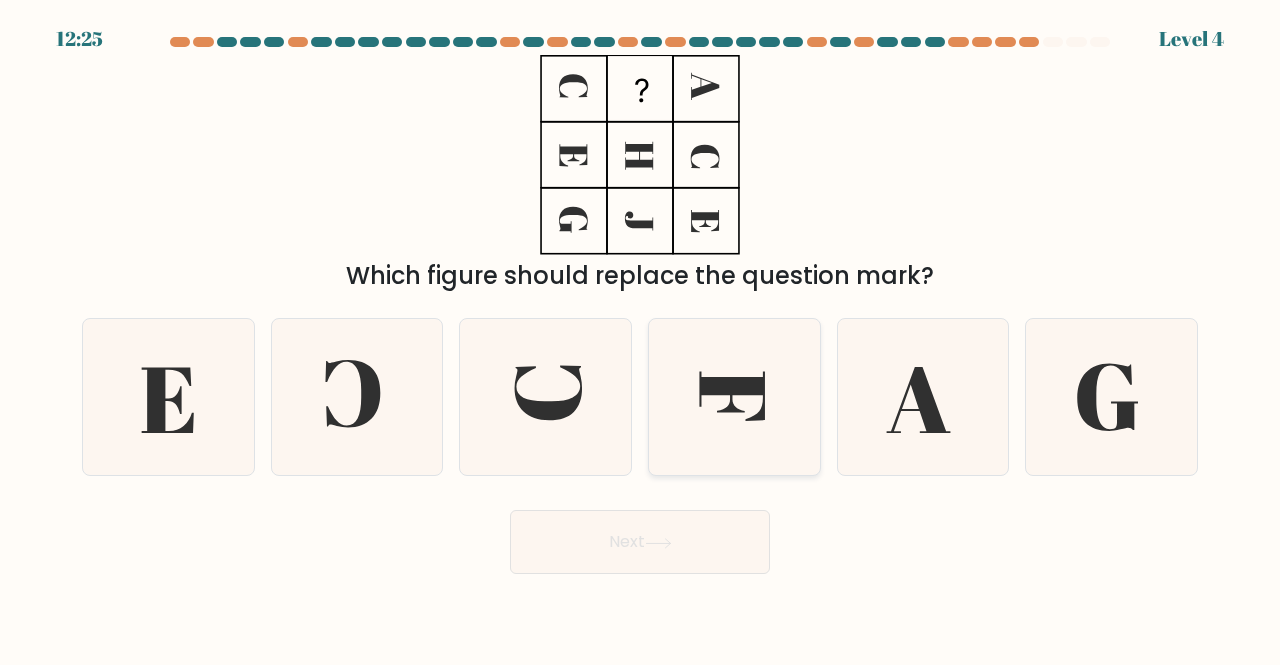 click at bounding box center [734, 397] 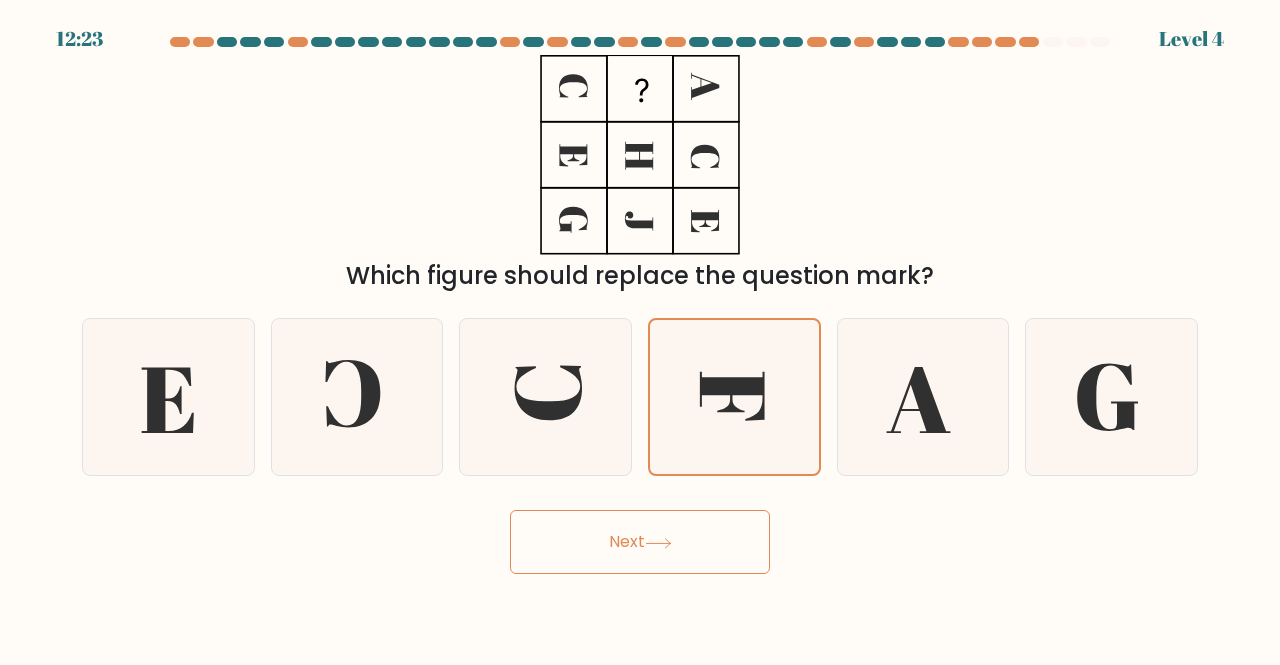 click on "Next" at bounding box center [640, 542] 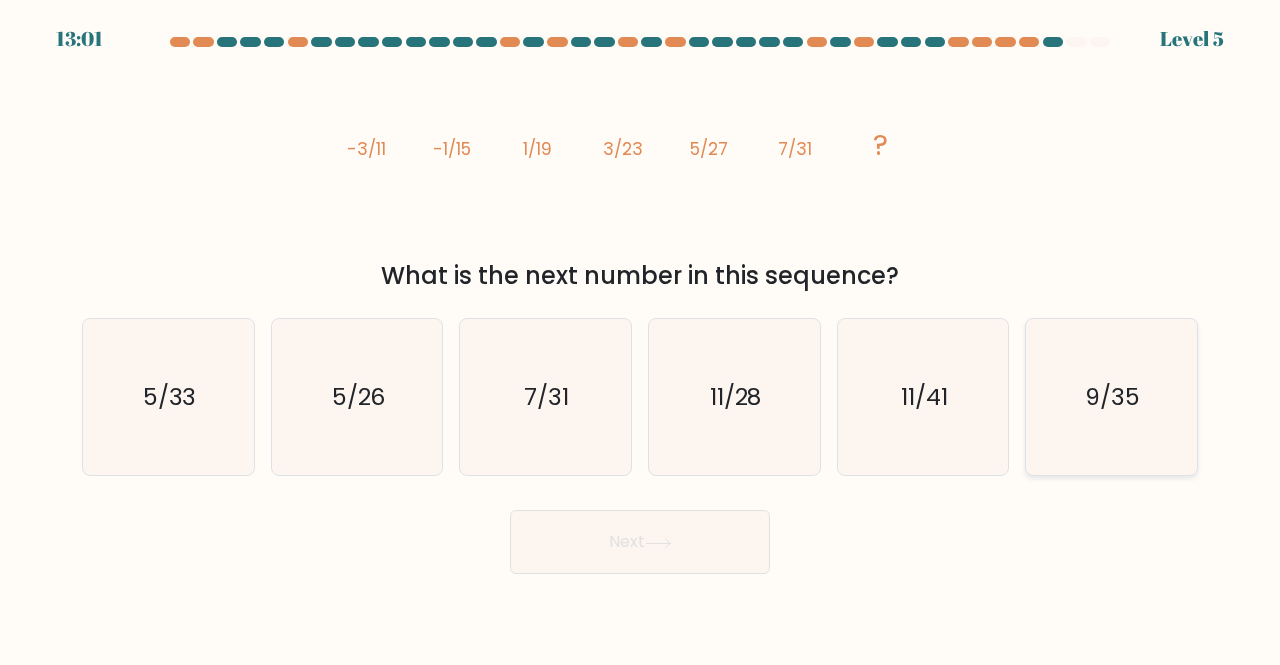 click on "9/35" at bounding box center (1111, 397) 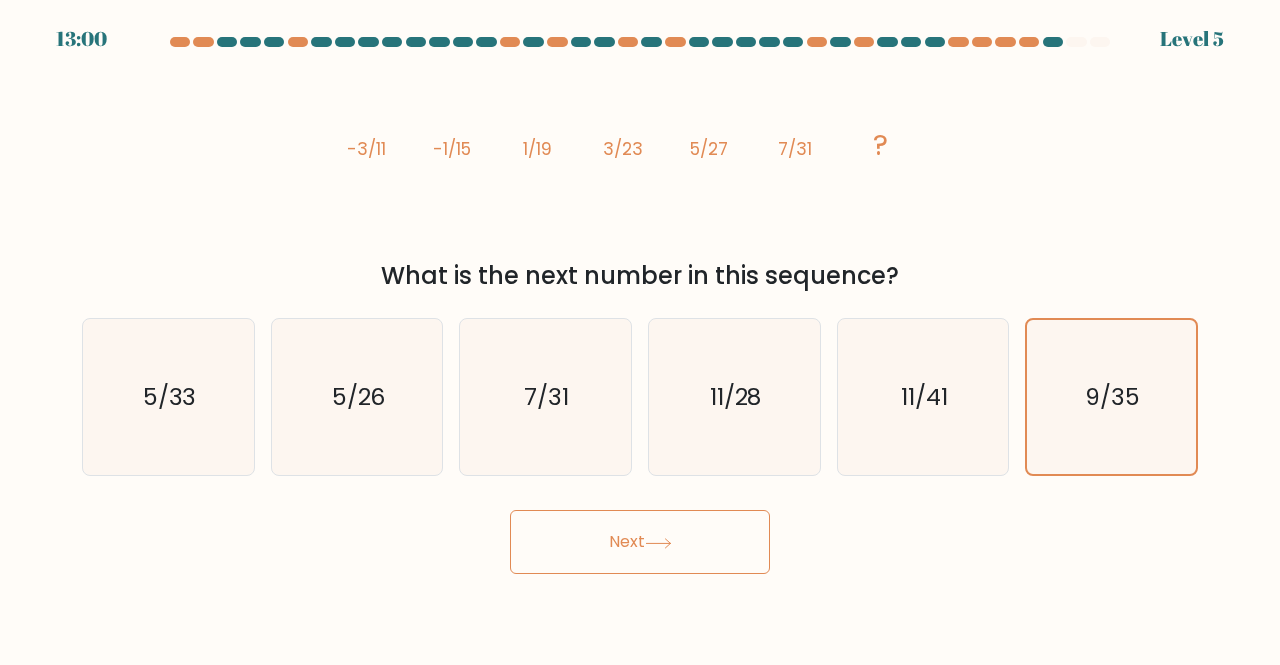 click on "Next" at bounding box center [640, 542] 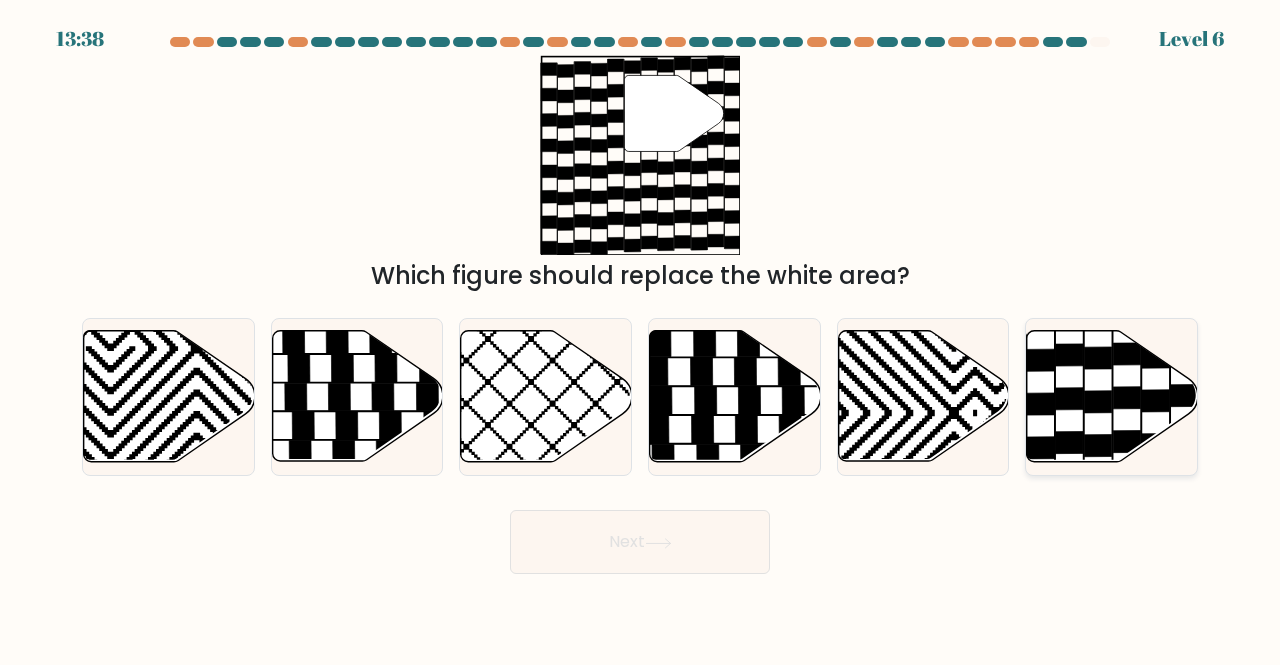 click at bounding box center (1112, 396) 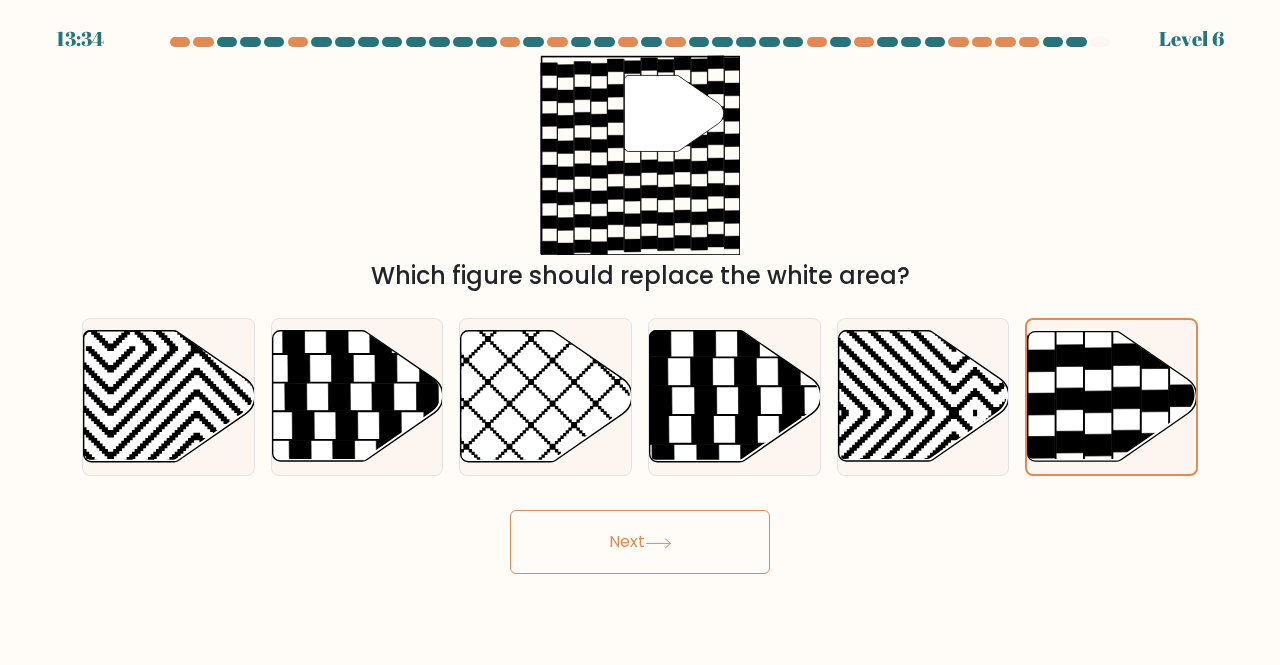 click on "Next" at bounding box center [640, 542] 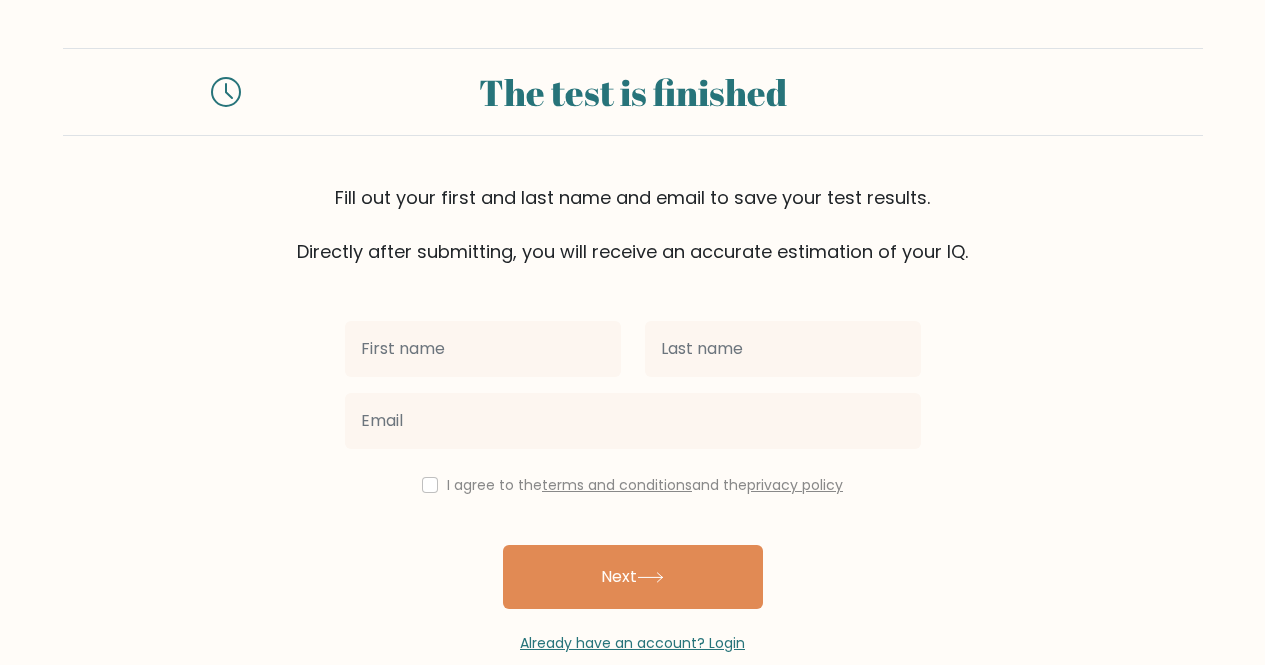 scroll, scrollTop: 0, scrollLeft: 0, axis: both 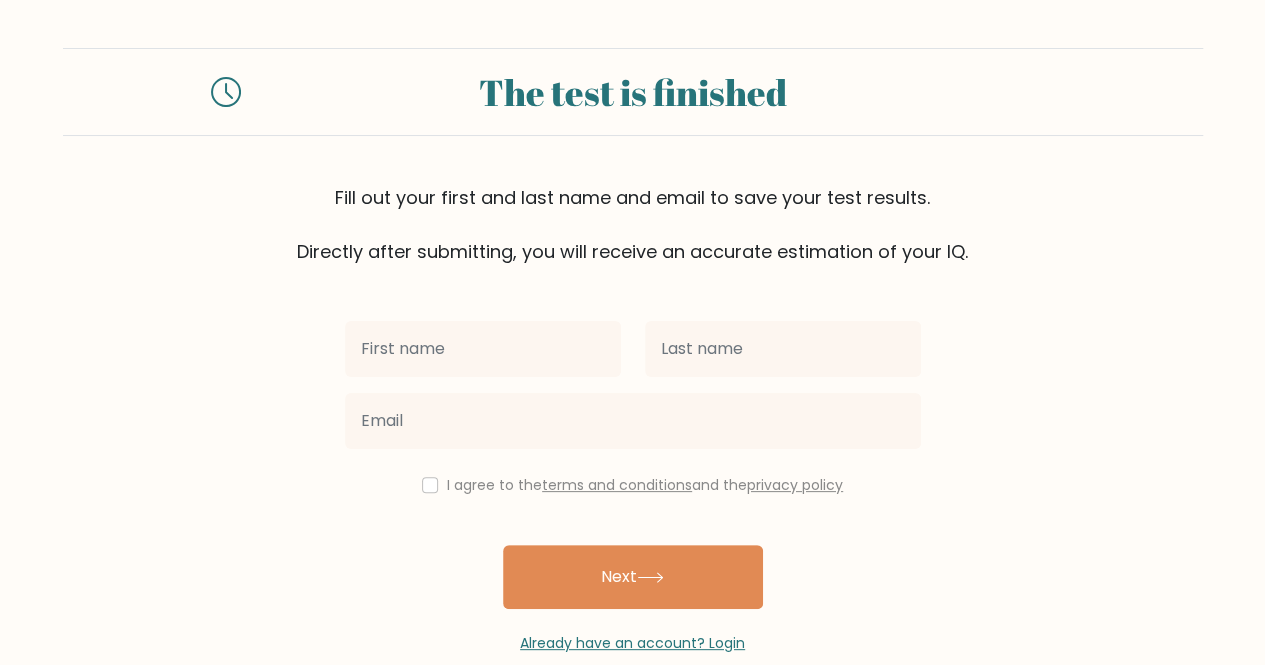 click at bounding box center [483, 349] 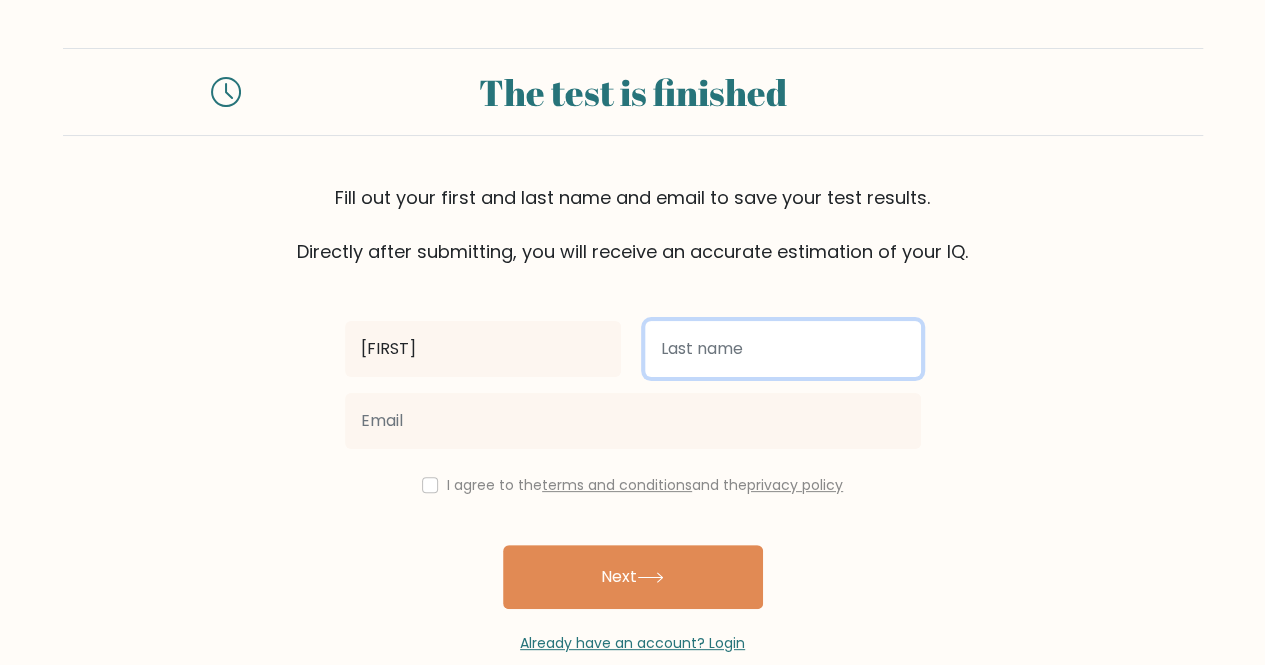 click at bounding box center [783, 349] 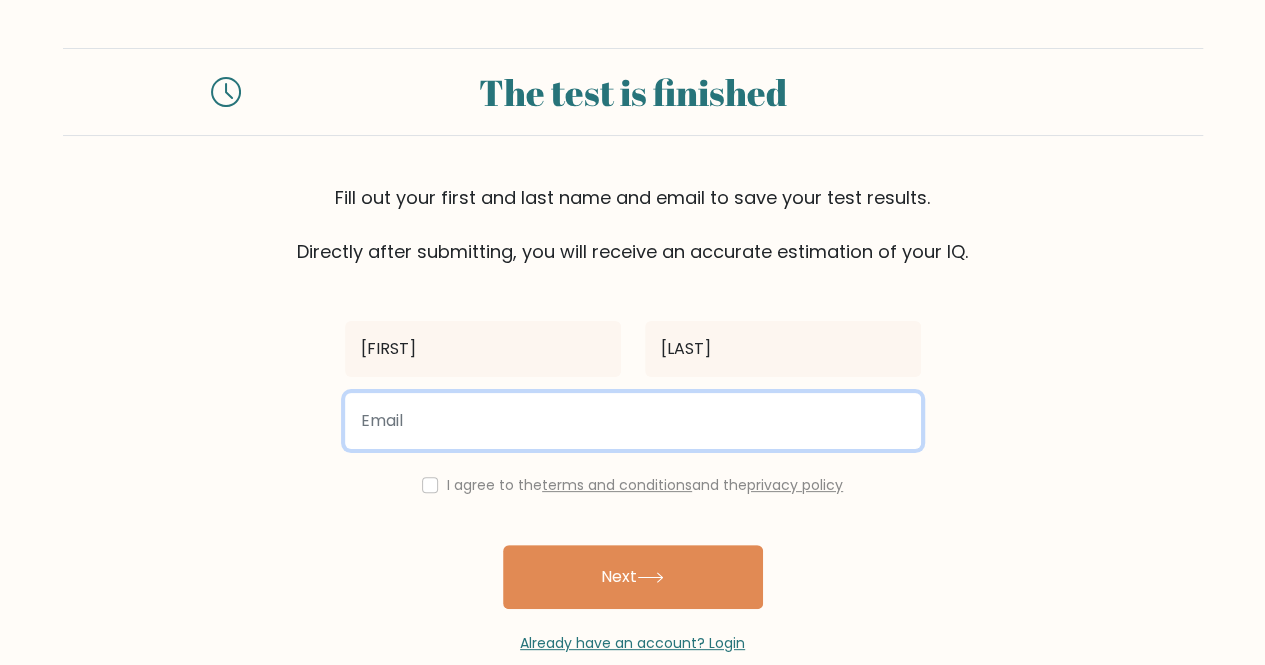 click at bounding box center [633, 421] 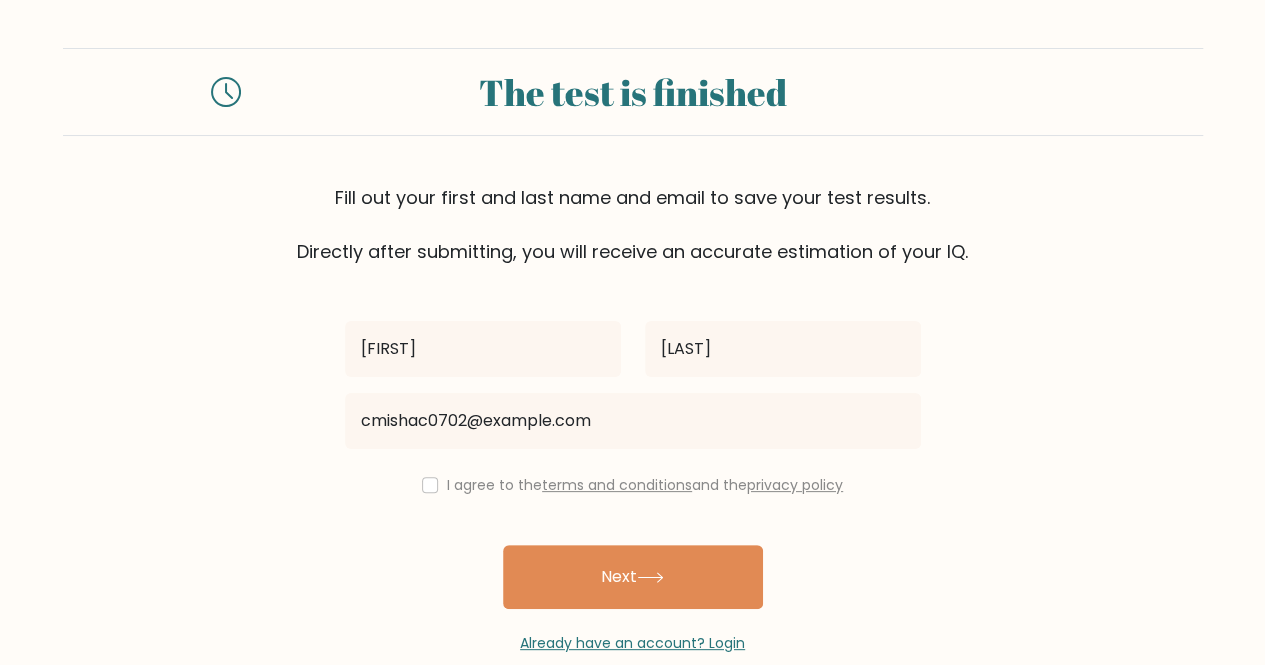 click on "I agree to the  terms and conditions  and the  privacy policy" at bounding box center (633, 485) 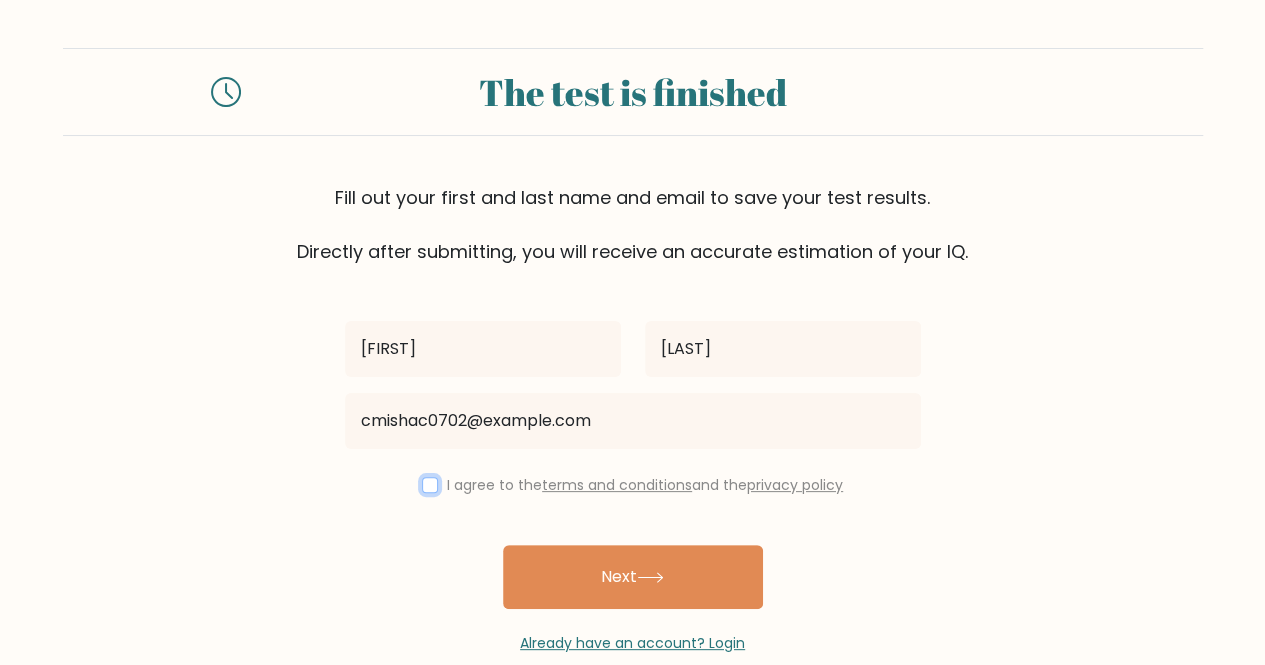 click at bounding box center [430, 485] 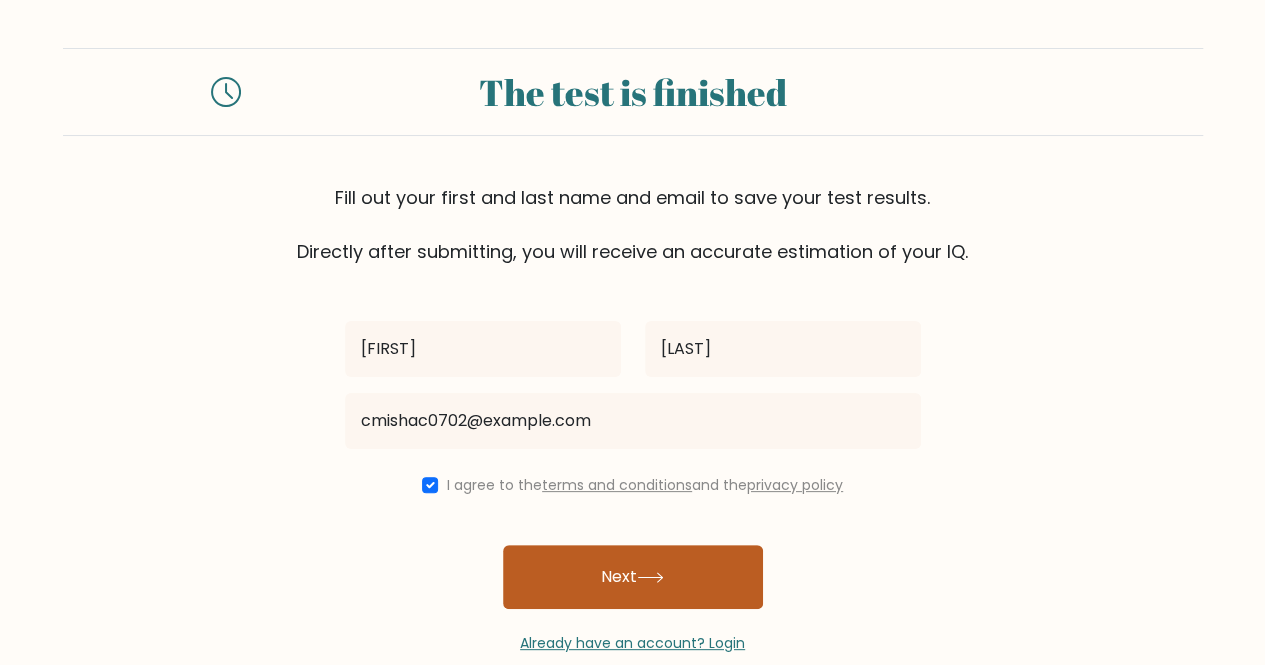 click on "Next" at bounding box center [633, 577] 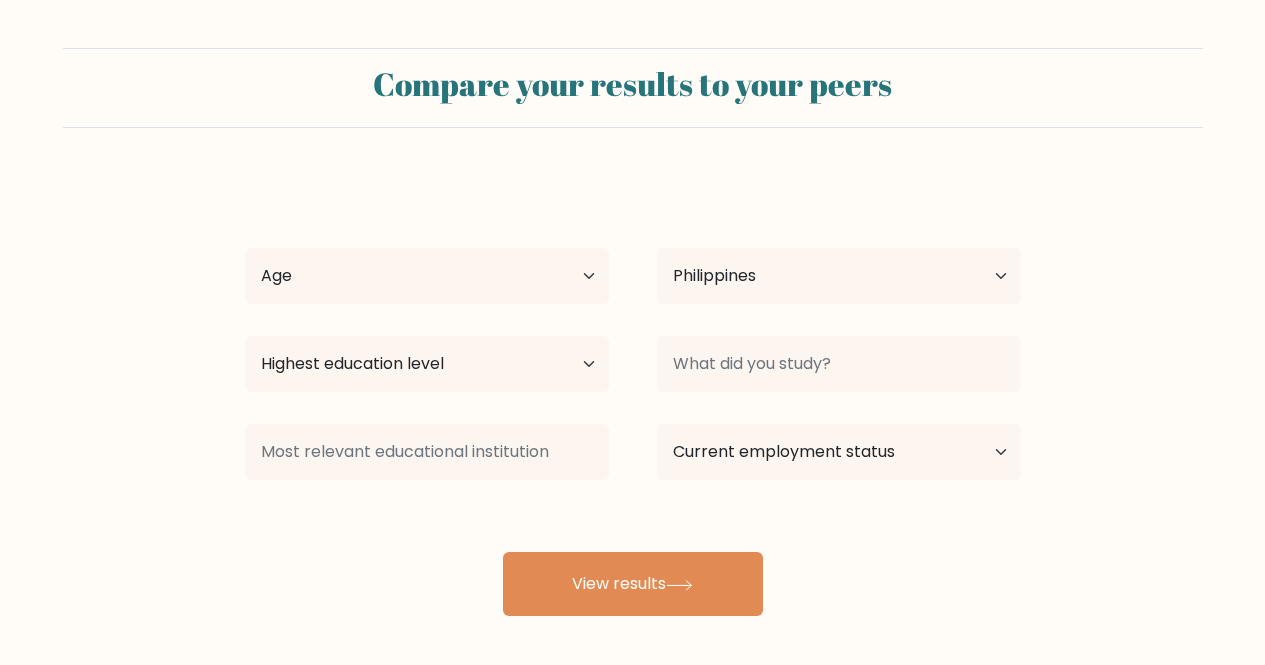 scroll, scrollTop: 0, scrollLeft: 0, axis: both 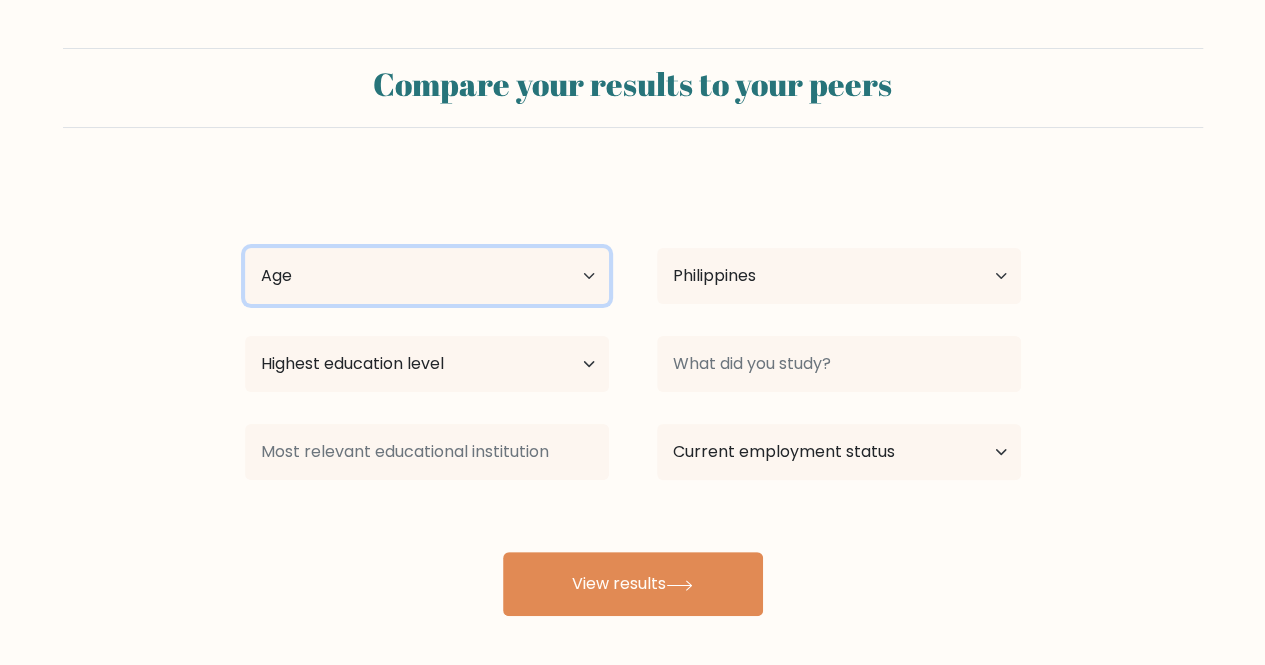 click on "Age
Under 18 years old
18-24 years old
25-34 years old
35-44 years old
45-54 years old
55-64 years old
65 years old and above" at bounding box center [427, 276] 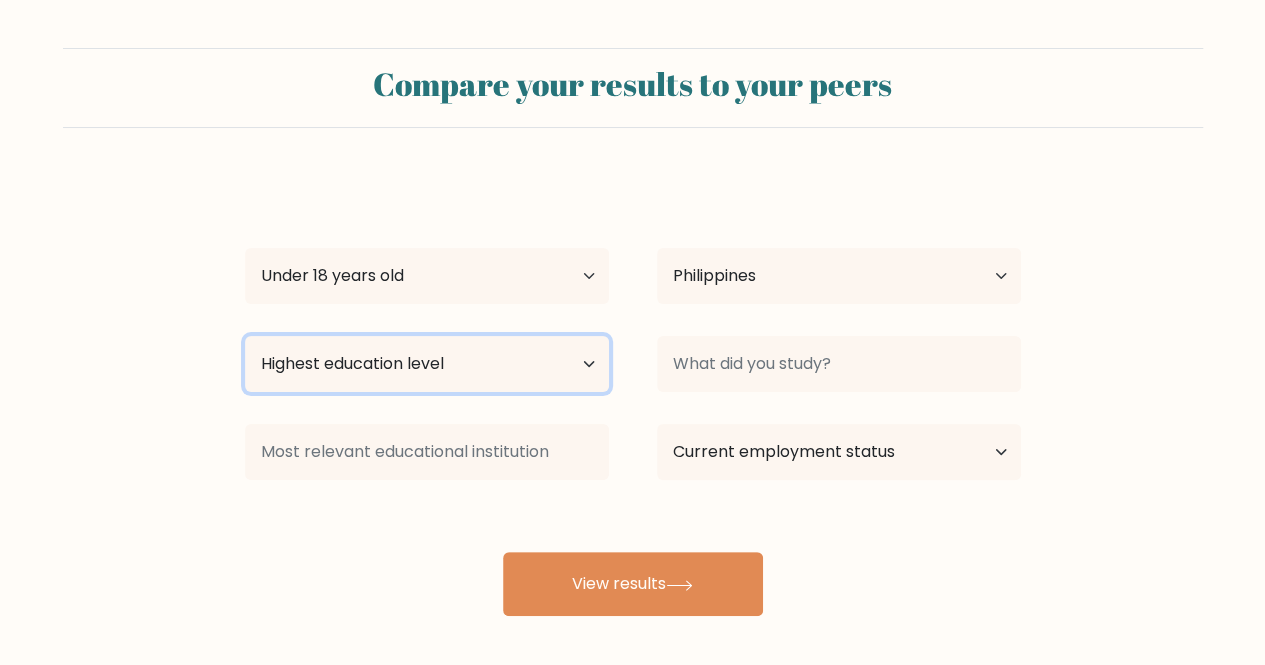 click on "Highest education level
No schooling
Primary
Lower Secondary
Upper Secondary
Occupation Specific
Bachelor's degree
Master's degree
Doctoral degree" at bounding box center (427, 364) 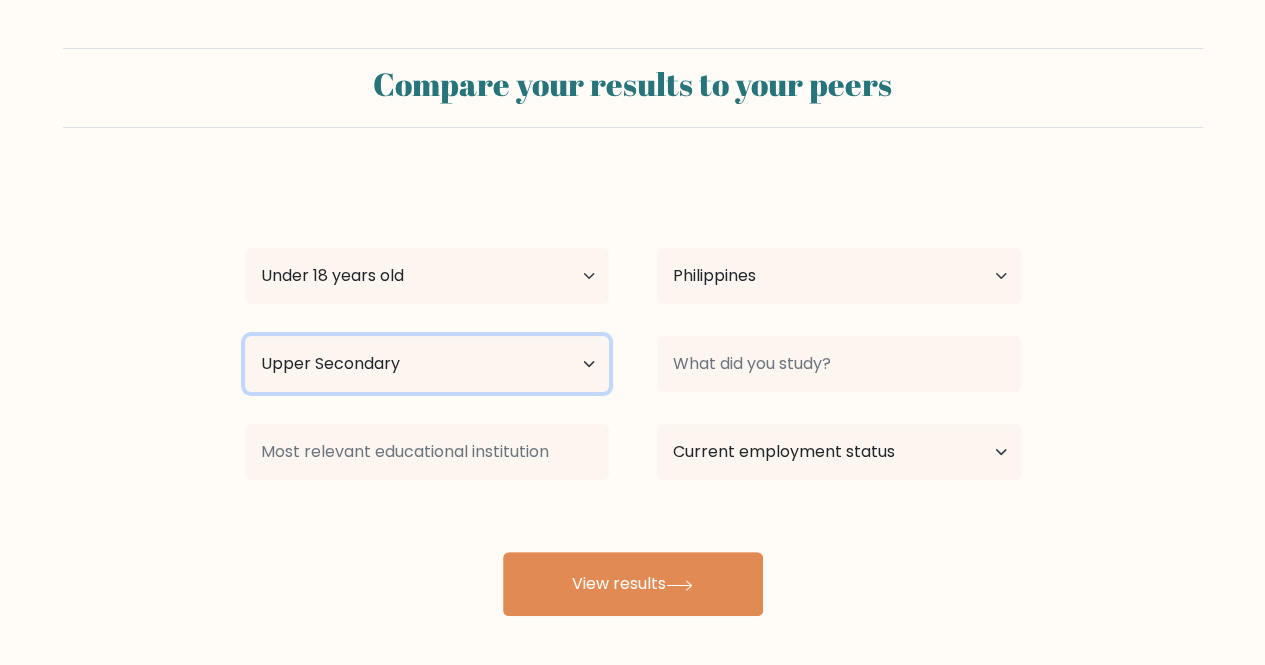 click on "Highest education level
No schooling
Primary
Lower Secondary
Upper Secondary
Occupation Specific
Bachelor's degree
Master's degree
Doctoral degree" at bounding box center (427, 364) 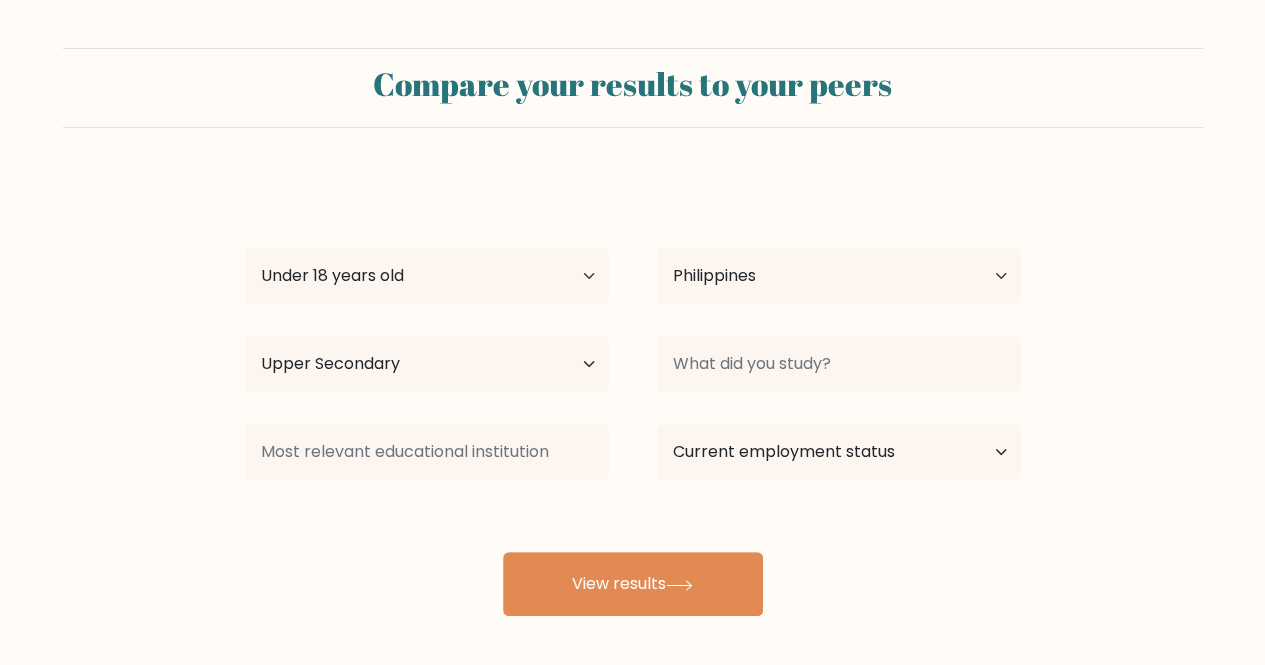 click on "[FIRST]
[LAST]
Age
Under 18 years old
18-24 years old
25-34 years old
35-44 years old
45-54 years old
55-64 years old
65 years old and above
Country
Afghanistan
Albania
Algeria
American Samoa
Andorra
Angola
Anguilla
Antarctica
Antigua and Barbuda
Argentina
Armenia
Aruba
Australia
Austria
Azerbaijan
Bahamas
Bahrain
Bangladesh
Barbados
Belarus
Belgium
Belize
Benin
Bermuda
Bhutan
Bolivia
Bonaire, Sint Eustatius and Saba
Bosnia and Herzegovina
Botswana
Bouvet Island
Brazil
Brunei Chad" at bounding box center [633, 396] 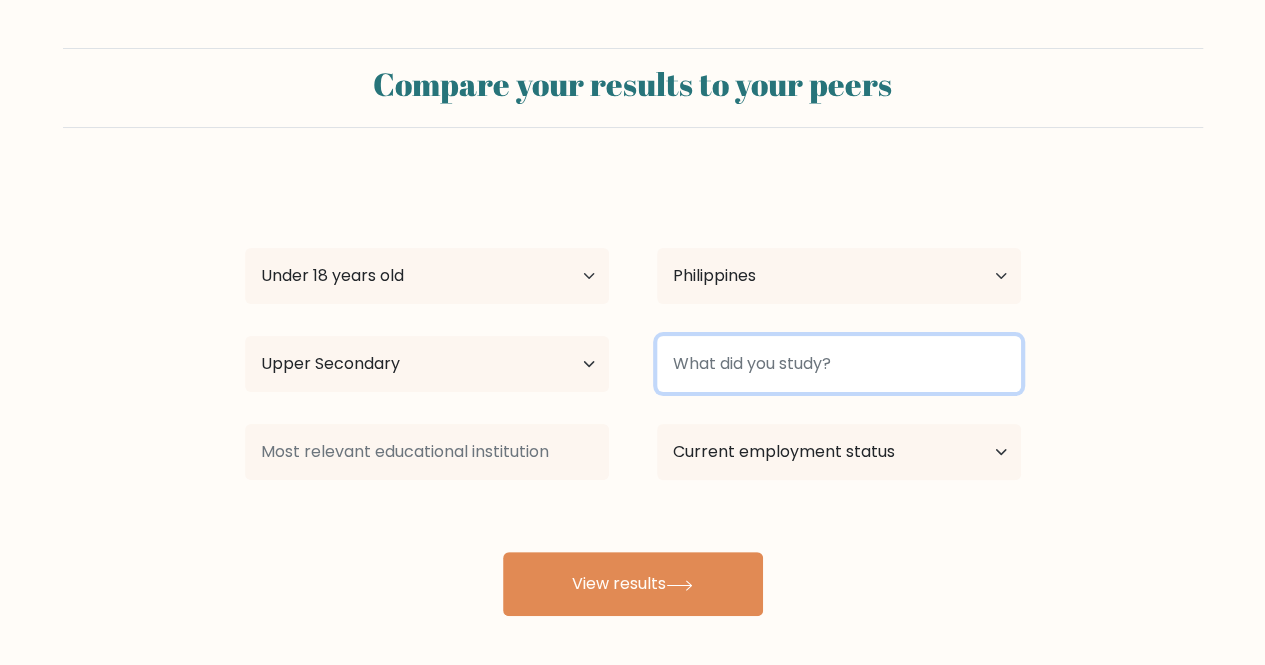 click at bounding box center [839, 364] 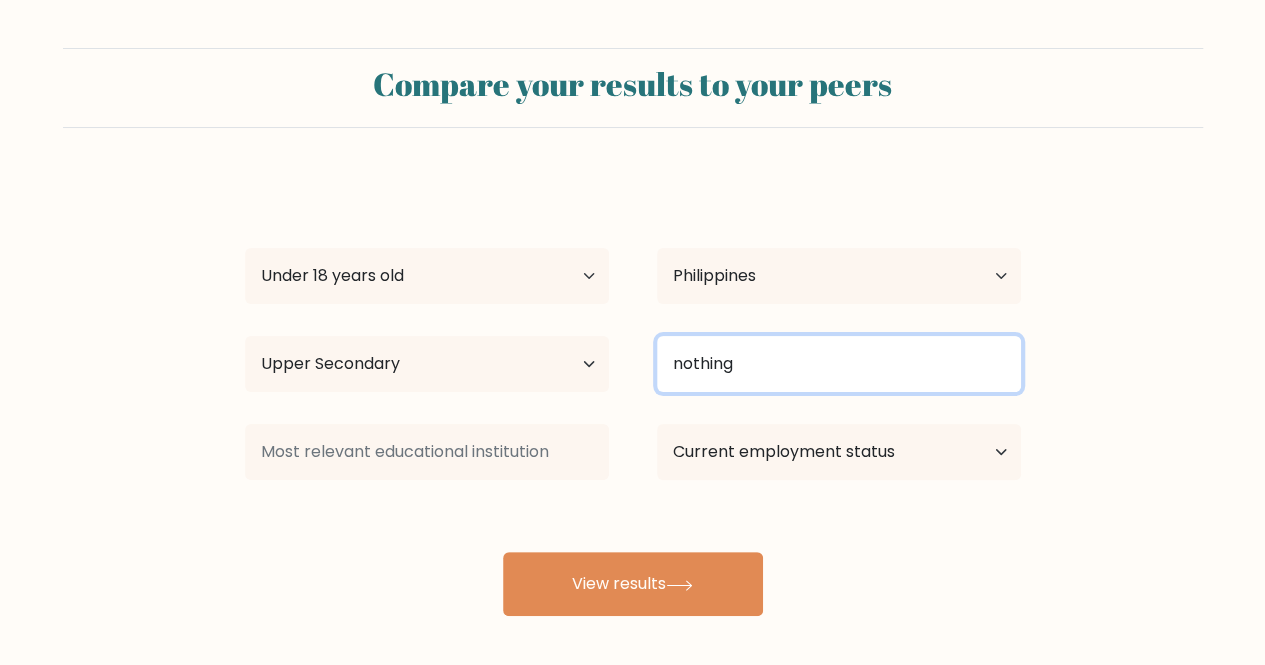 type on "nothing" 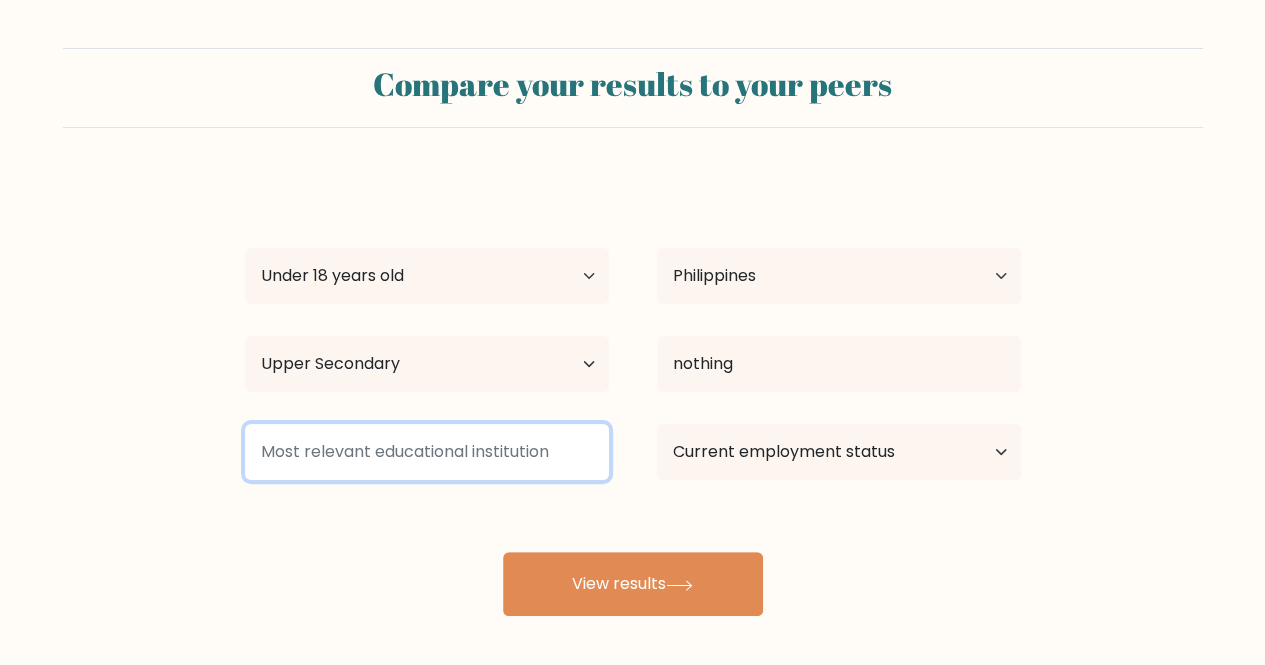 click at bounding box center (427, 452) 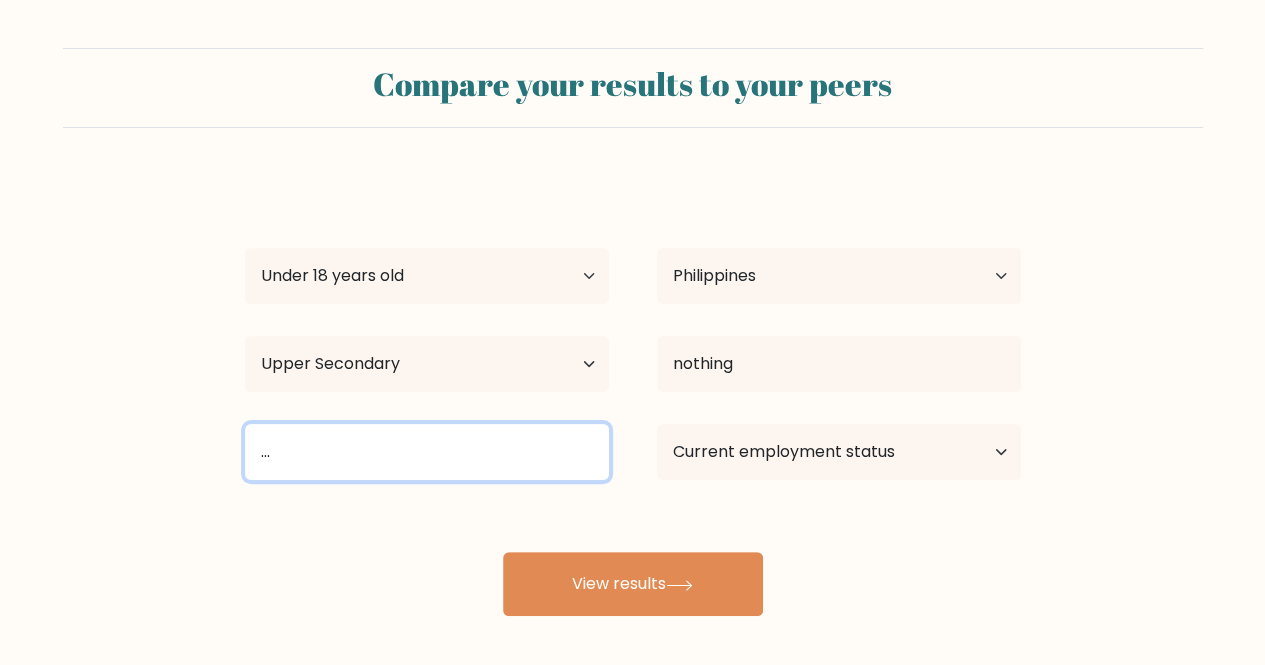 type on "..." 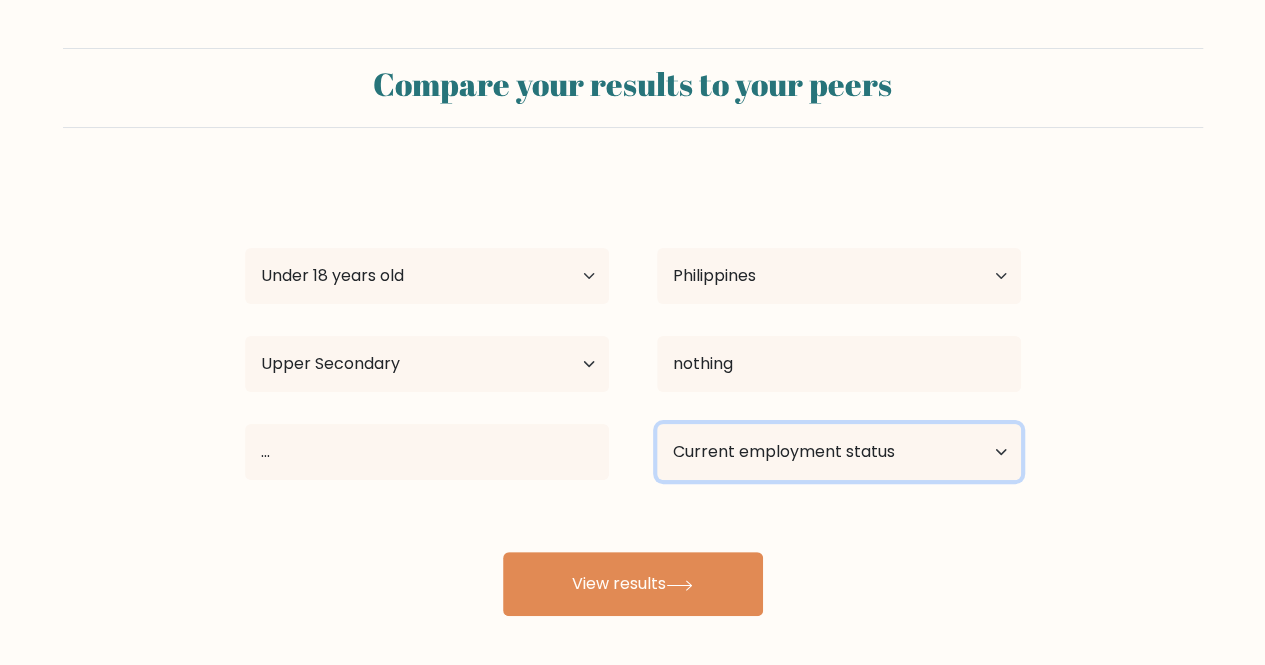 click on "Current employment status
Employed
Student
Retired
Other / prefer not to answer" at bounding box center [839, 452] 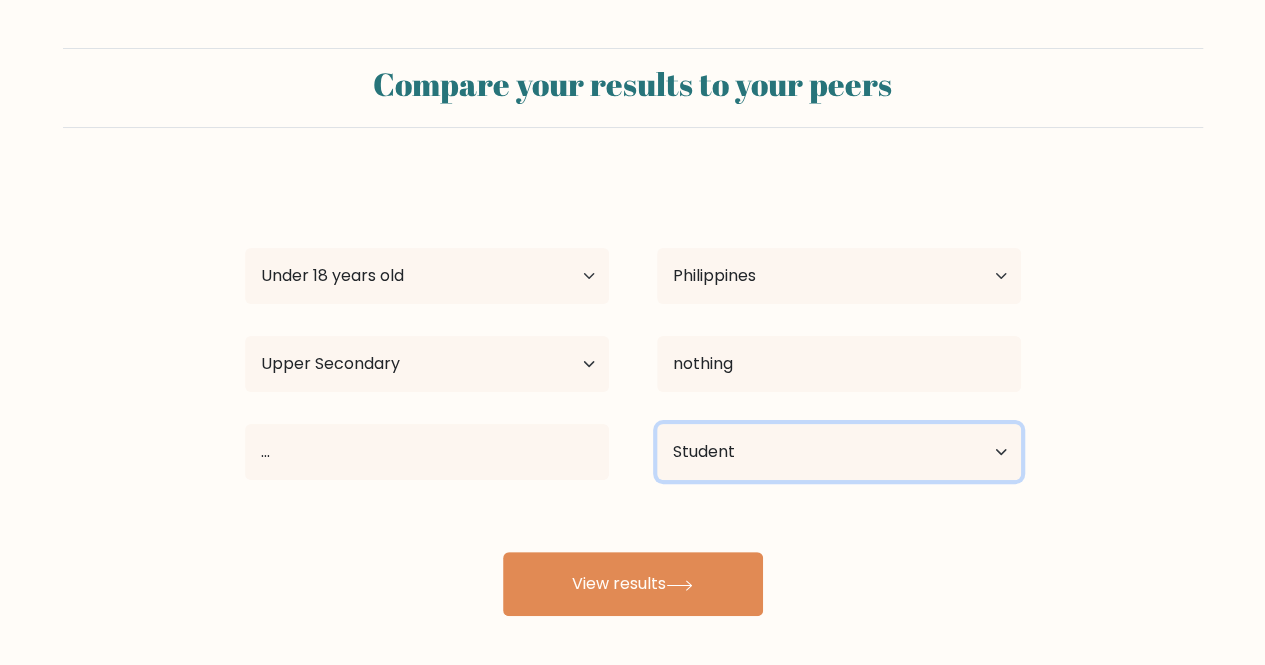 click on "Current employment status
Employed
Student
Retired
Other / prefer not to answer" at bounding box center [839, 452] 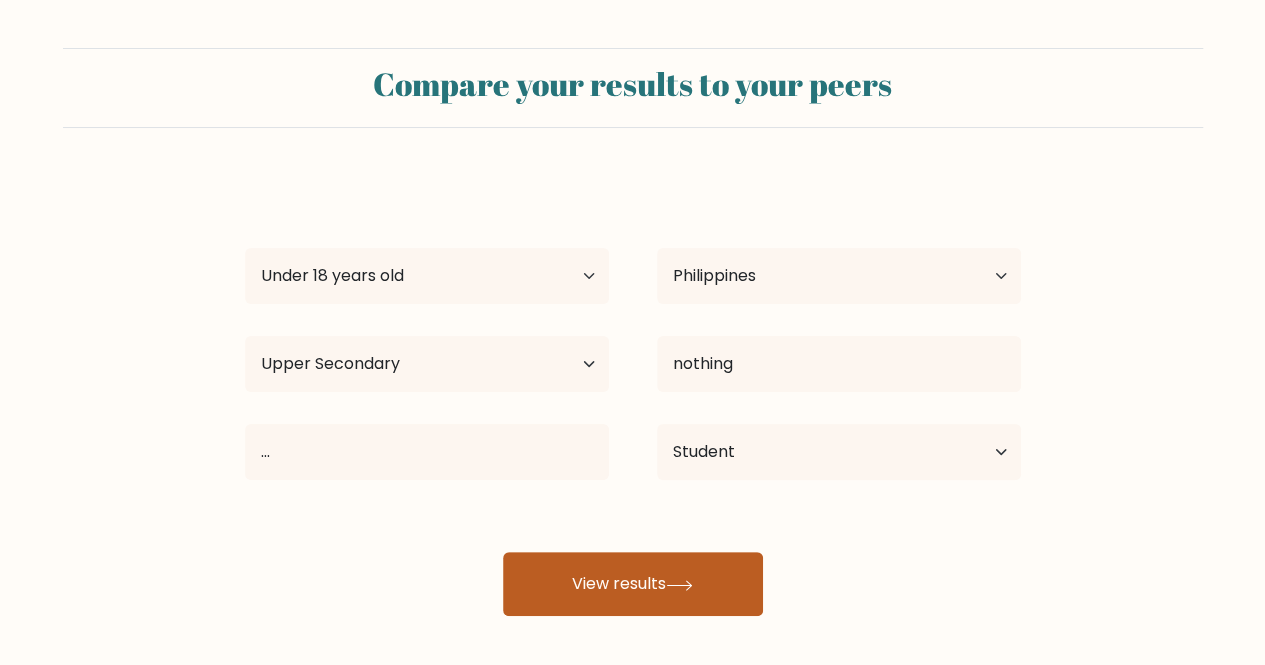 click at bounding box center (679, 585) 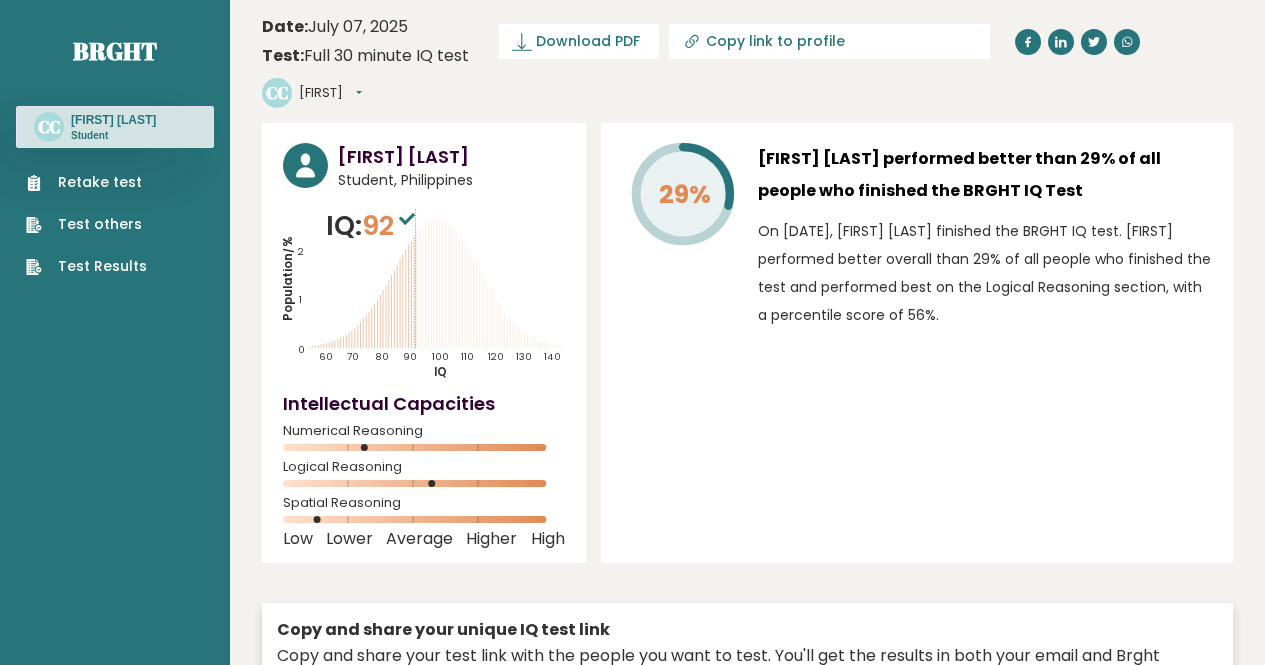 scroll, scrollTop: 0, scrollLeft: 0, axis: both 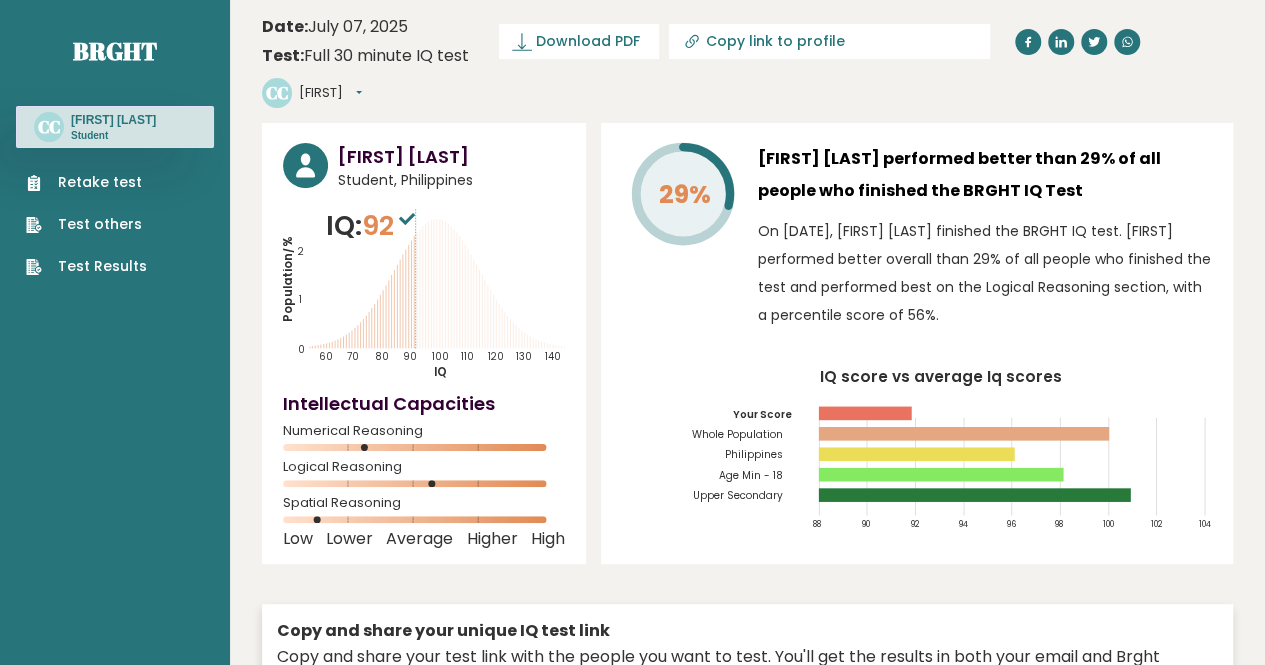 drag, startPoint x: 842, startPoint y: 161, endPoint x: 922, endPoint y: 145, distance: 81.58431 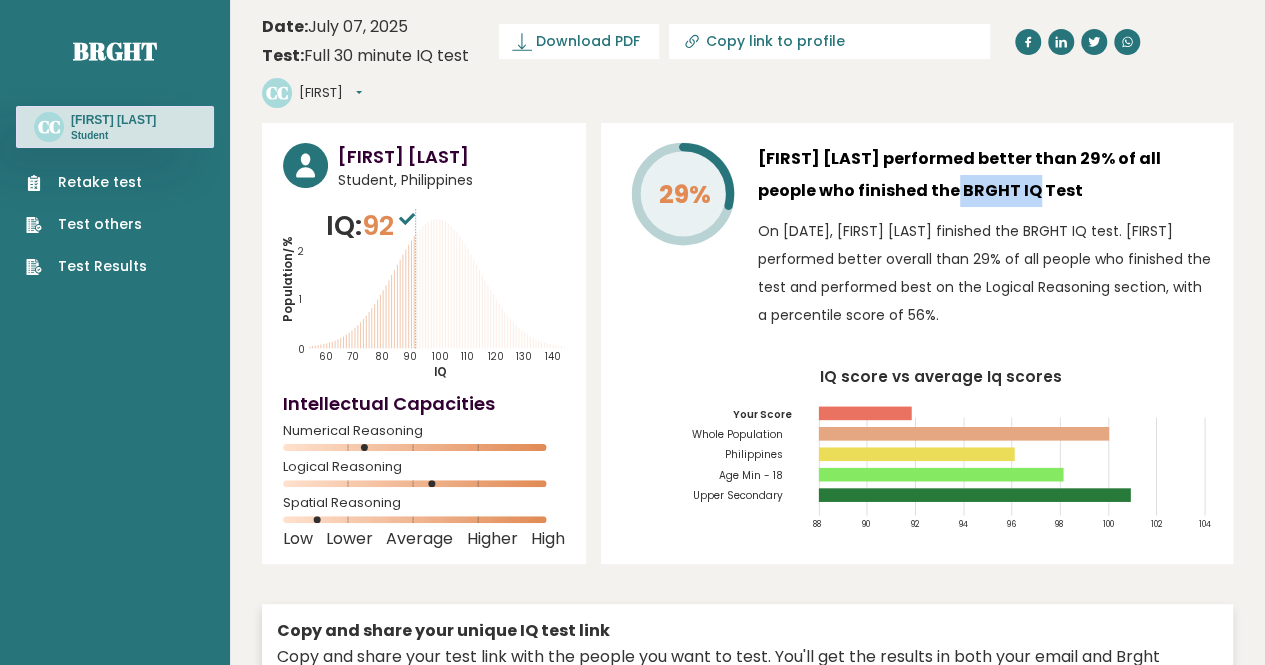 click on "[FIRST] [LAST] performed better than
29% of all
people who finished the BRGHT IQ Test" at bounding box center [985, 175] 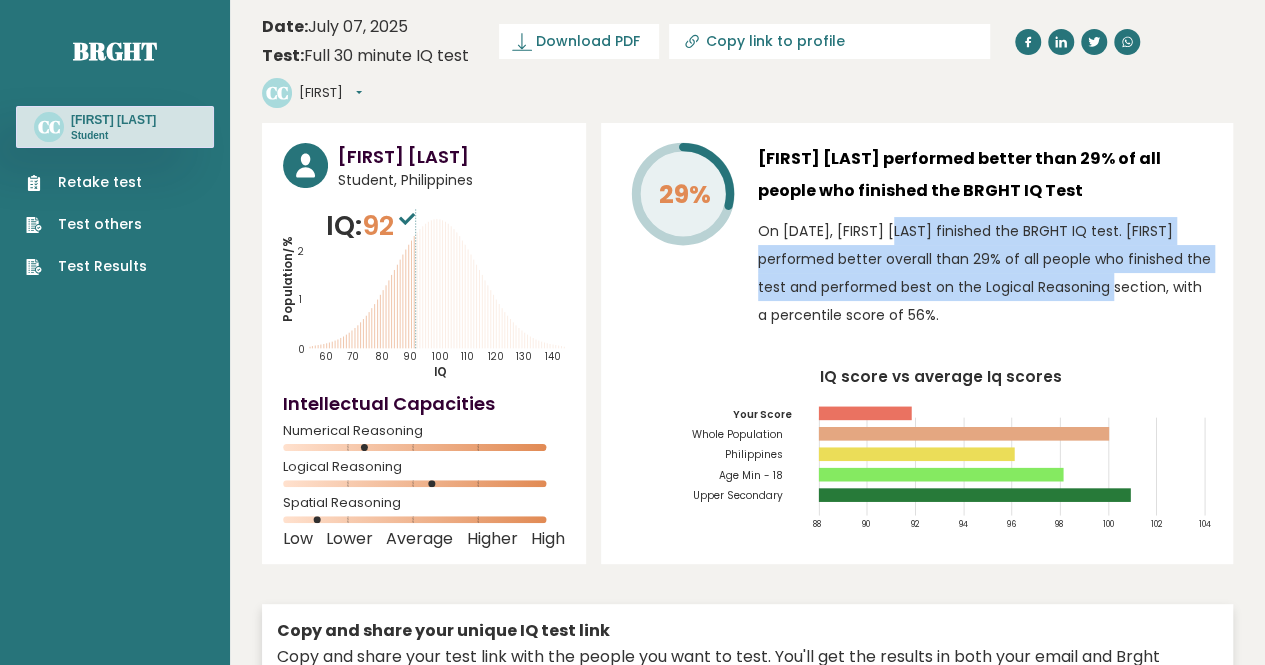 drag, startPoint x: 885, startPoint y: 200, endPoint x: 1133, endPoint y: 254, distance: 253.81096 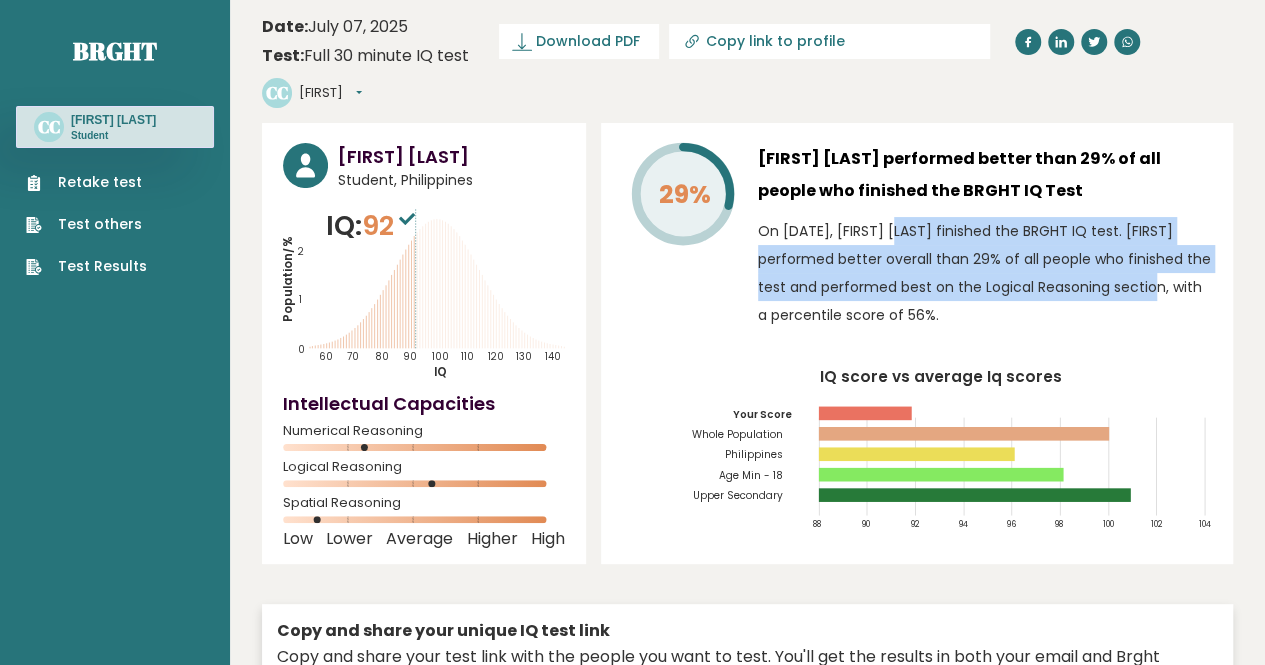 click on "On [DATE], [FIRST]
[LAST] finished the BRGHT IQ test. [FIRST] performed better overall than
29% of all people who finished the test and
performed best on the
Logical Reasoning section, with
a percentile score of 56%." at bounding box center (985, 273) 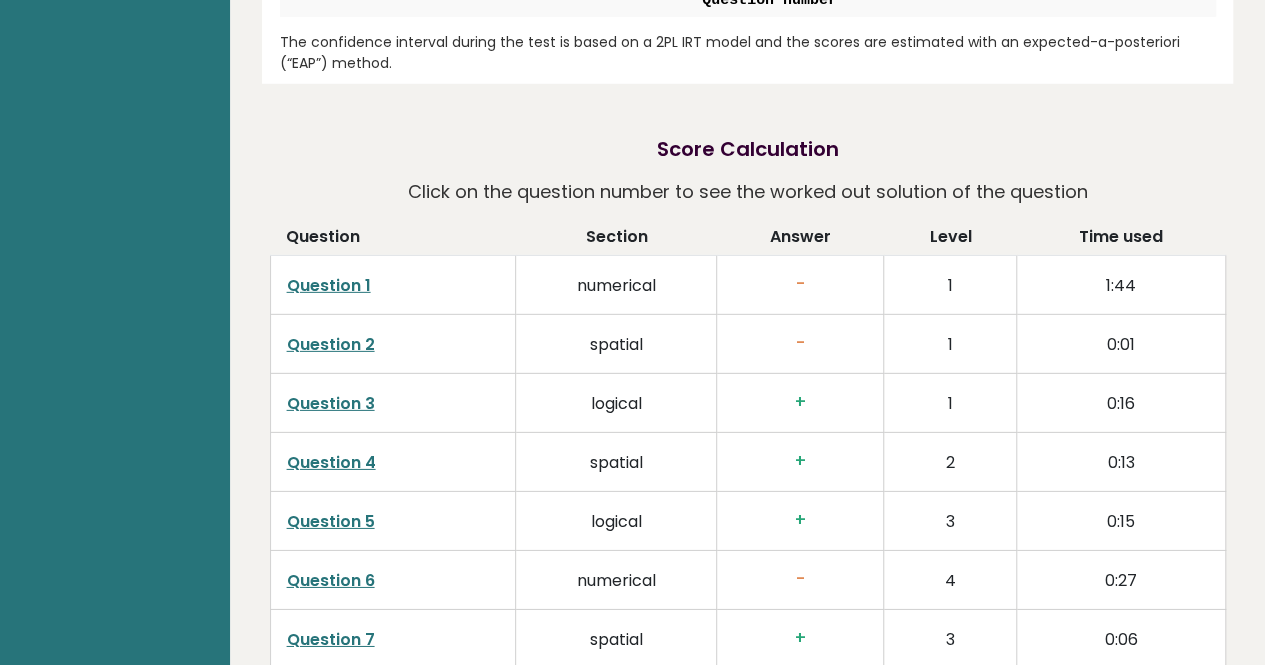 scroll, scrollTop: 2939, scrollLeft: 0, axis: vertical 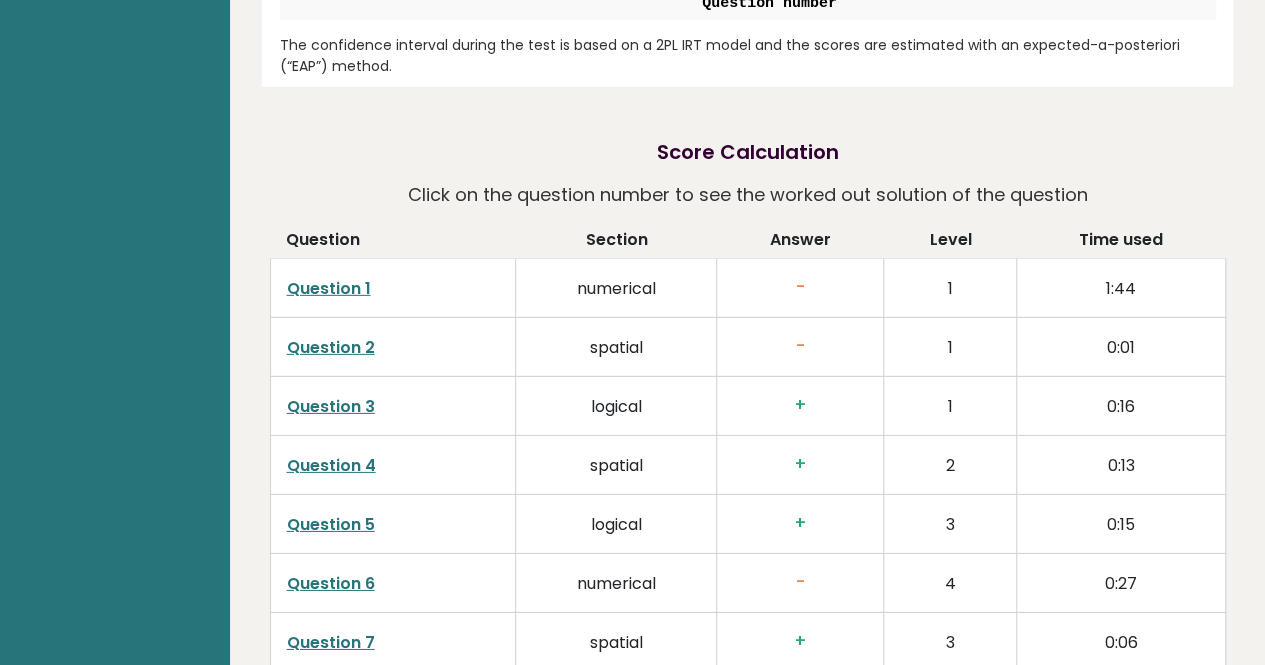 drag, startPoint x: 1098, startPoint y: 317, endPoint x: 1234, endPoint y: 377, distance: 148.64723 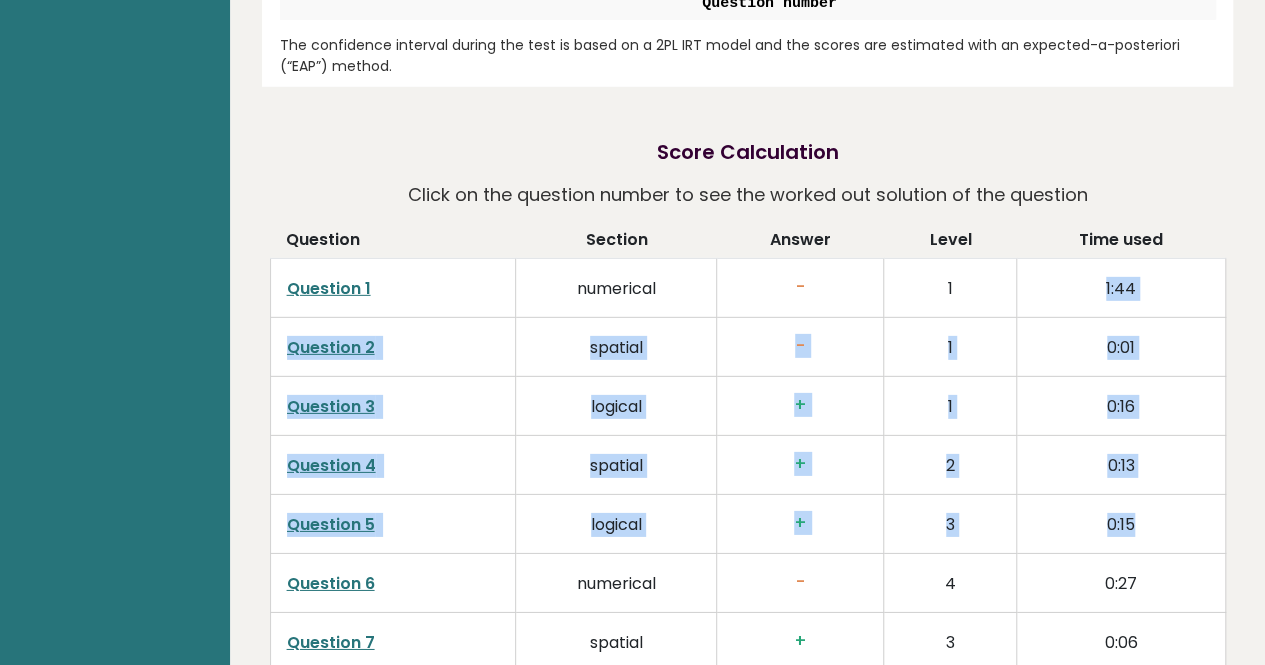 drag, startPoint x: 1100, startPoint y: 232, endPoint x: 1190, endPoint y: 595, distance: 373.99063 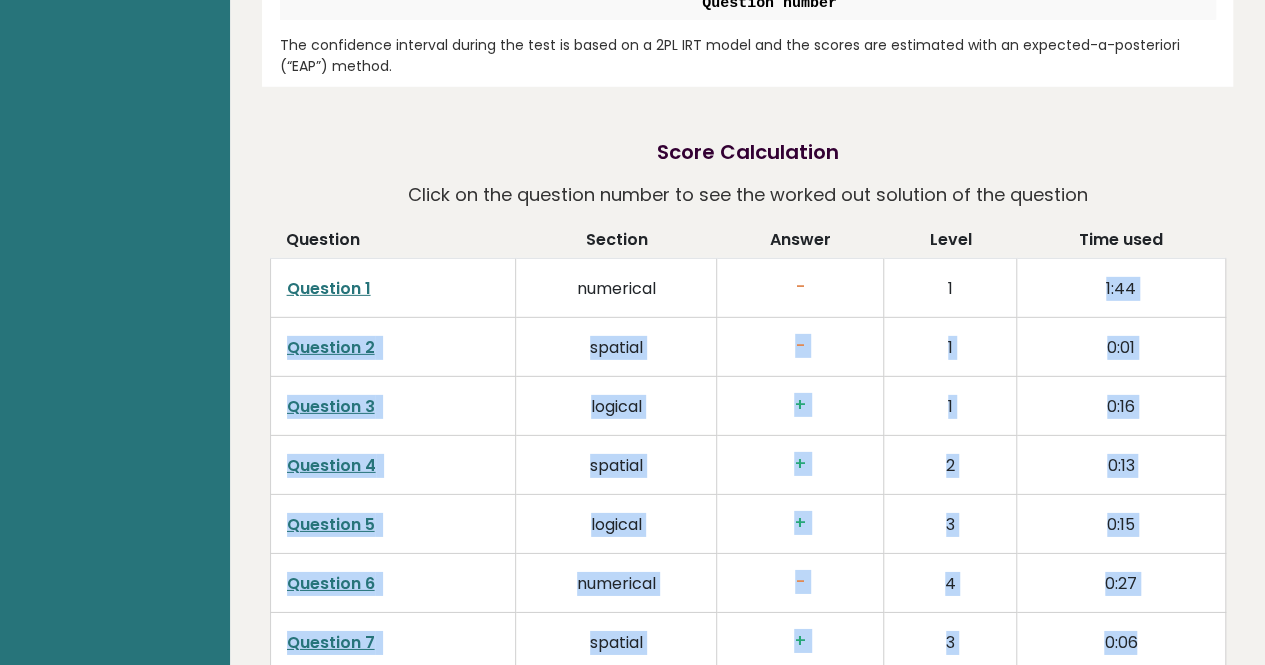 click on "0:06" at bounding box center (1121, 287) 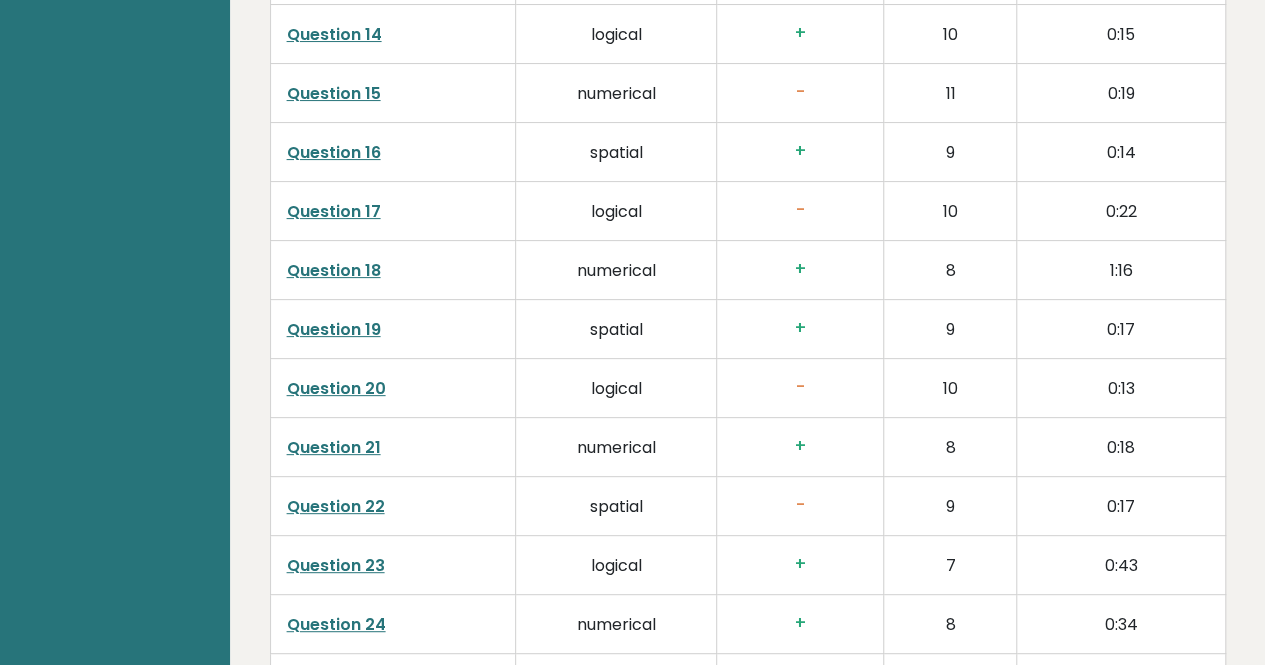 scroll, scrollTop: 3252, scrollLeft: 0, axis: vertical 